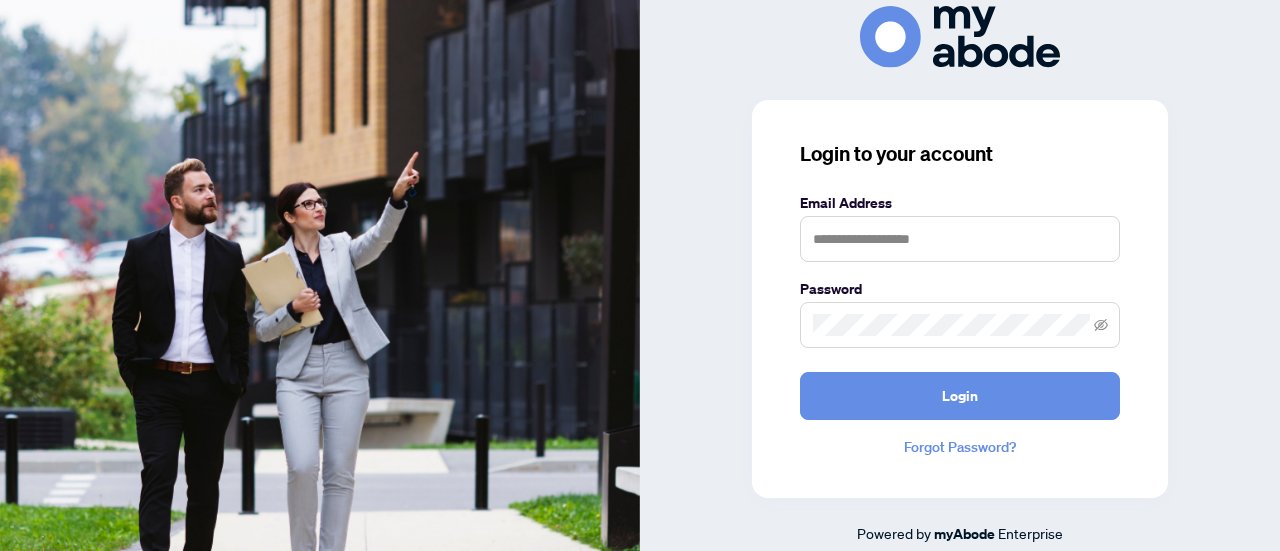 scroll, scrollTop: 0, scrollLeft: 0, axis: both 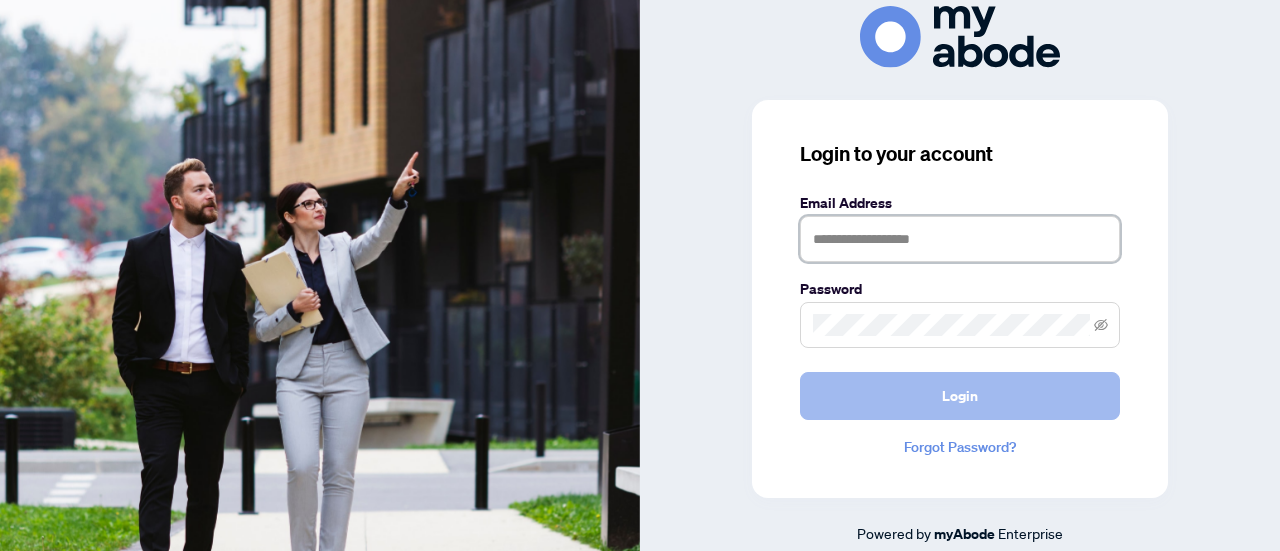 type on "**********" 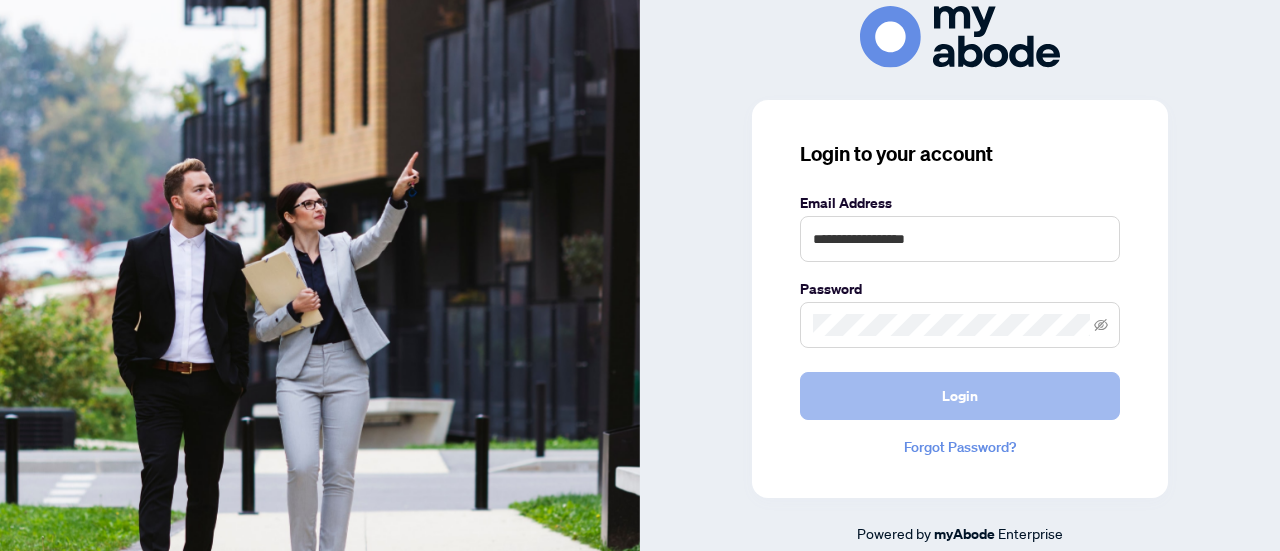 click on "Login" at bounding box center (960, 396) 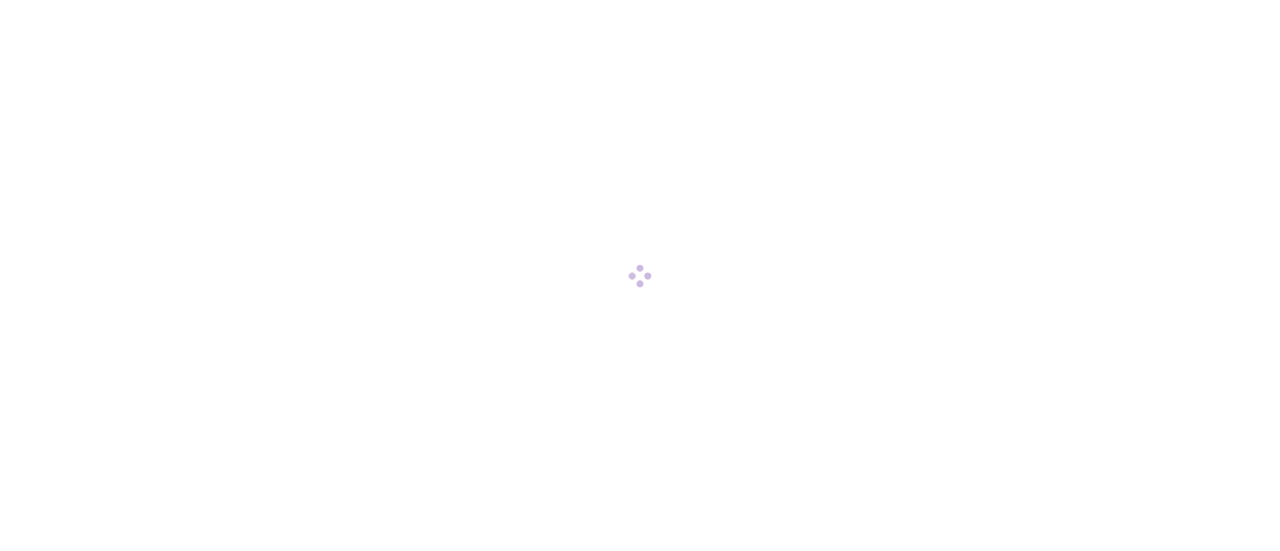 scroll, scrollTop: 0, scrollLeft: 0, axis: both 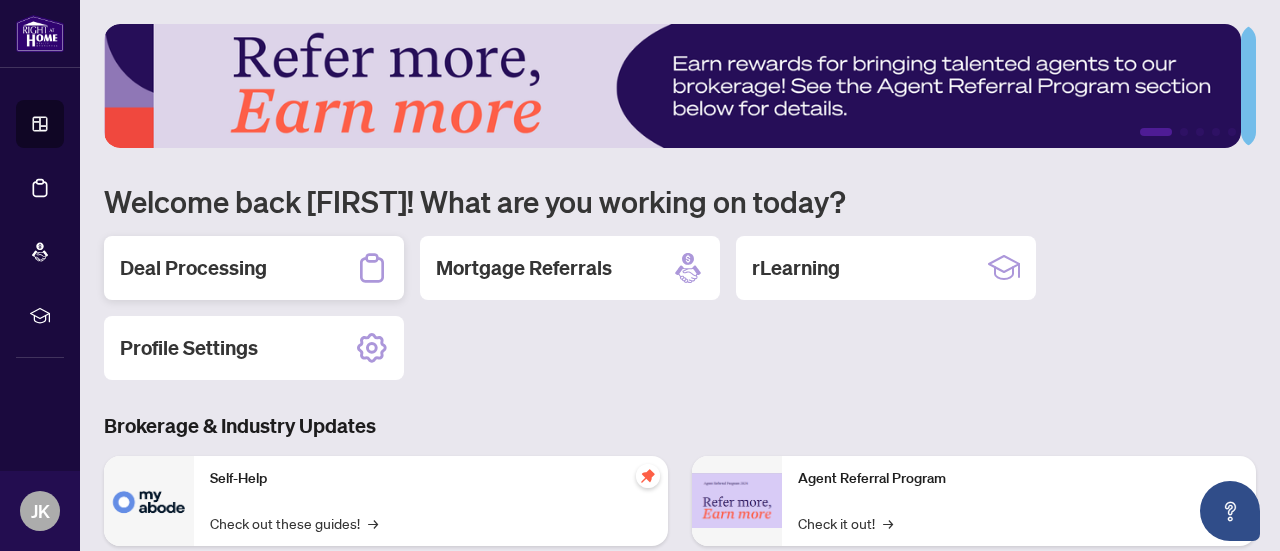click on "Deal Processing" at bounding box center [193, 268] 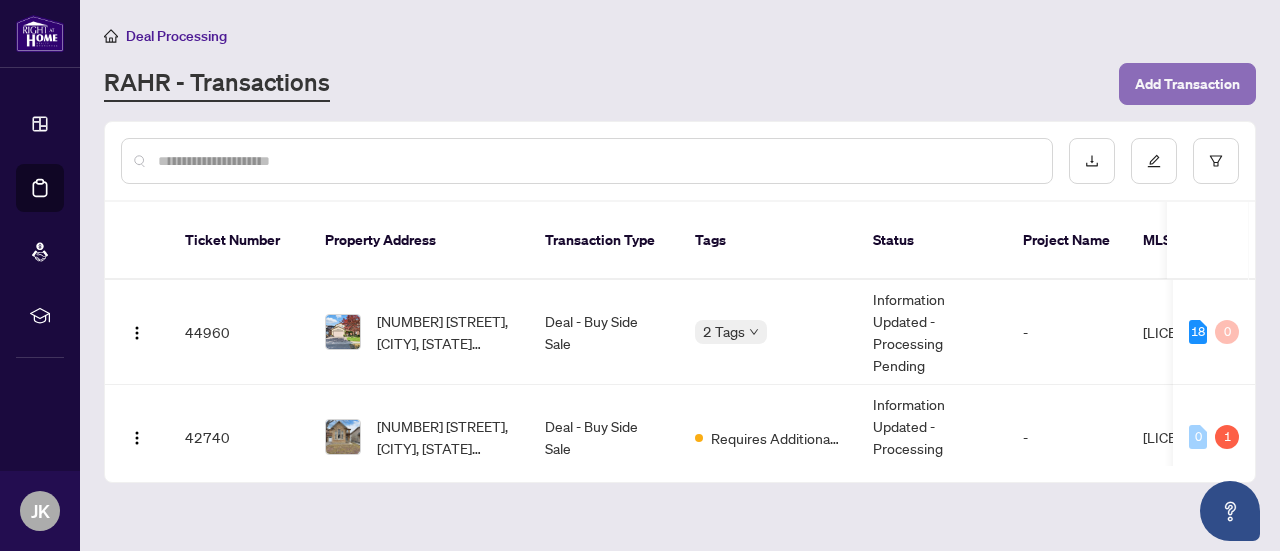 click on "Add Transaction" at bounding box center [1187, 84] 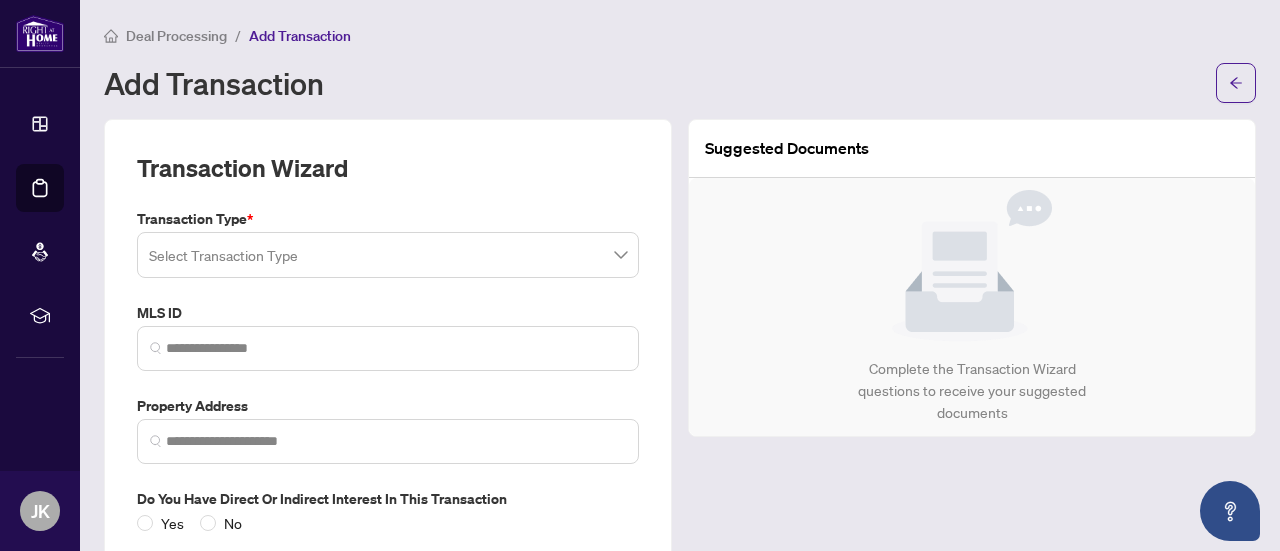 click at bounding box center (388, 255) 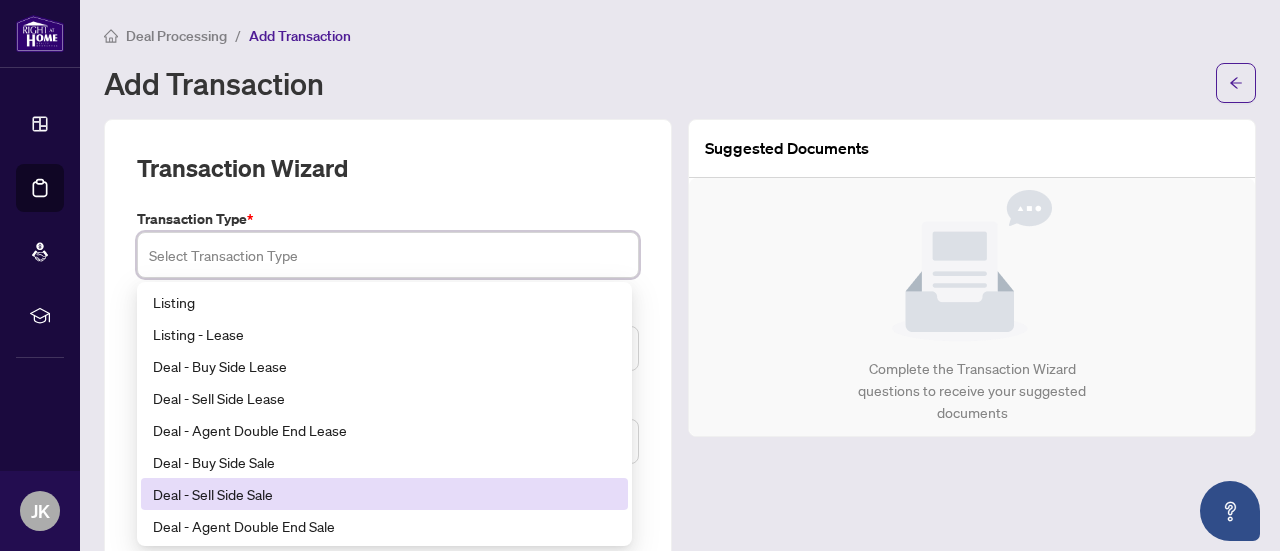 click on "Deal - Sell Side Sale" at bounding box center (384, 494) 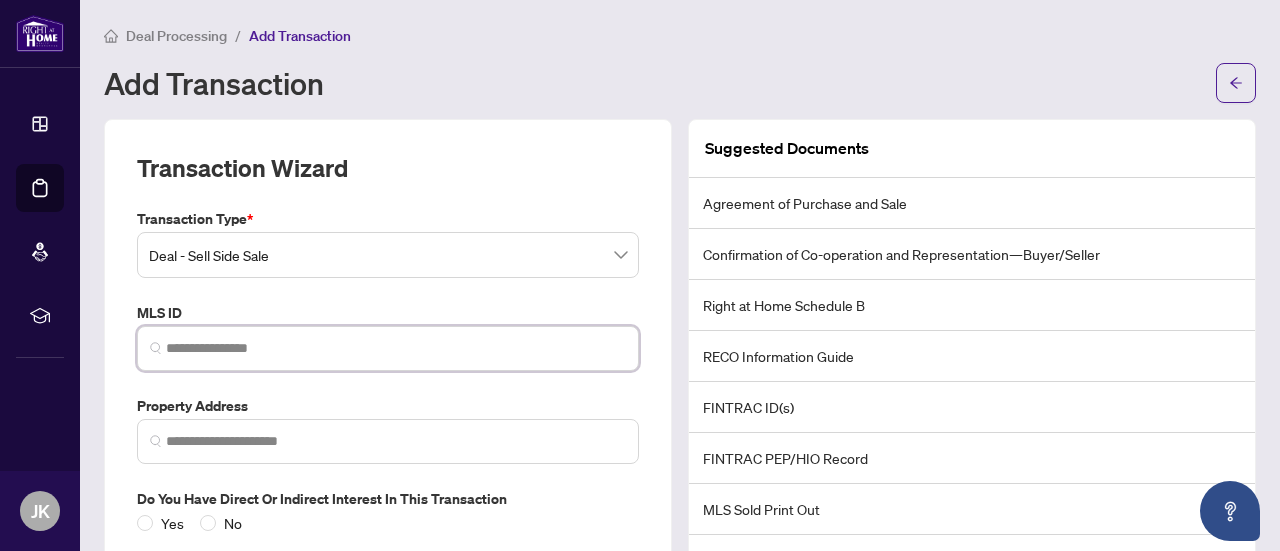 click at bounding box center (396, 348) 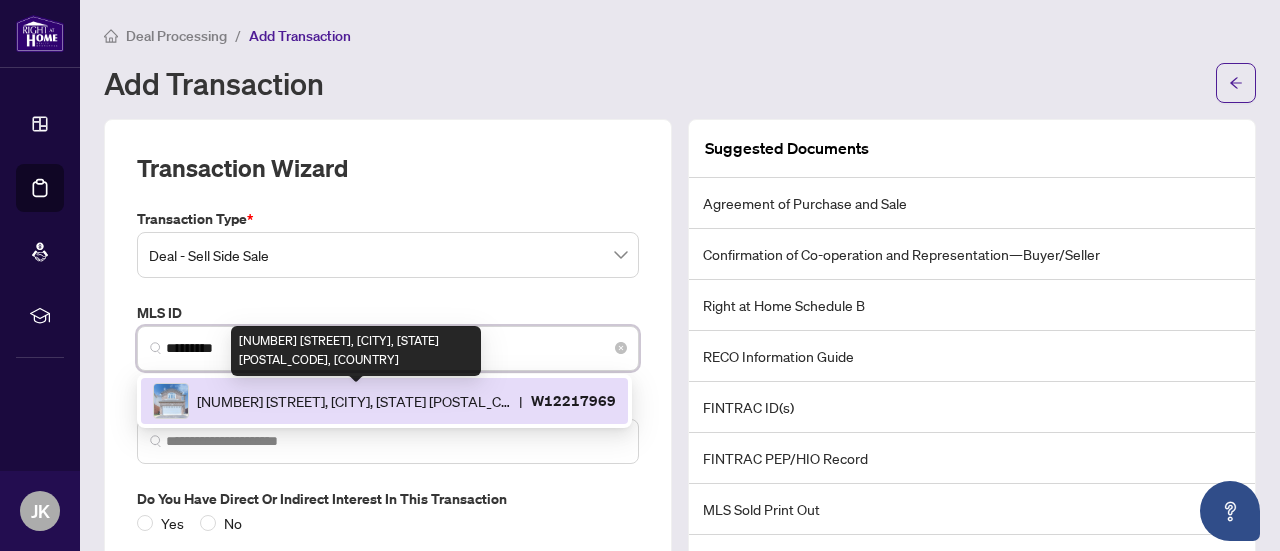 click on "[NUMBER] [STREET], [CITY], [STATE] [POSTAL_CODE], [COUNTRY]" at bounding box center (354, 401) 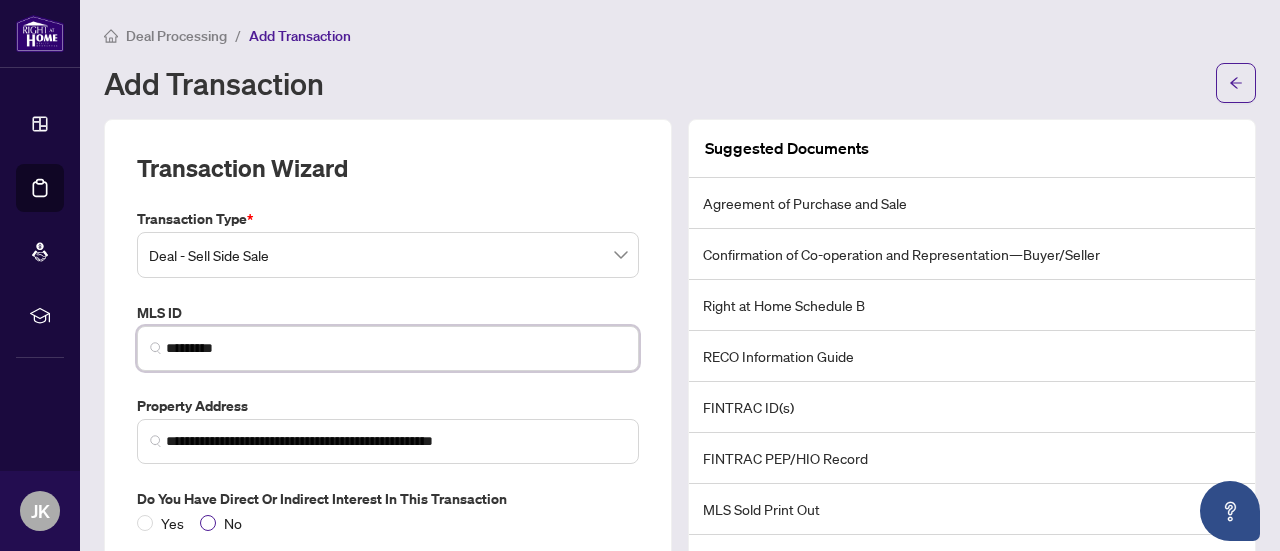 type on "*********" 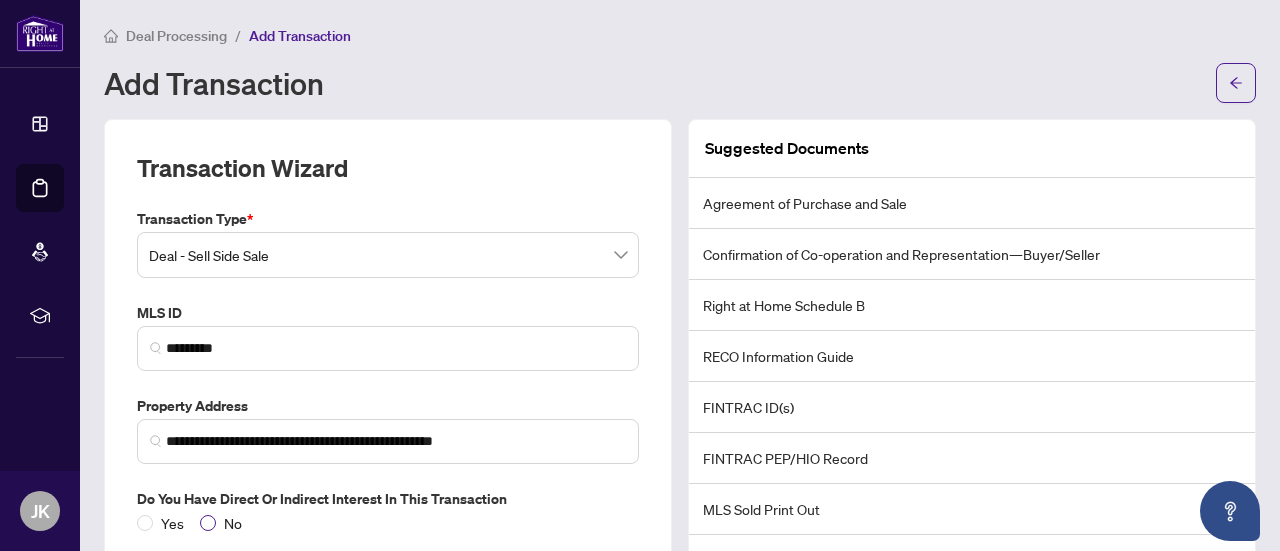 click on "No" at bounding box center [233, 523] 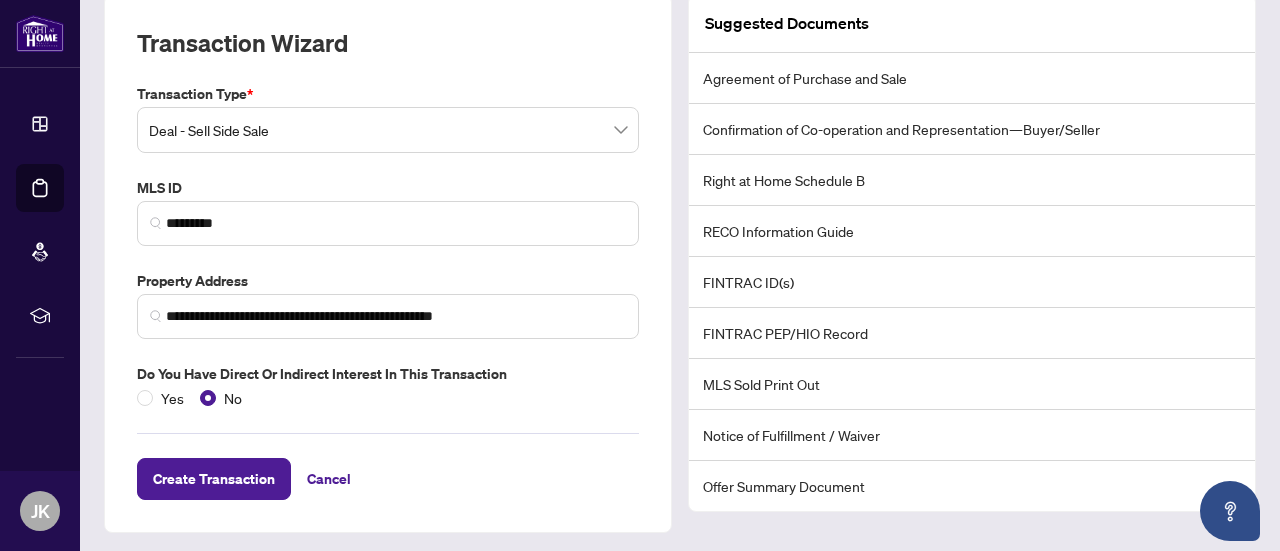 scroll, scrollTop: 126, scrollLeft: 0, axis: vertical 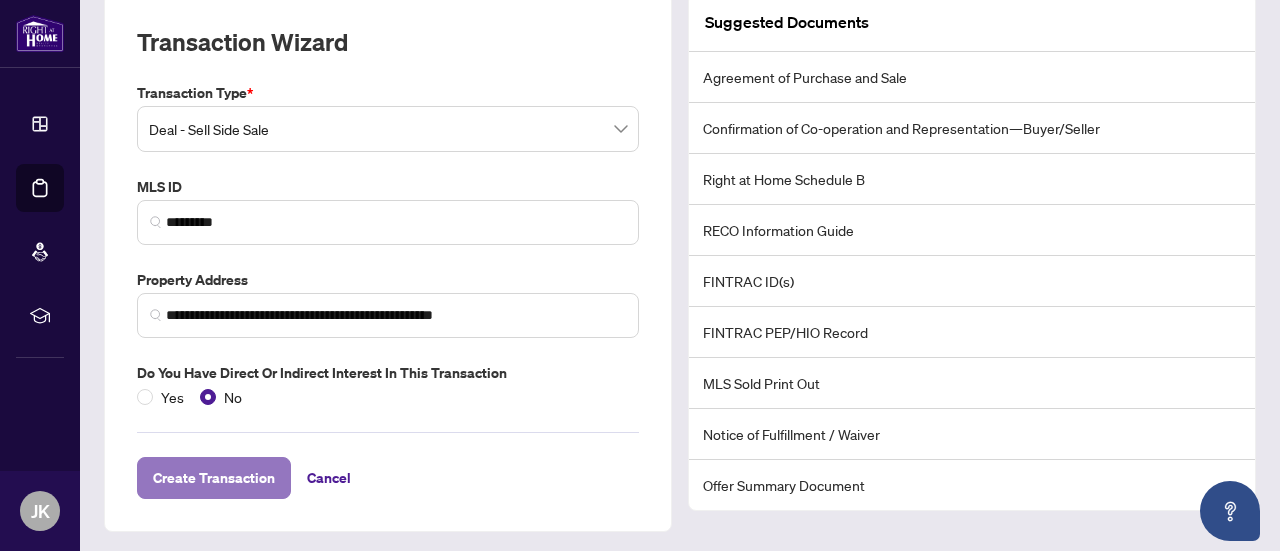 click on "Create Transaction" at bounding box center (214, 478) 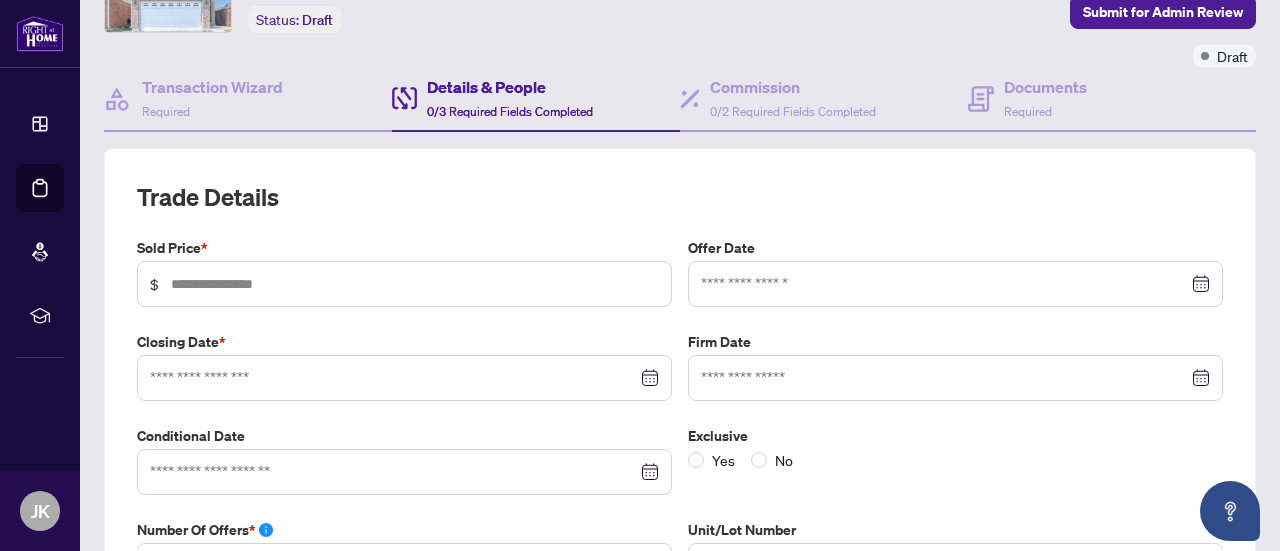 click on "$" at bounding box center [404, 284] 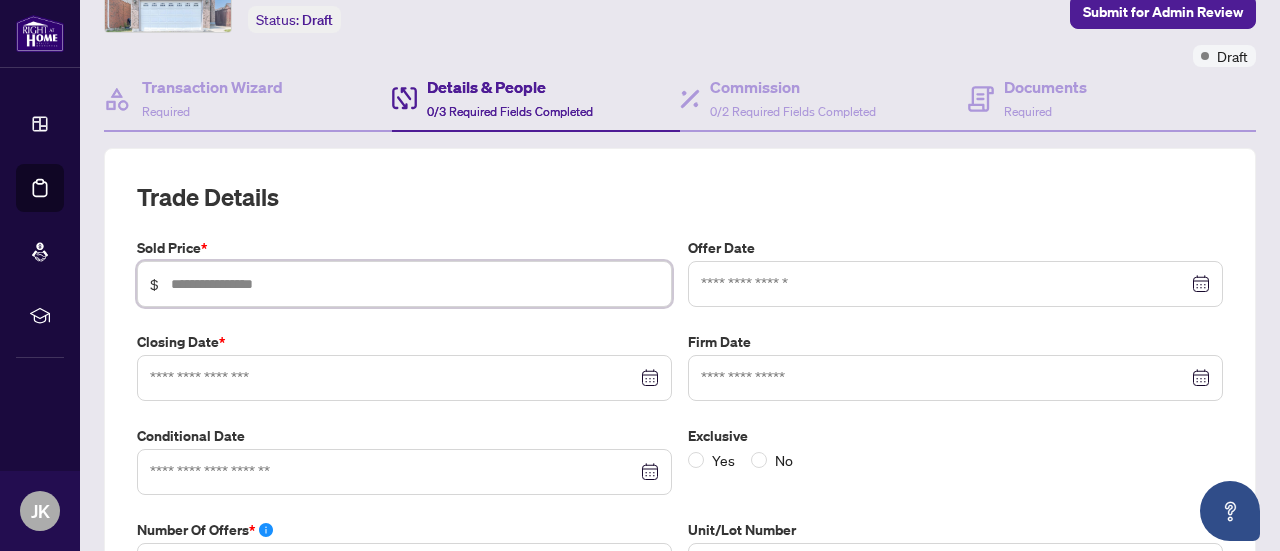 click at bounding box center (415, 284) 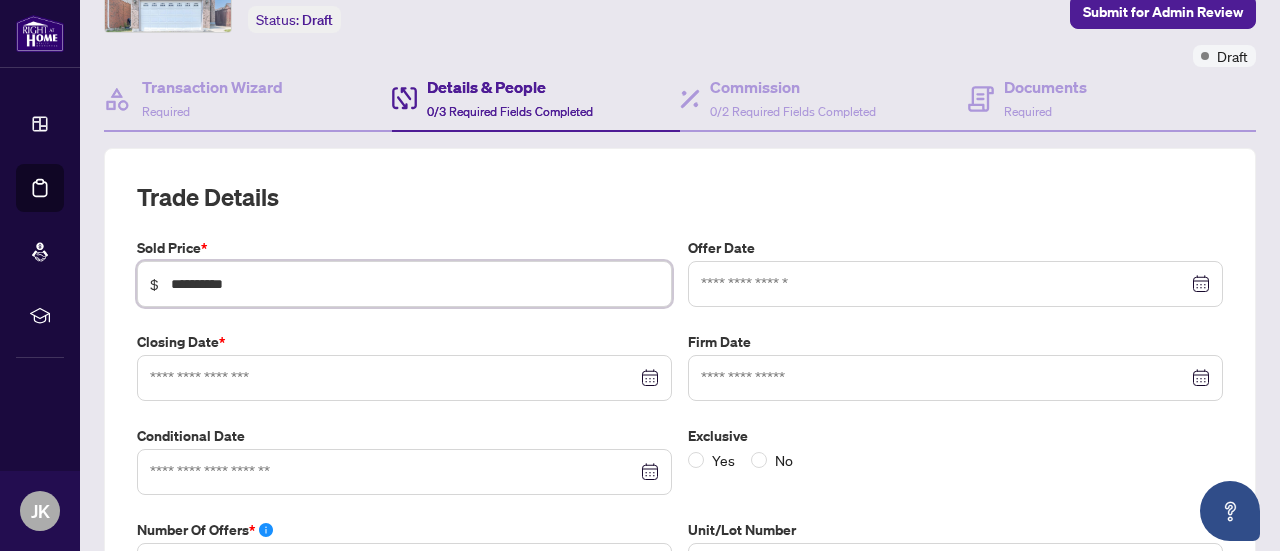 type on "**********" 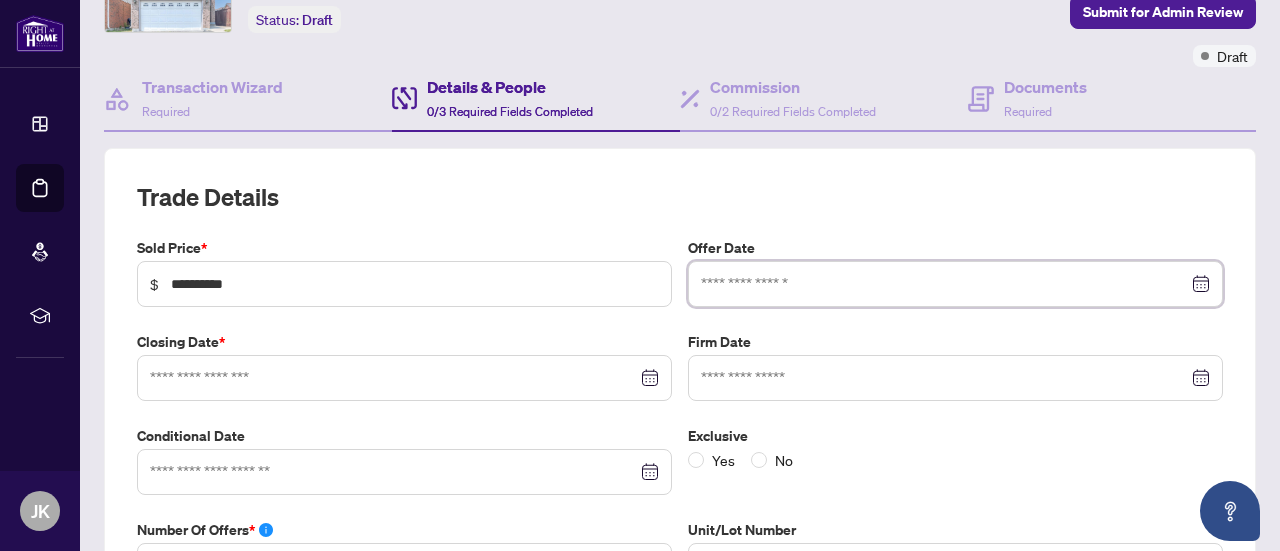 click at bounding box center [944, 284] 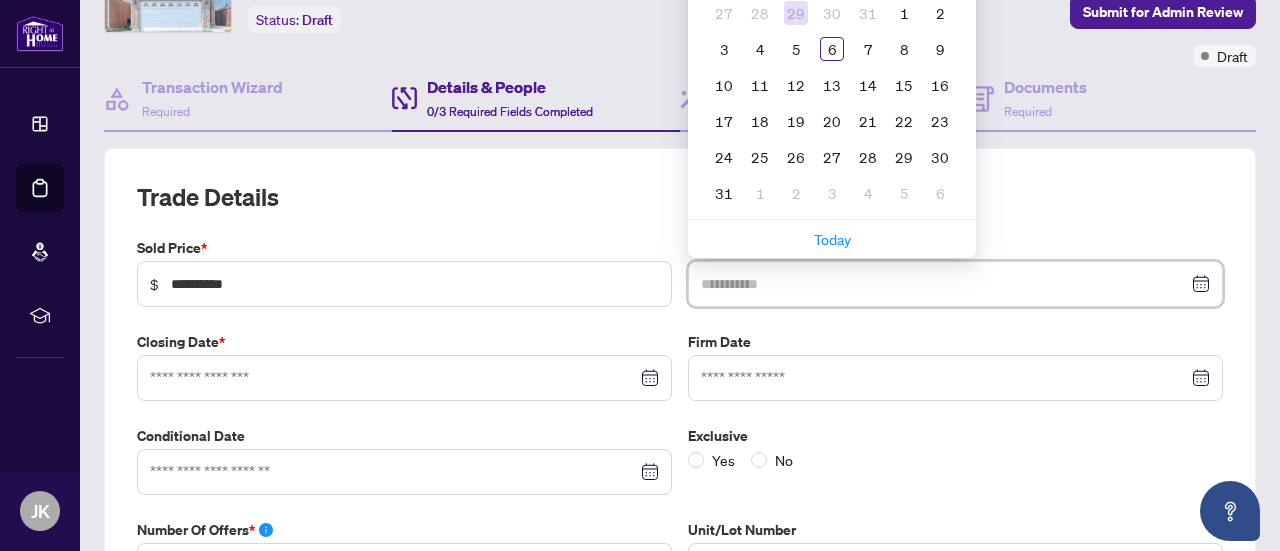 type on "**********" 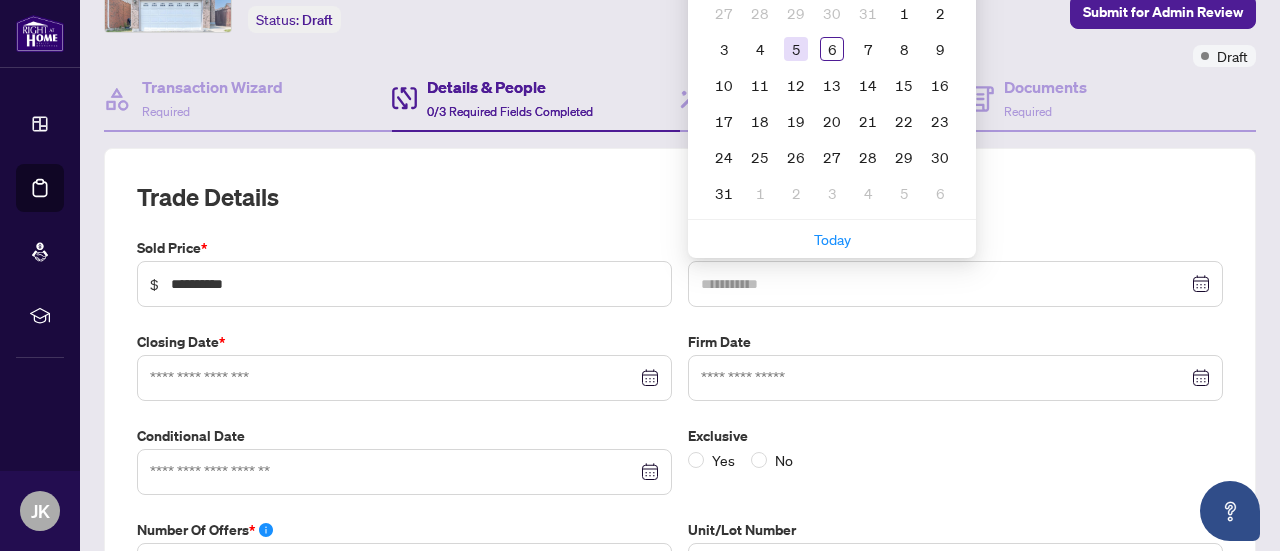 click on "5" at bounding box center [796, 49] 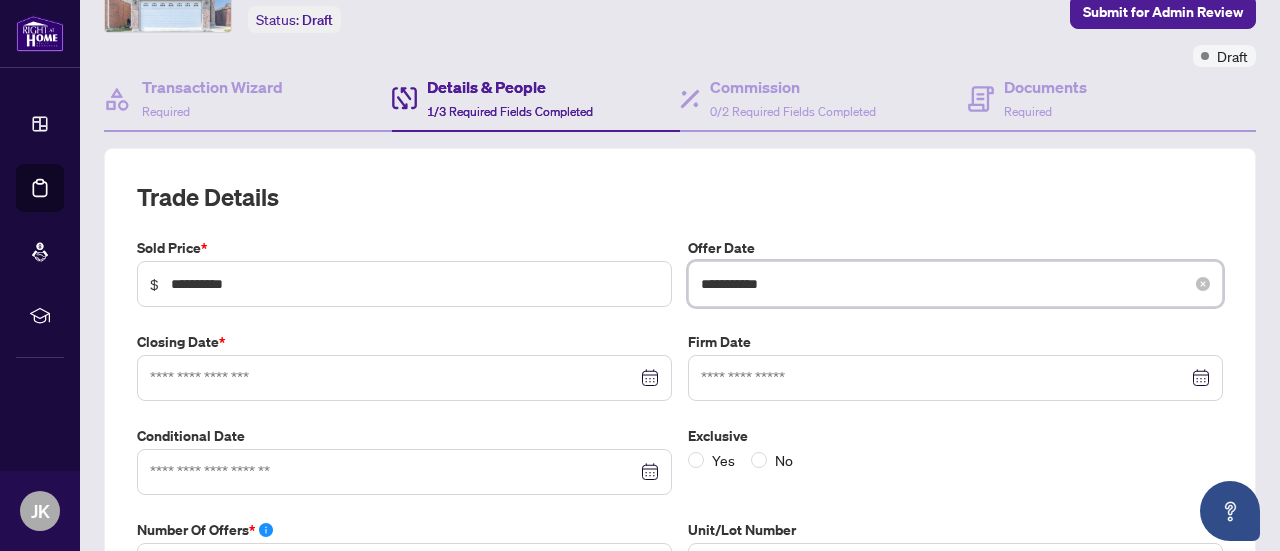 click on "**********" at bounding box center (944, 284) 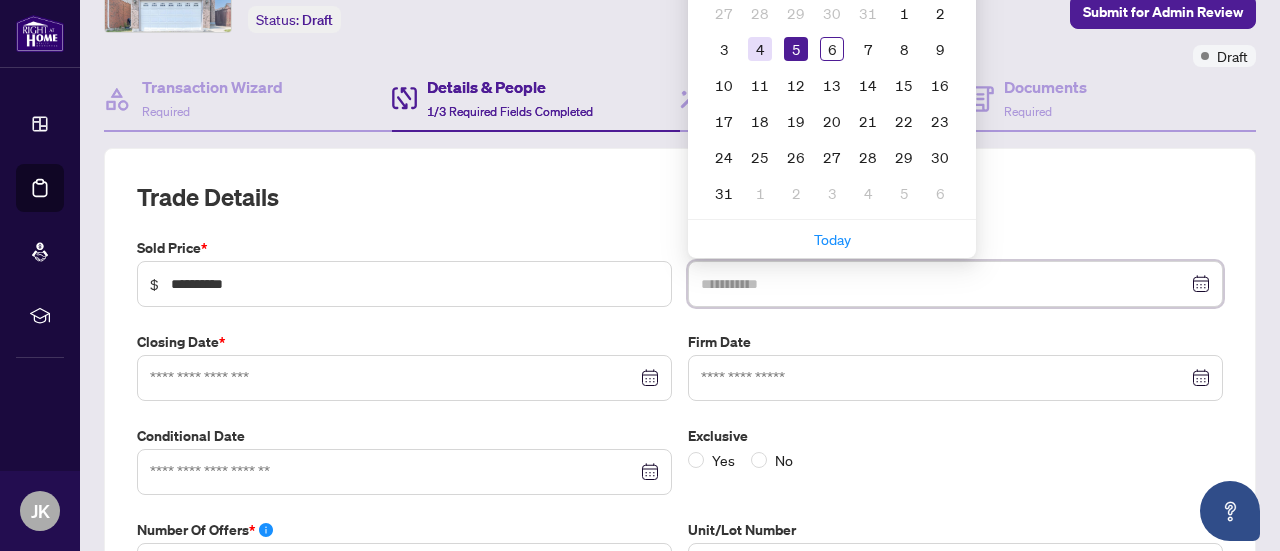 type on "**********" 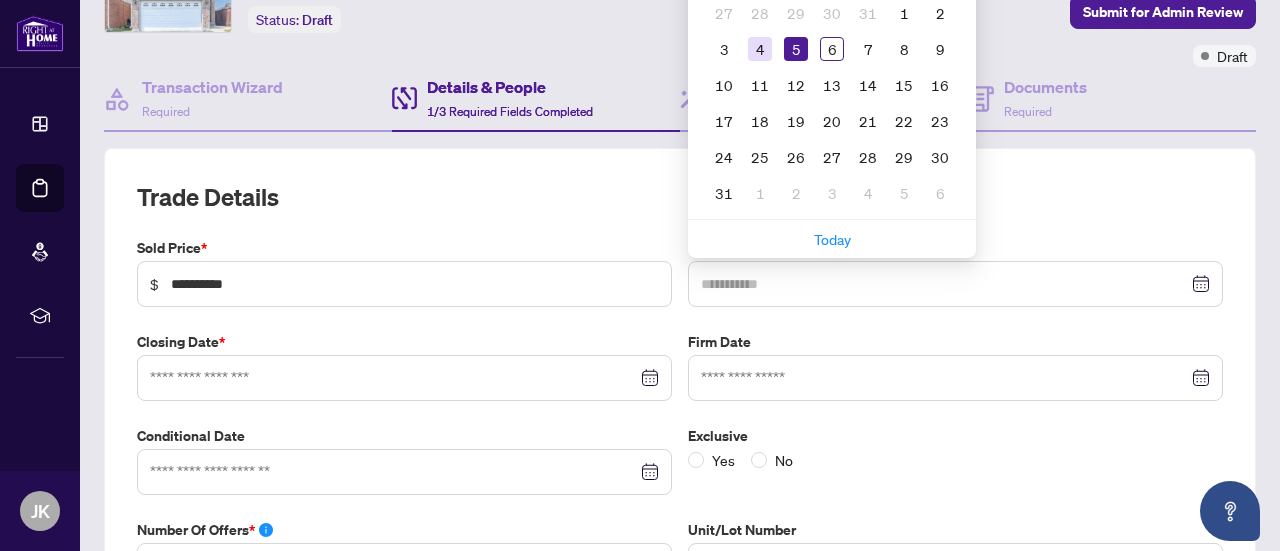 click on "4" at bounding box center [760, 49] 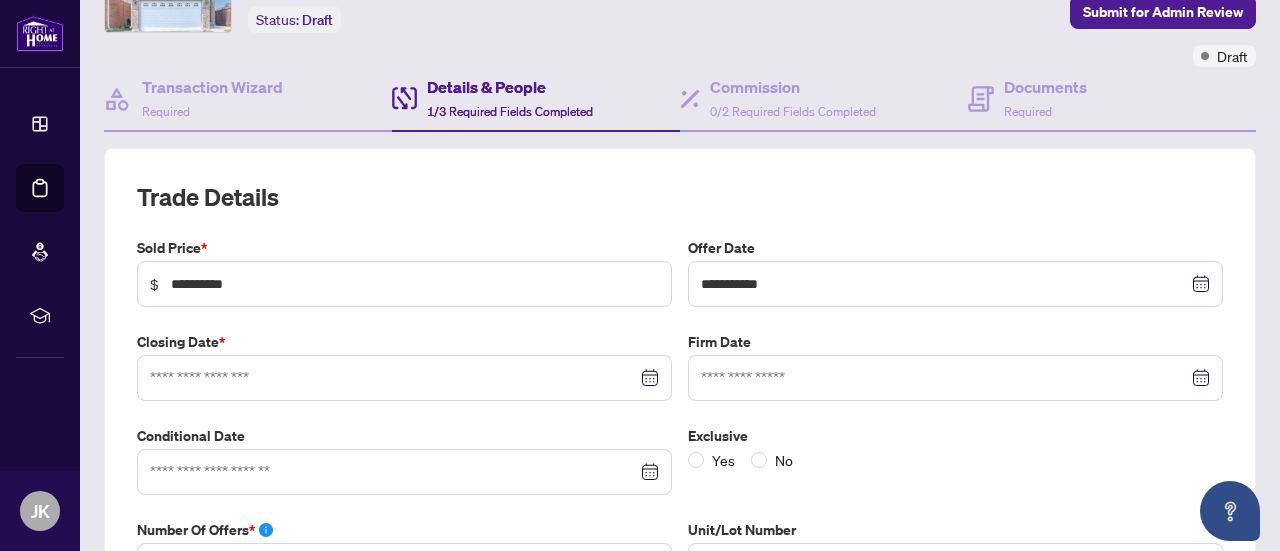click at bounding box center [404, 378] 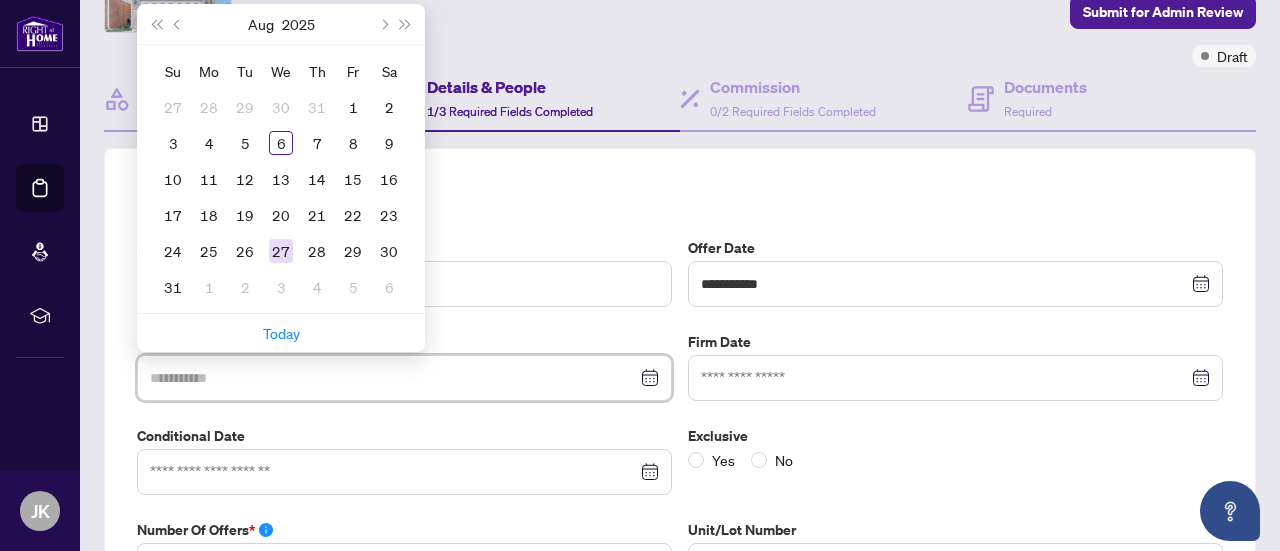 type on "**********" 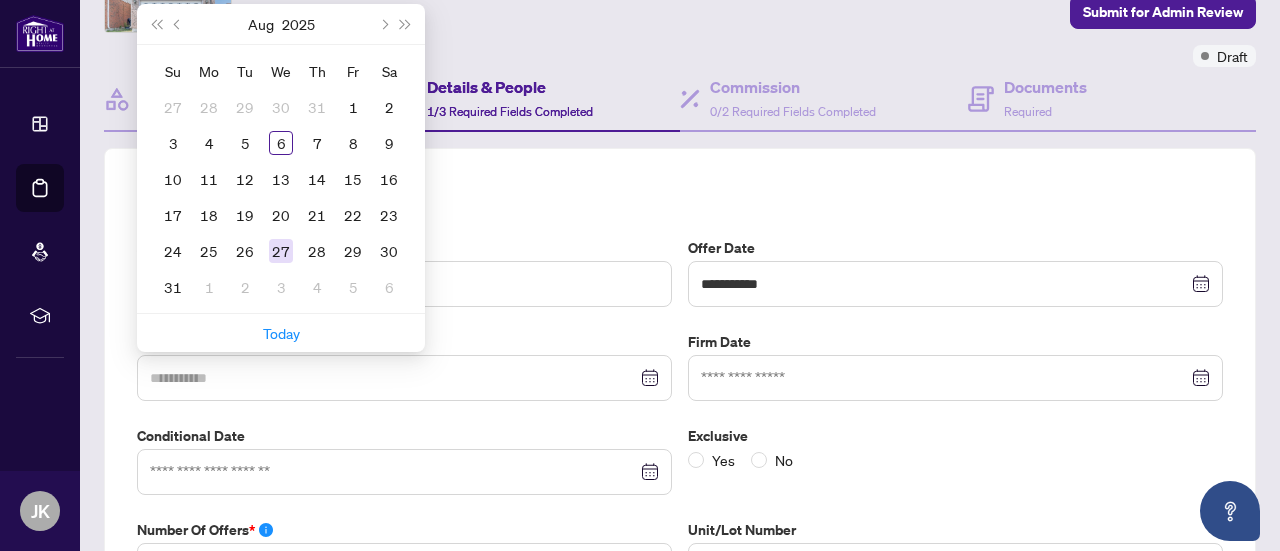 click on "27" at bounding box center (281, 251) 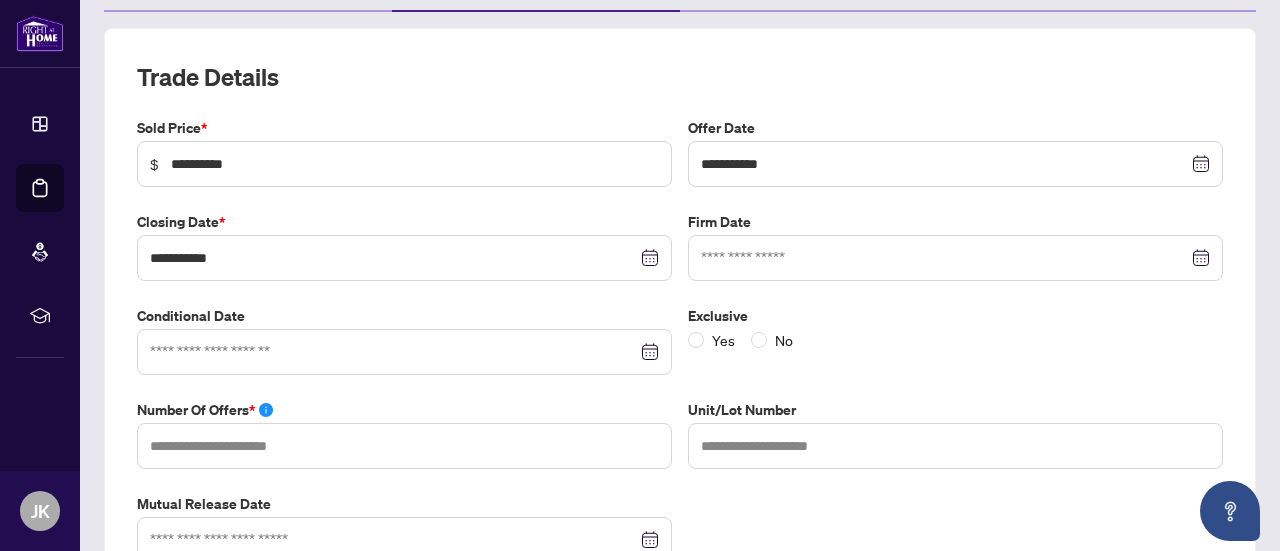 scroll, scrollTop: 286, scrollLeft: 0, axis: vertical 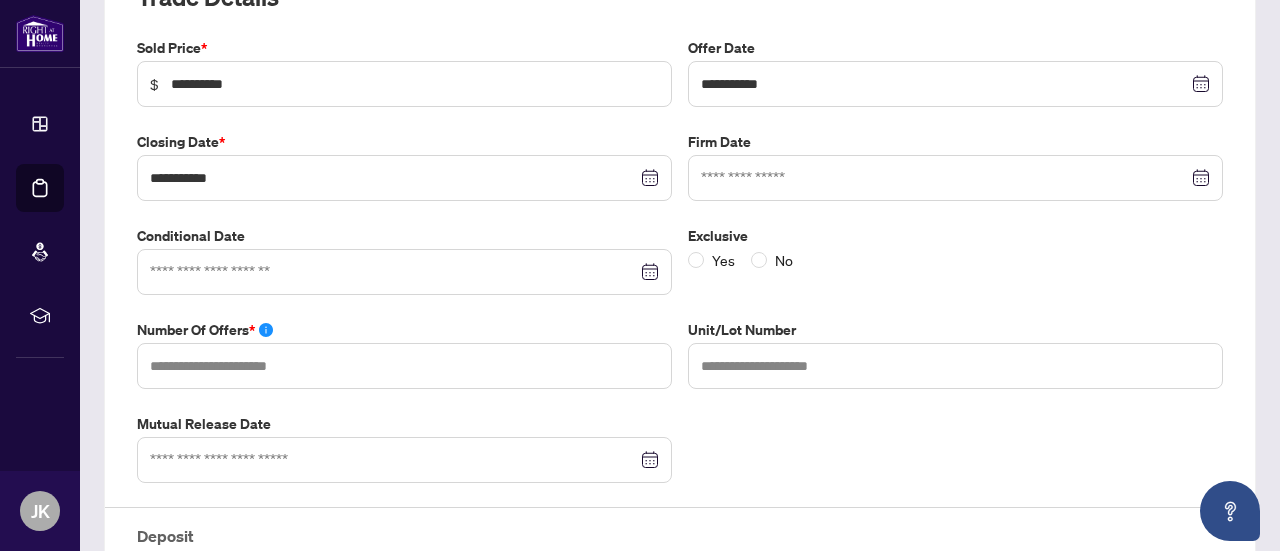 click at bounding box center [404, 272] 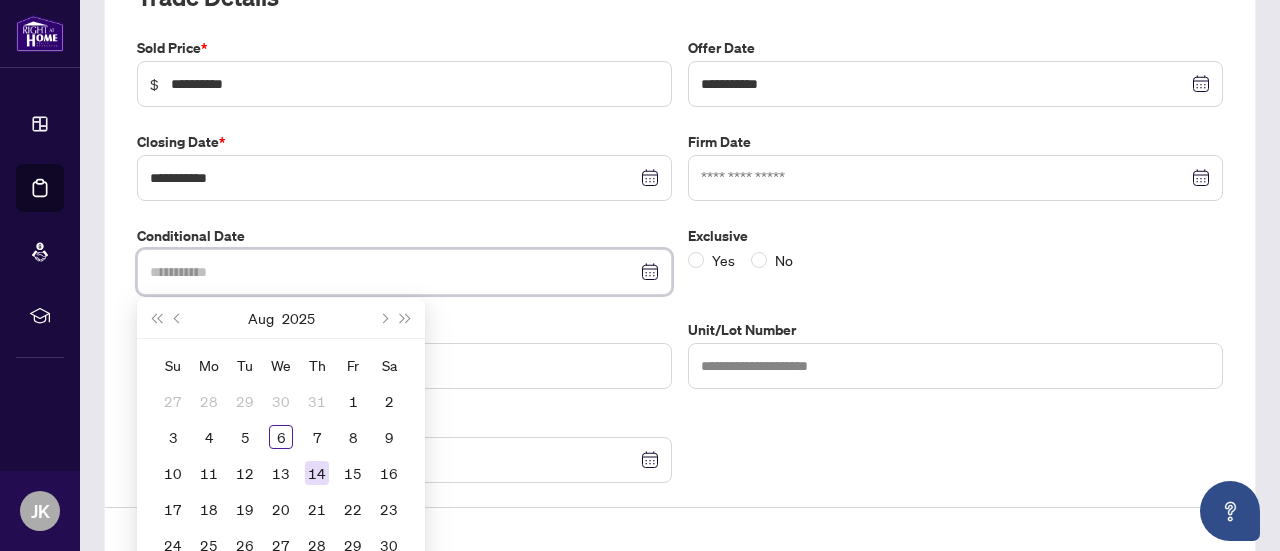 type on "**********" 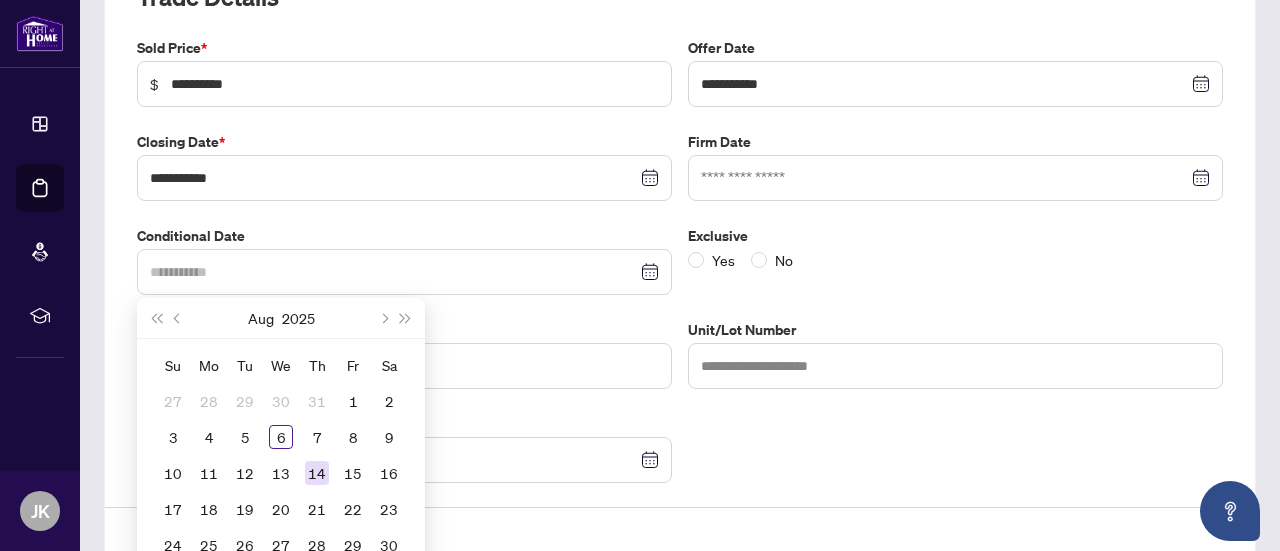click on "14" at bounding box center (317, 473) 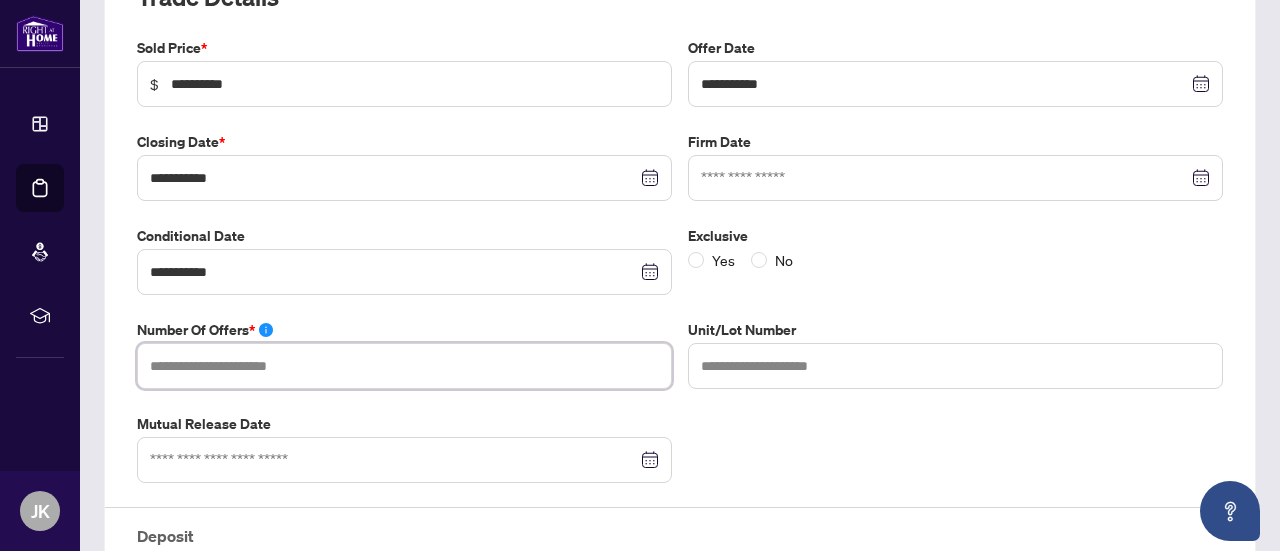 click at bounding box center [404, 366] 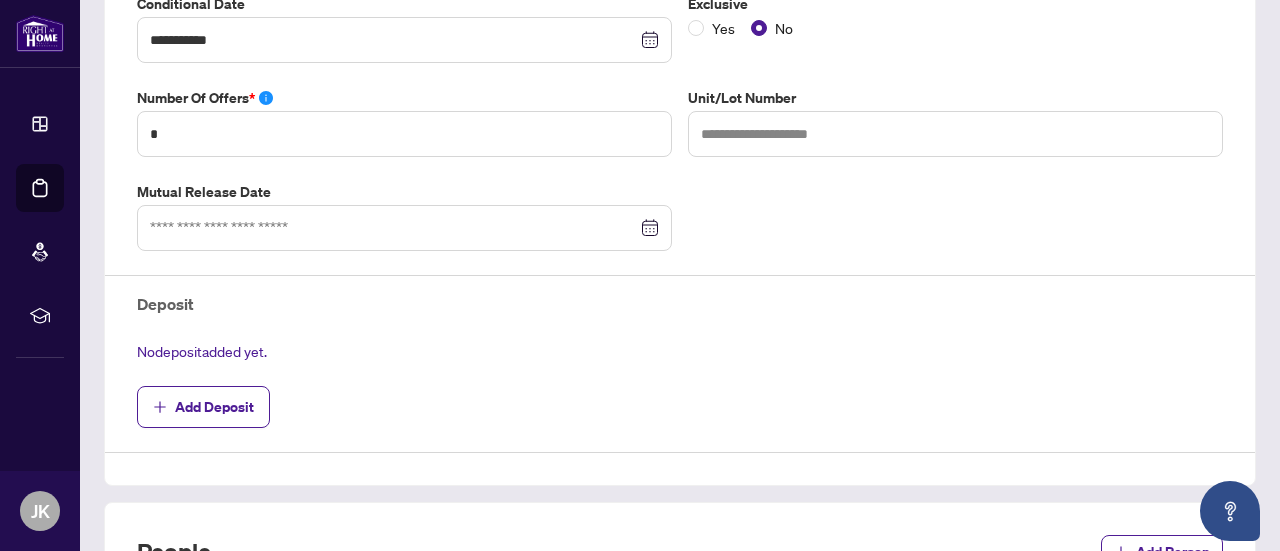scroll, scrollTop: 566, scrollLeft: 0, axis: vertical 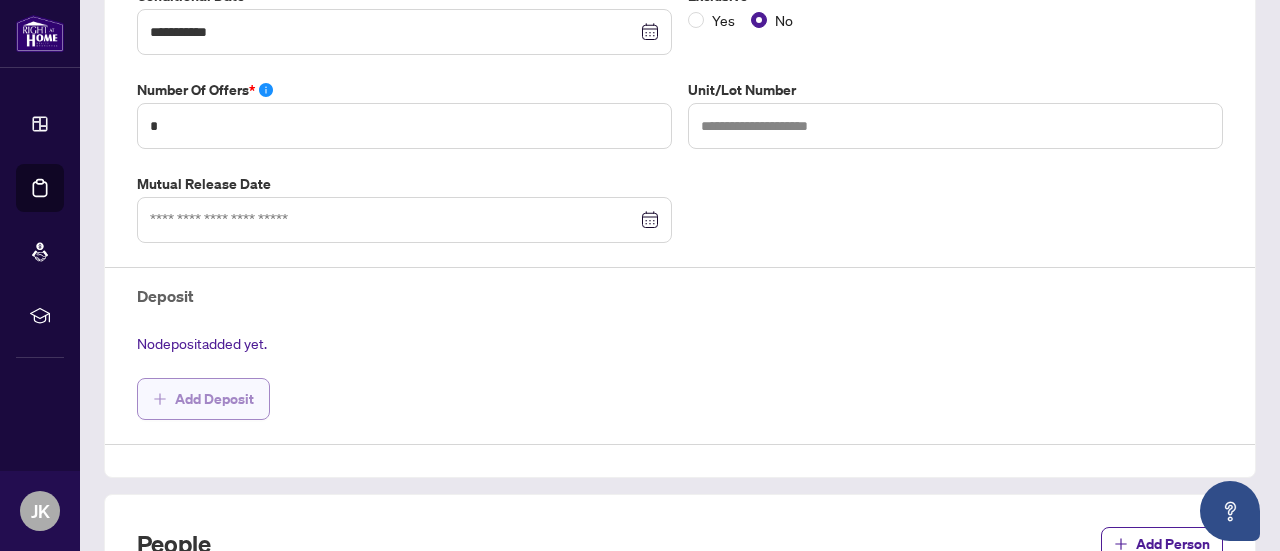 click on "Add Deposit" at bounding box center (214, 399) 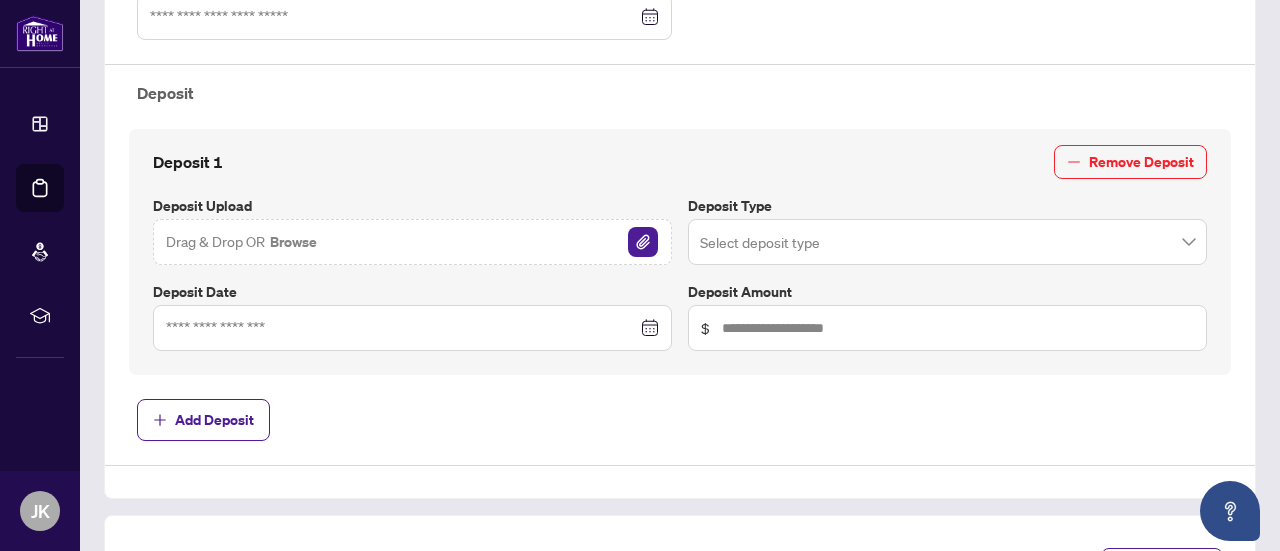 scroll, scrollTop: 774, scrollLeft: 0, axis: vertical 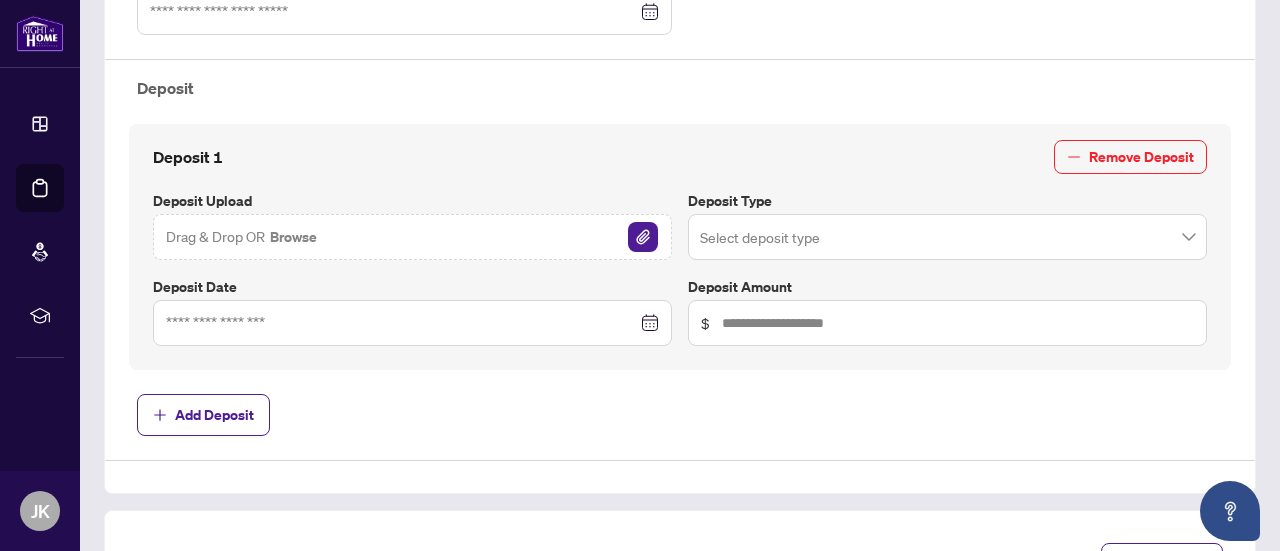 click at bounding box center (947, 237) 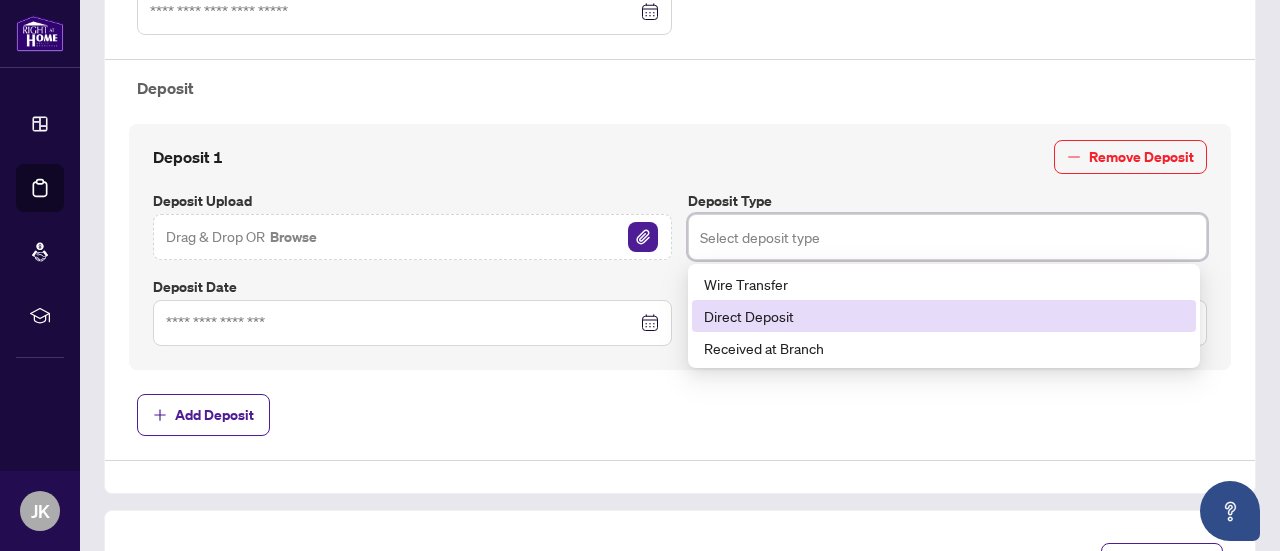 click on "Direct Deposit" at bounding box center (944, 316) 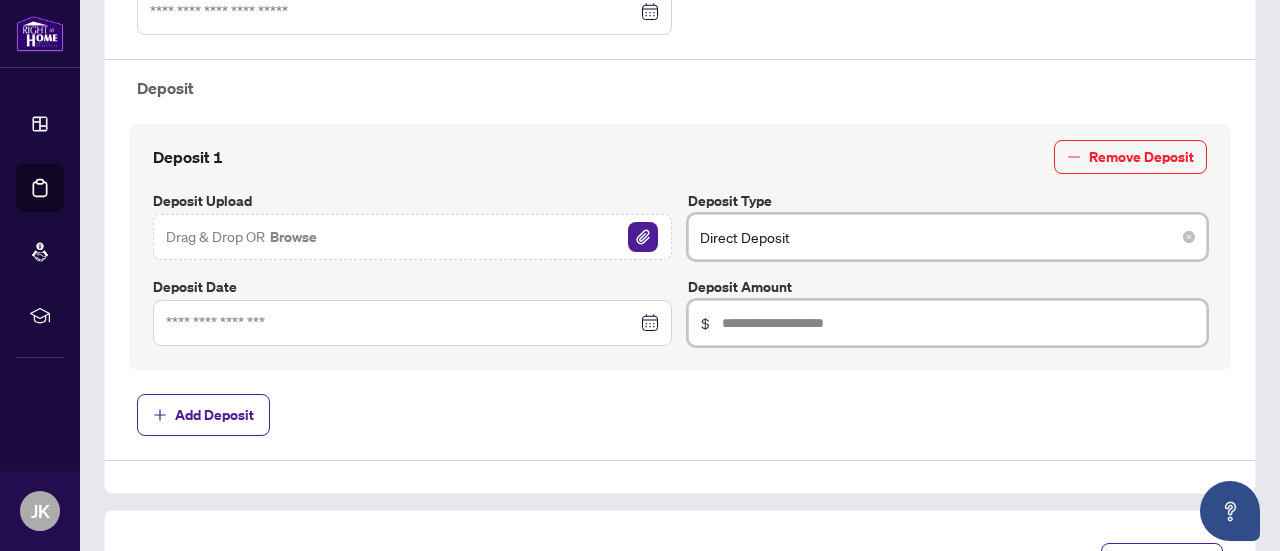 click at bounding box center (958, 323) 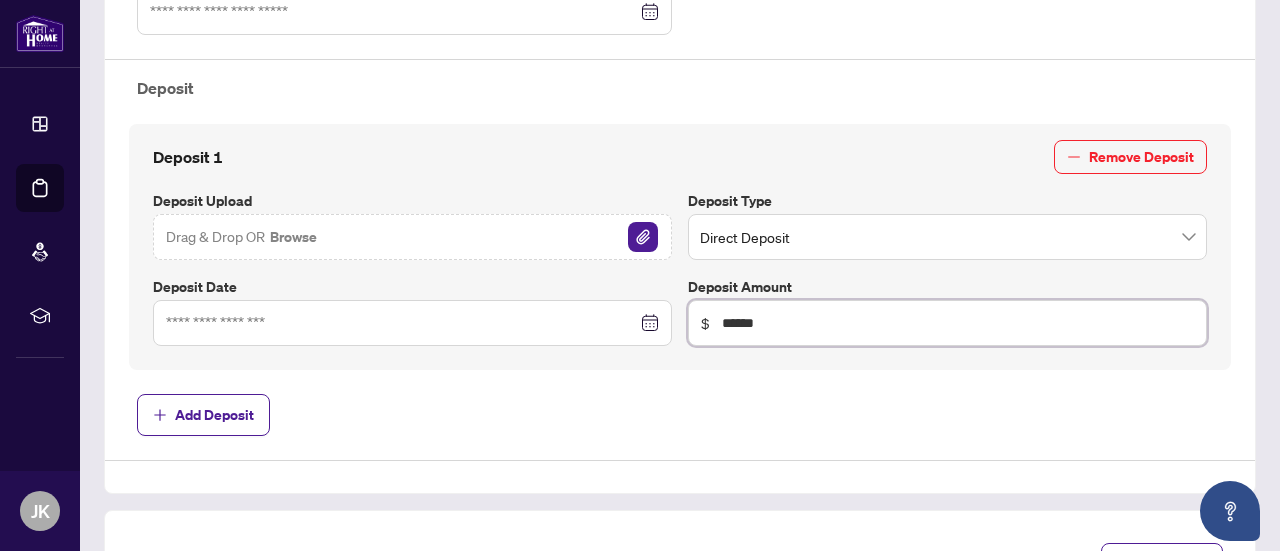 type on "******" 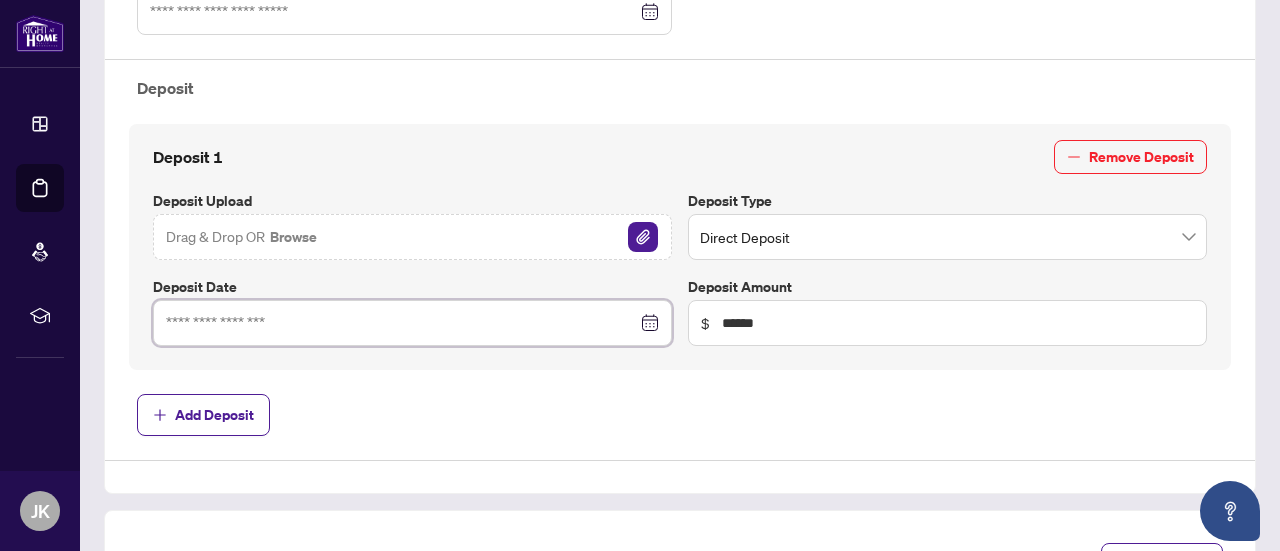 click at bounding box center (401, 323) 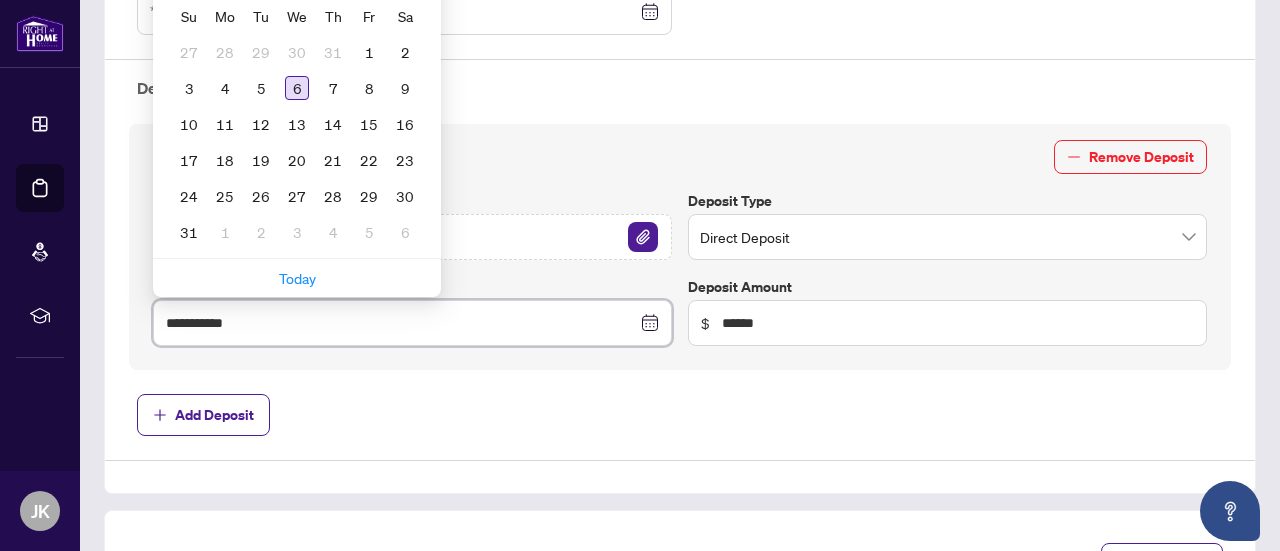 type on "**********" 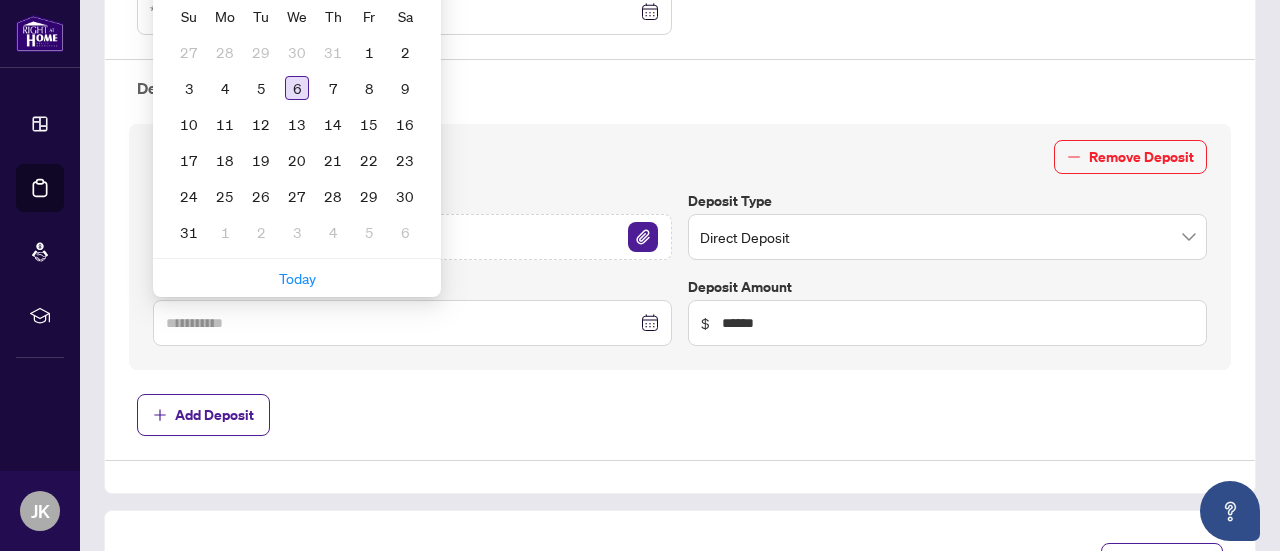click on "6" at bounding box center (297, 88) 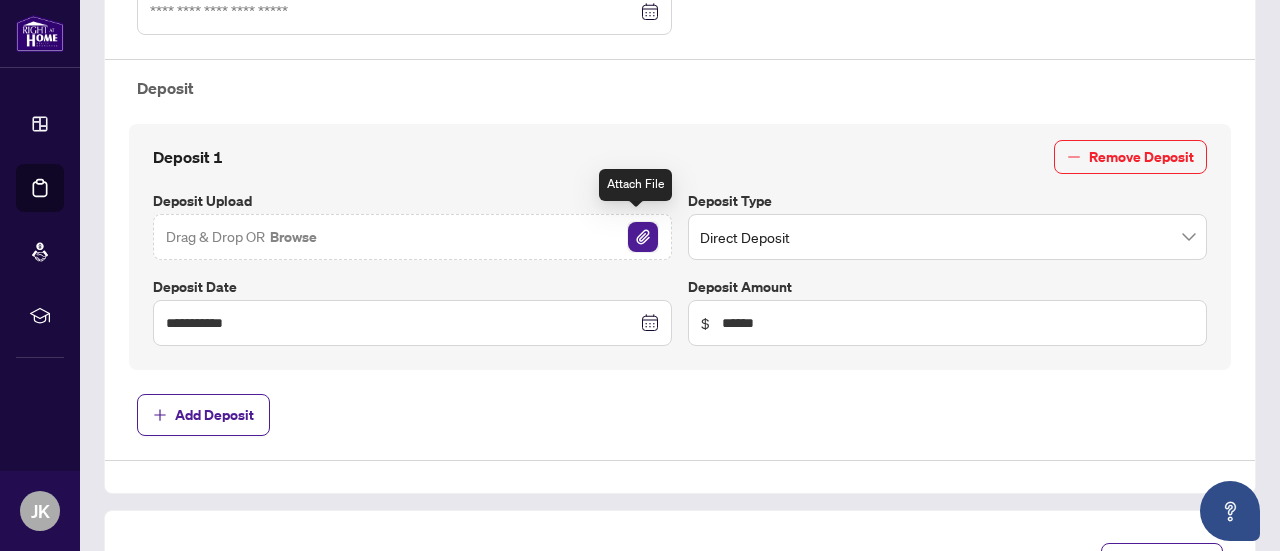click at bounding box center (643, 237) 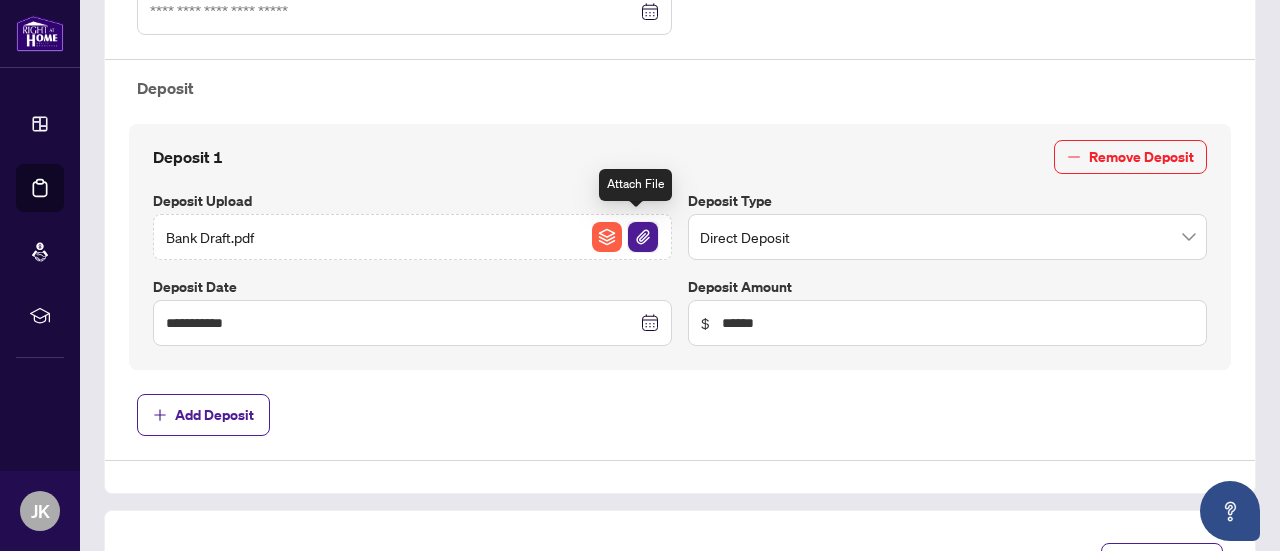 click at bounding box center [643, 237] 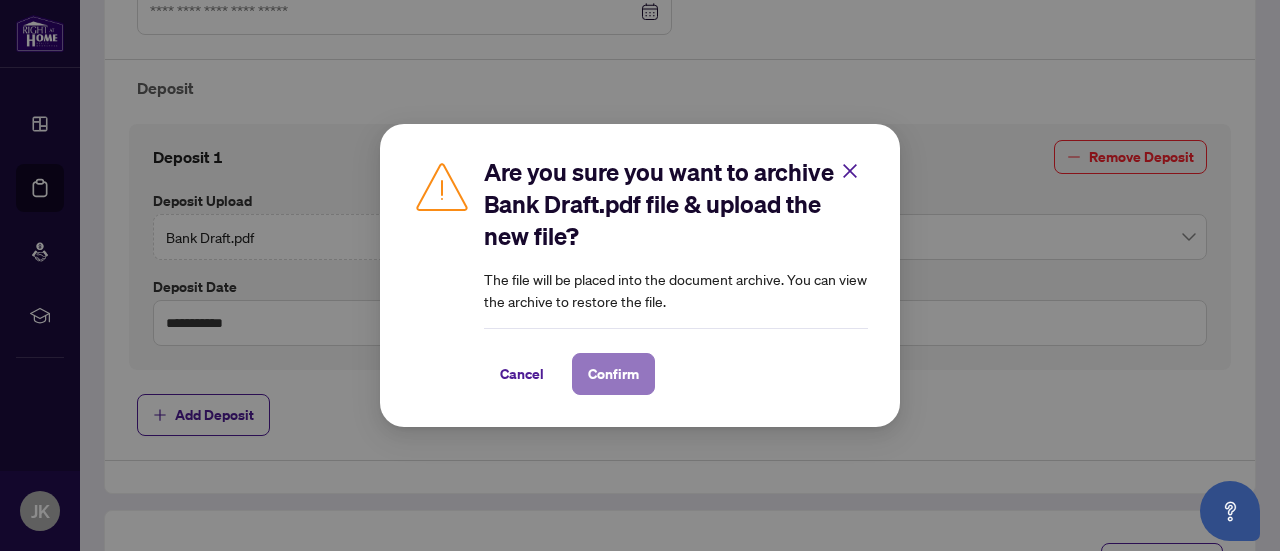 click on "Confirm" at bounding box center [613, 374] 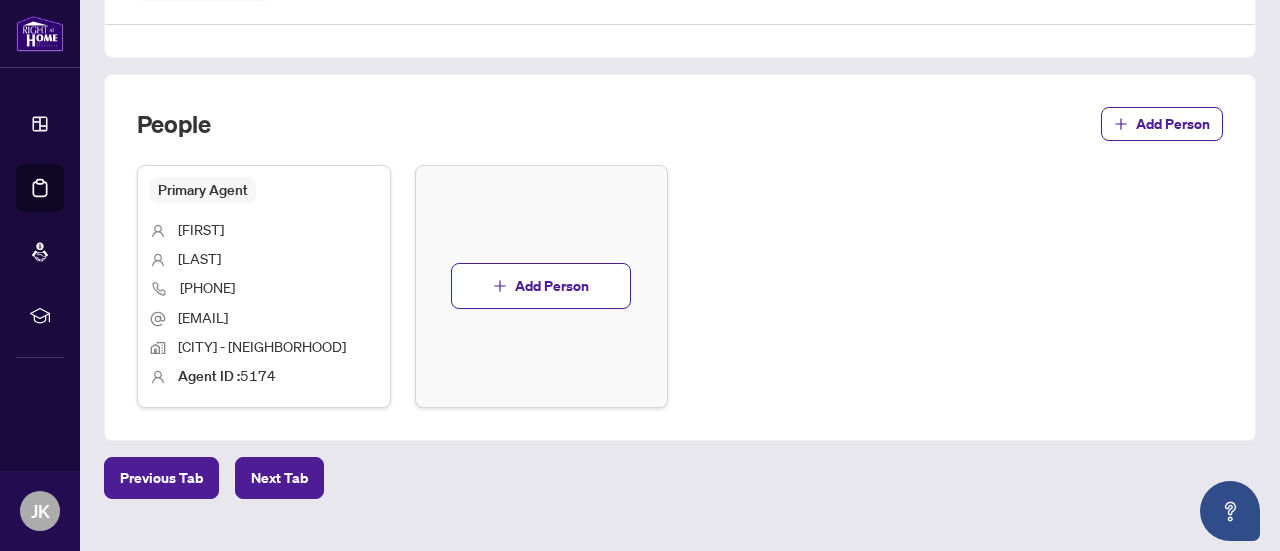 scroll, scrollTop: 1224, scrollLeft: 0, axis: vertical 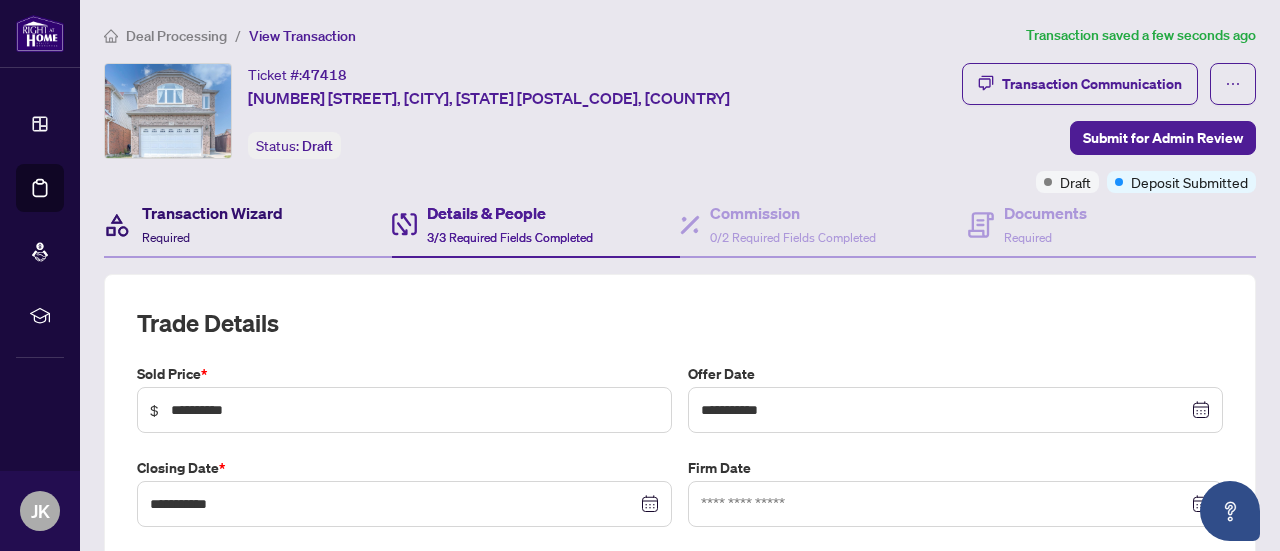 click on "Required" at bounding box center (166, 237) 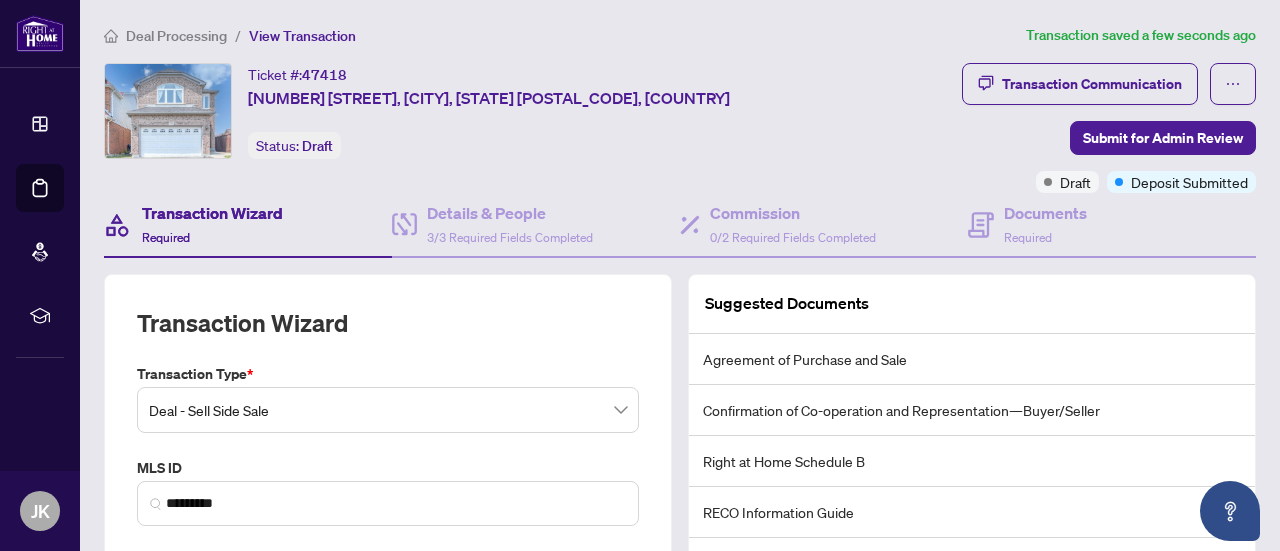click on "Agreement of Purchase and Sale" at bounding box center [972, 359] 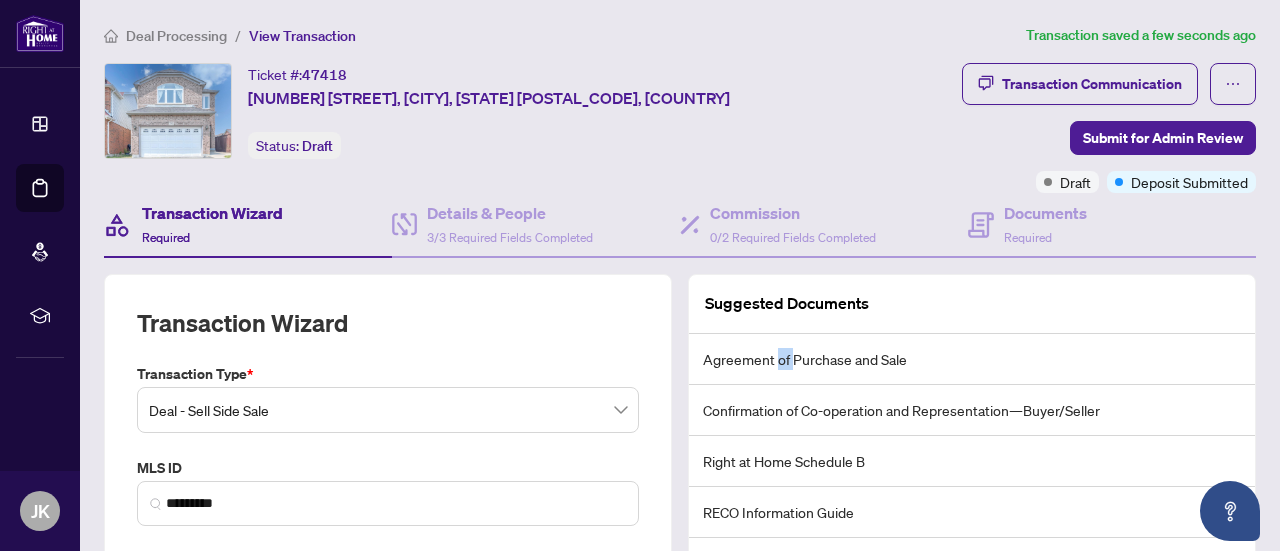 click on "Agreement of Purchase and Sale" at bounding box center (972, 359) 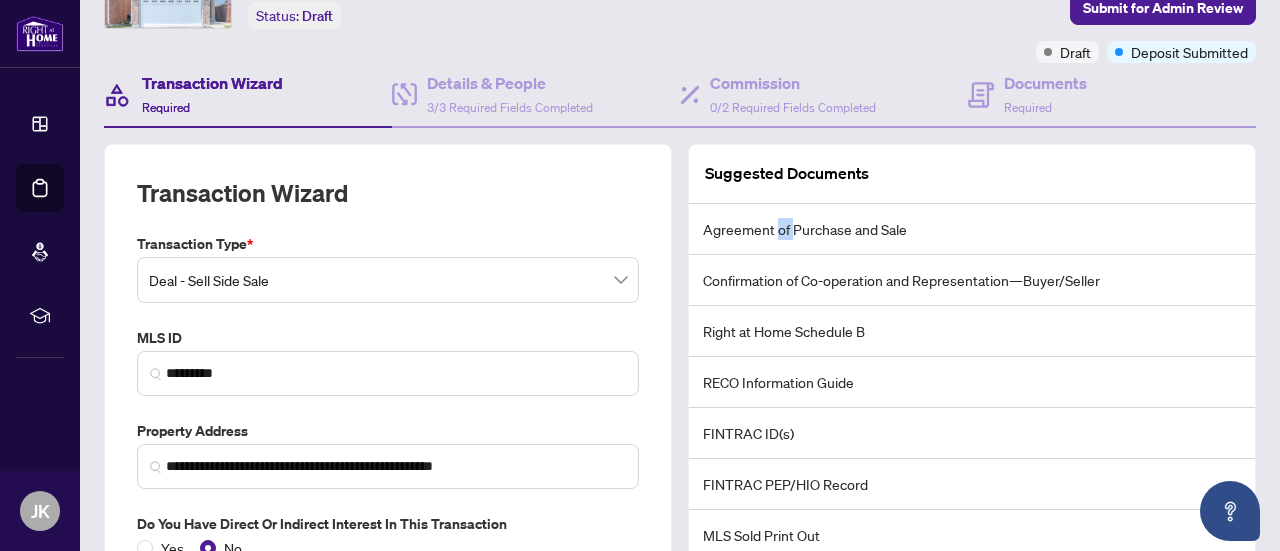 scroll, scrollTop: 125, scrollLeft: 0, axis: vertical 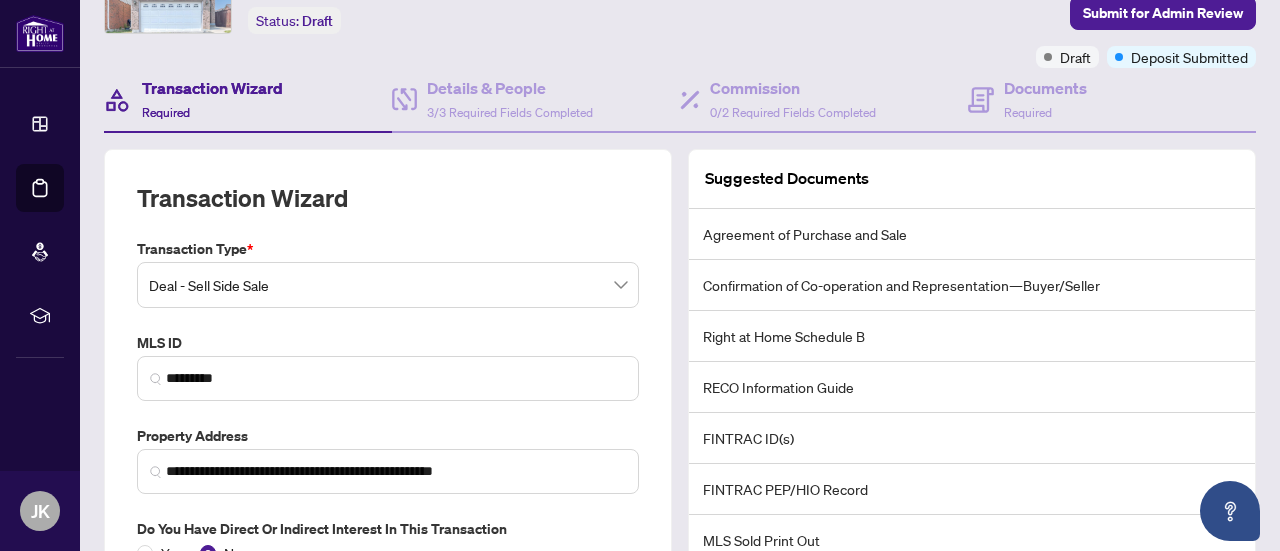 click on "Agreement of Purchase and Sale" at bounding box center [972, 234] 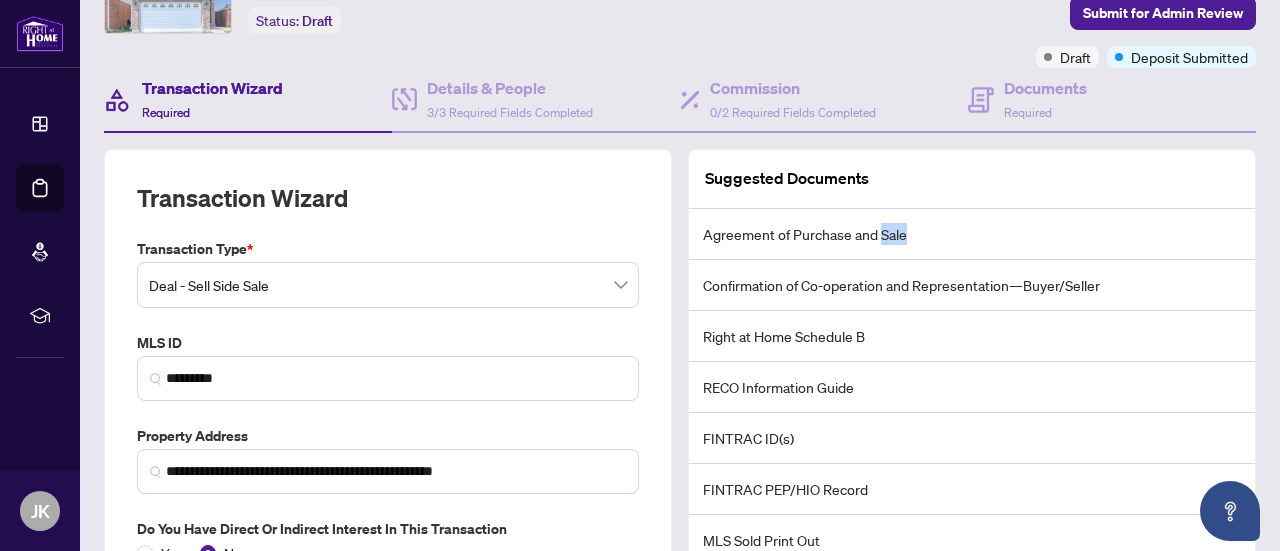click on "Agreement of Purchase and Sale" at bounding box center [972, 234] 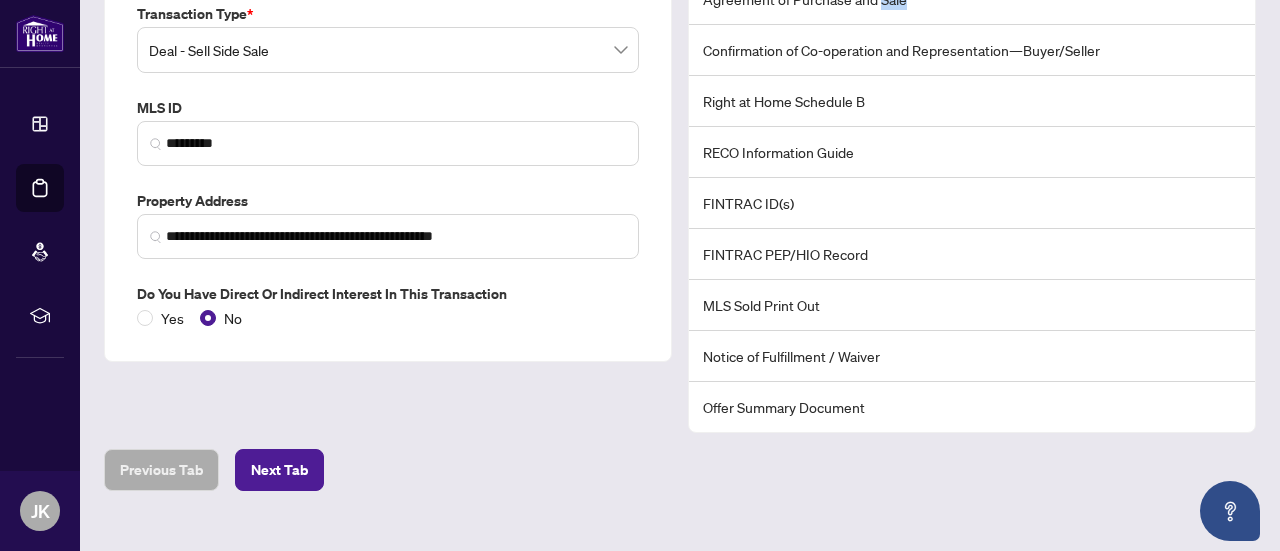 scroll, scrollTop: 386, scrollLeft: 0, axis: vertical 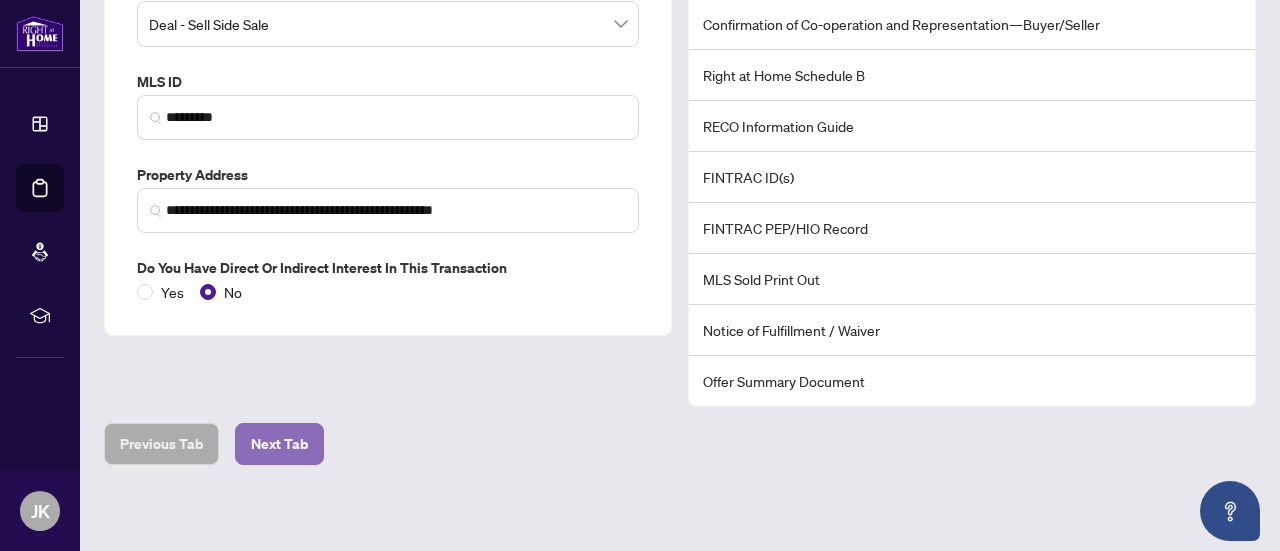 click on "Next Tab" at bounding box center [279, 444] 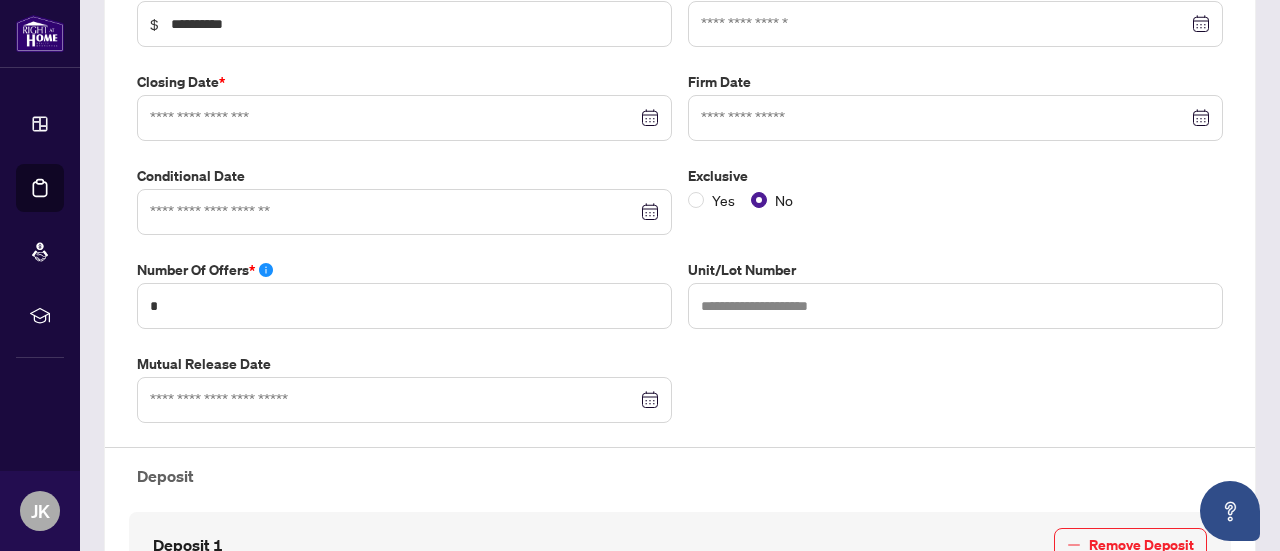 type on "**********" 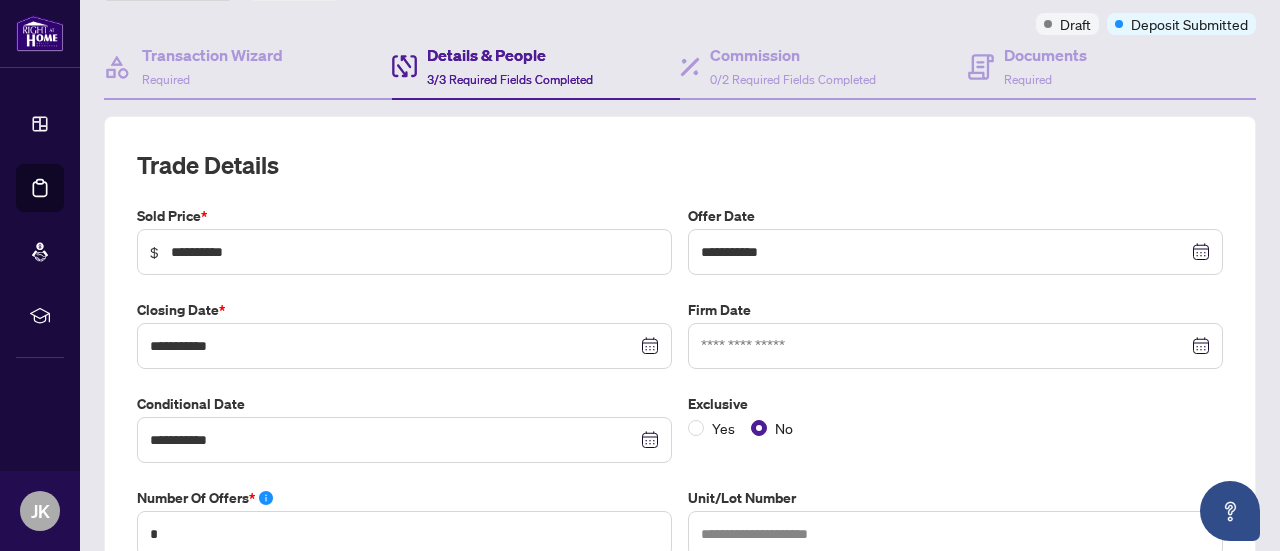 scroll, scrollTop: 0, scrollLeft: 0, axis: both 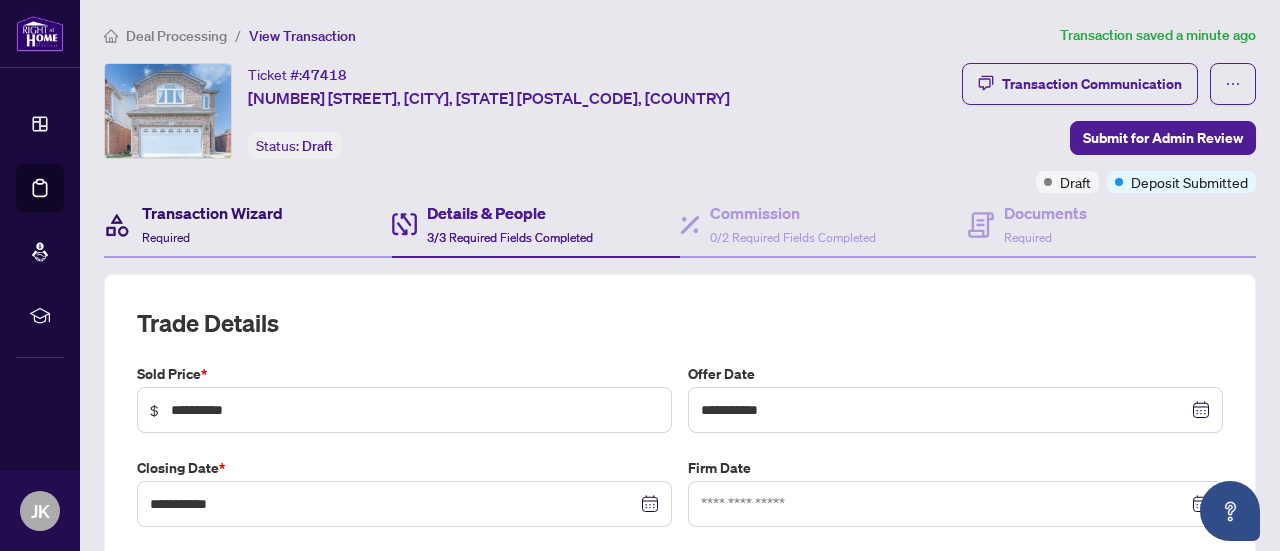 click on "Transaction Wizard" at bounding box center [212, 213] 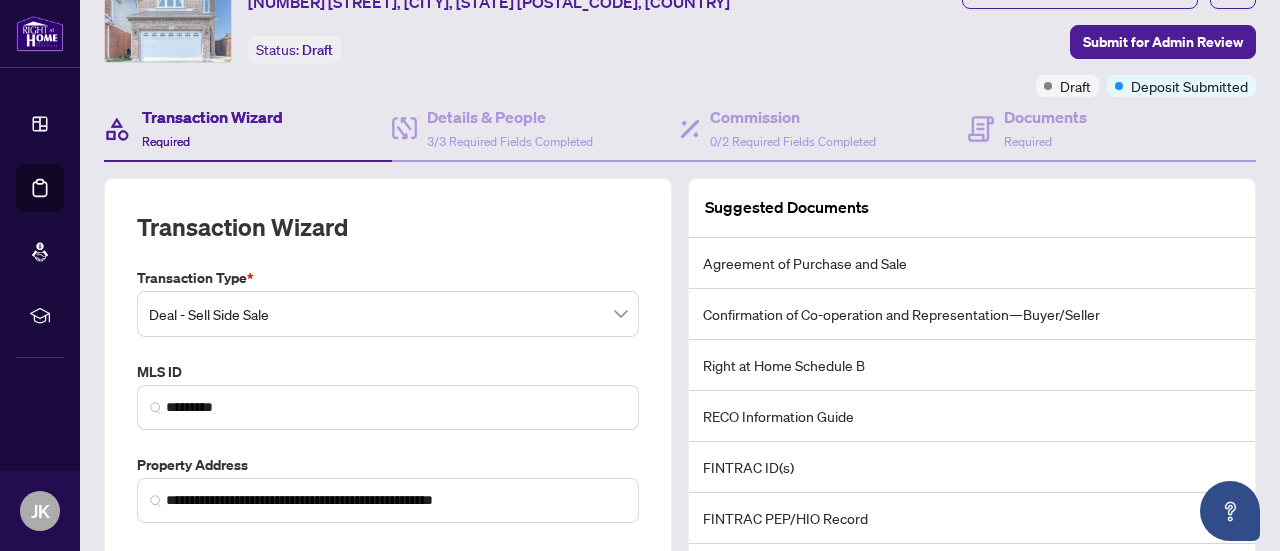 scroll, scrollTop: 95, scrollLeft: 0, axis: vertical 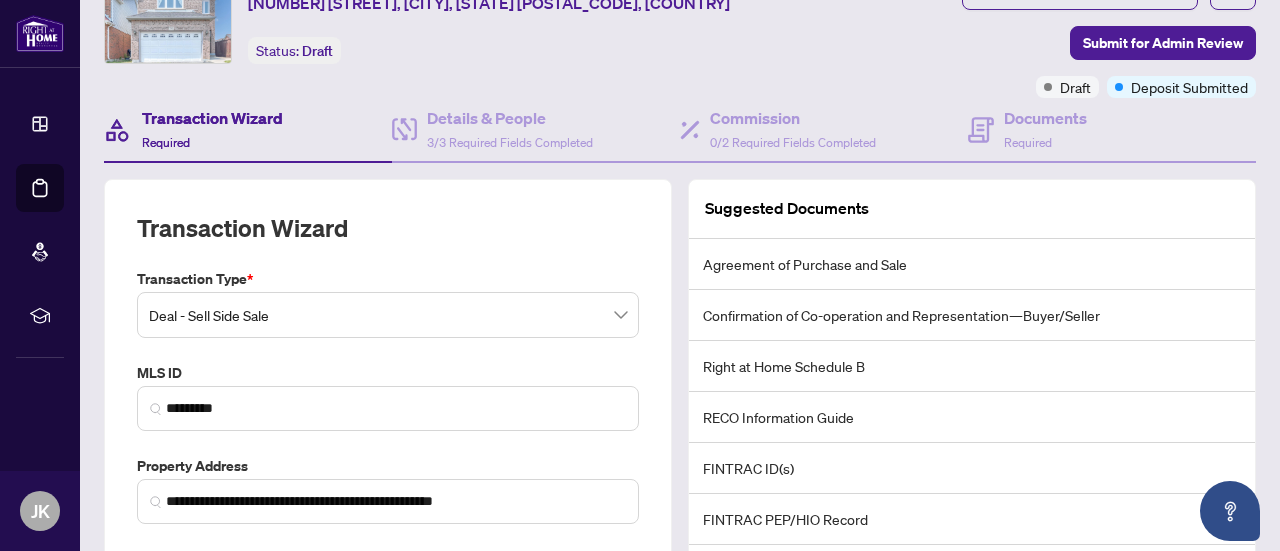 click on "Agreement of Purchase and Sale" at bounding box center [972, 264] 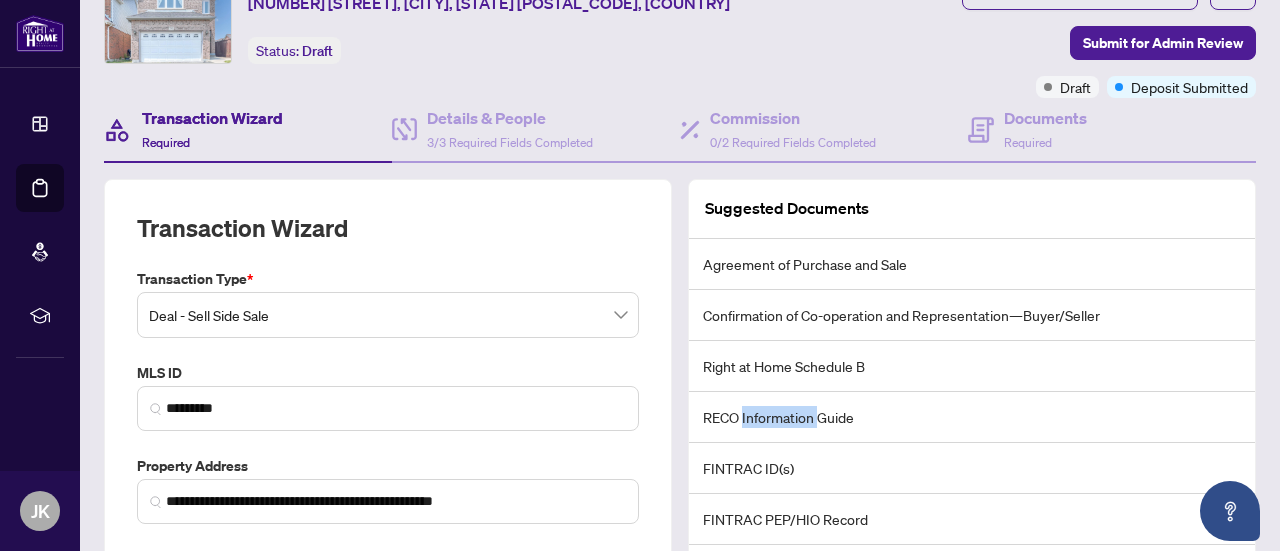 click on "RECO Information Guide" at bounding box center (972, 417) 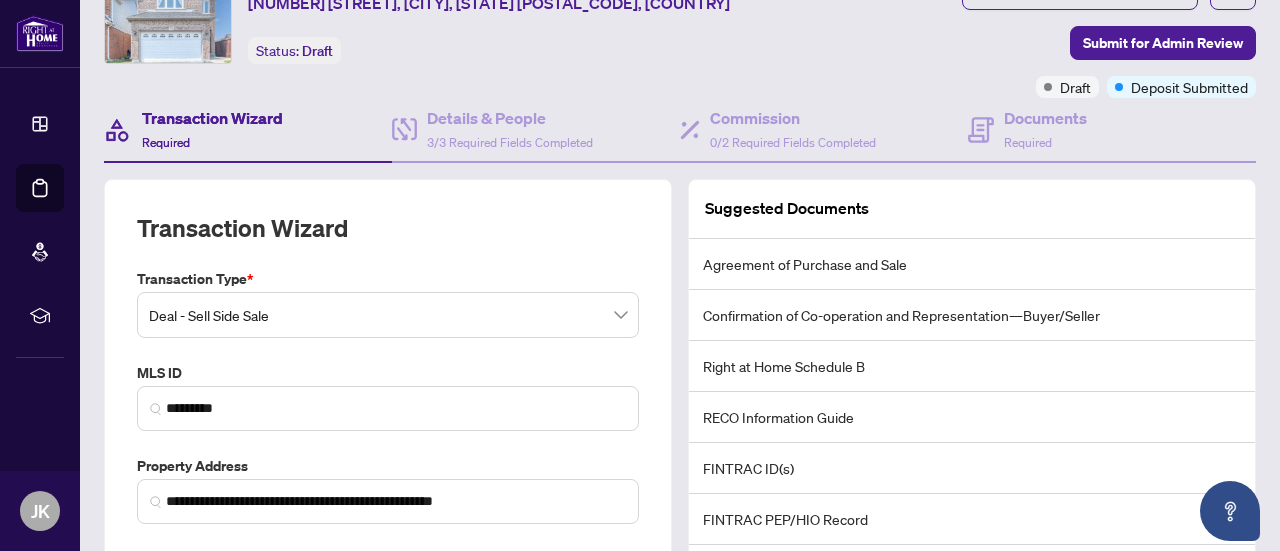 click on "RECO Information Guide" at bounding box center [972, 417] 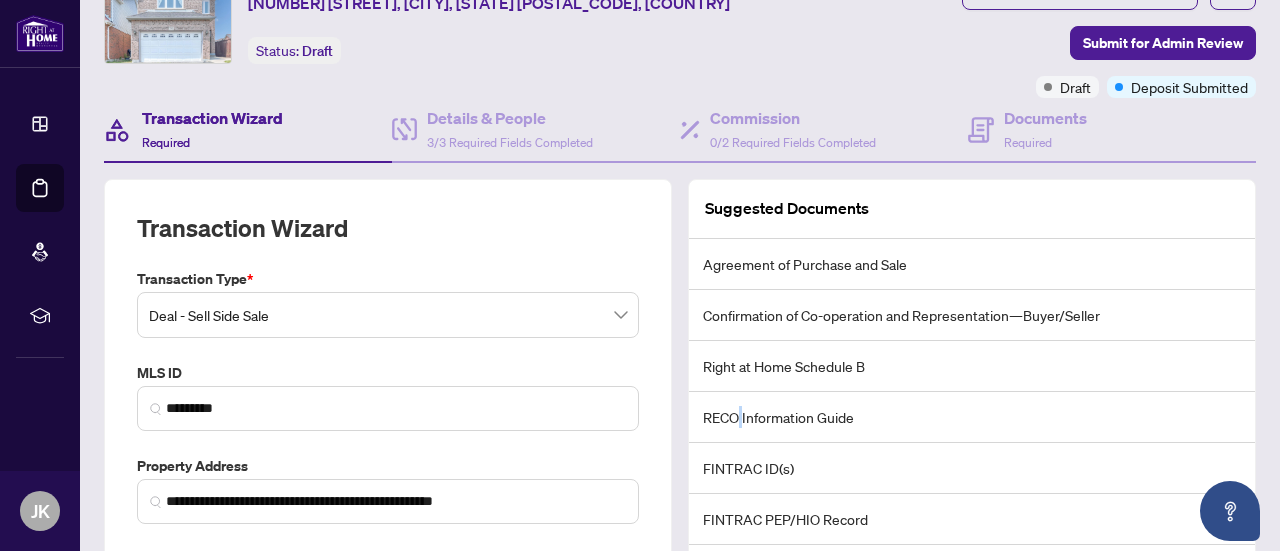 click on "RECO Information Guide" at bounding box center (972, 417) 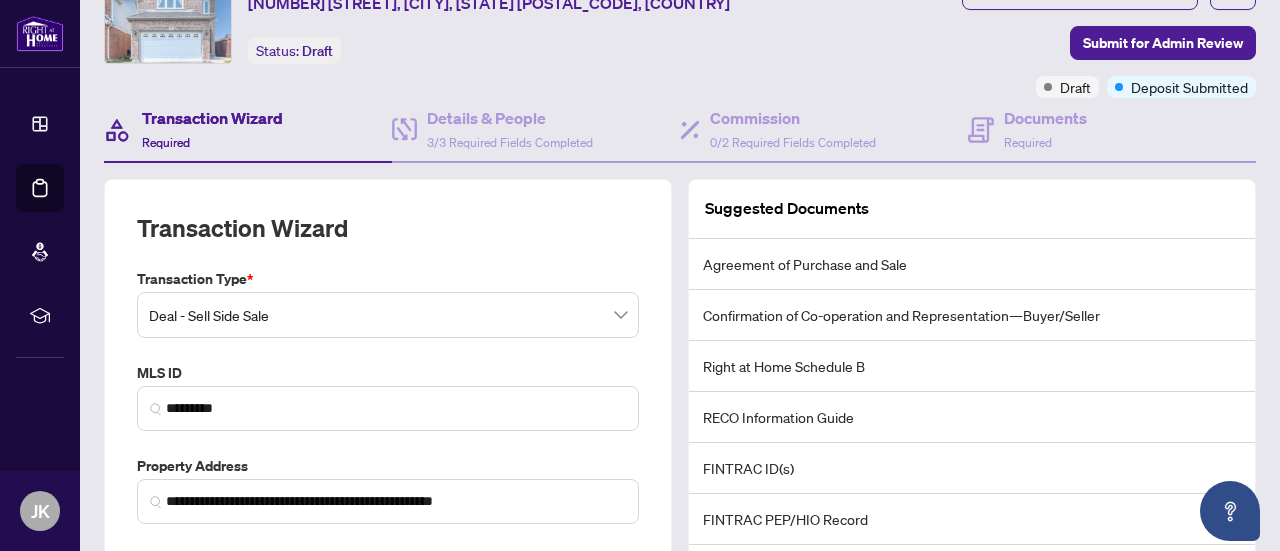 click on "FINTRAC ID(s)" at bounding box center (972, 468) 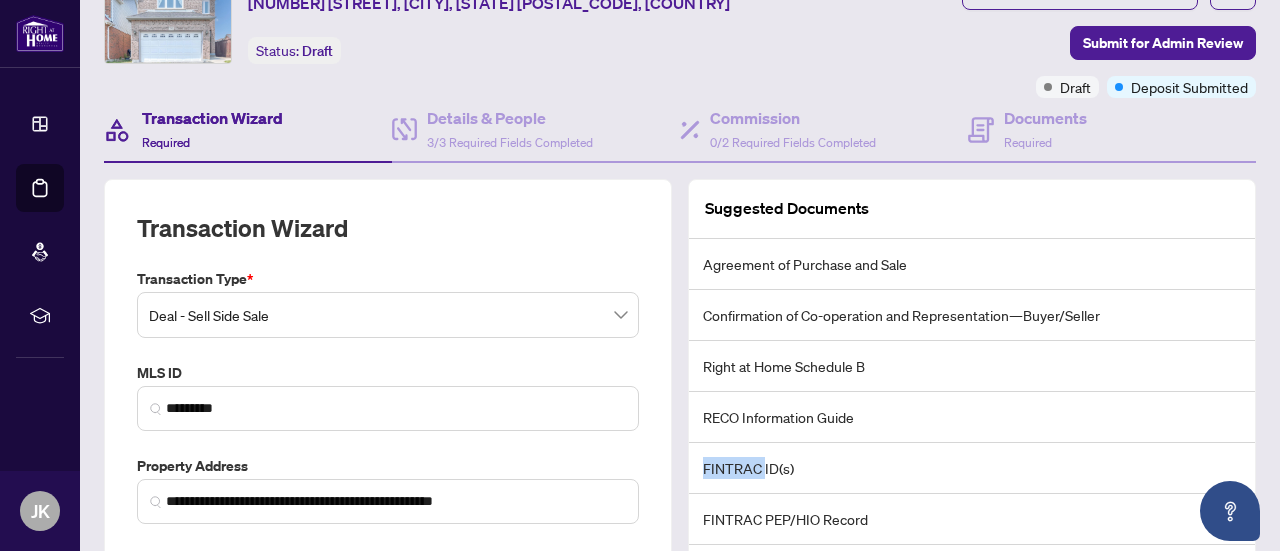 click on "FINTRAC ID(s)" at bounding box center (972, 468) 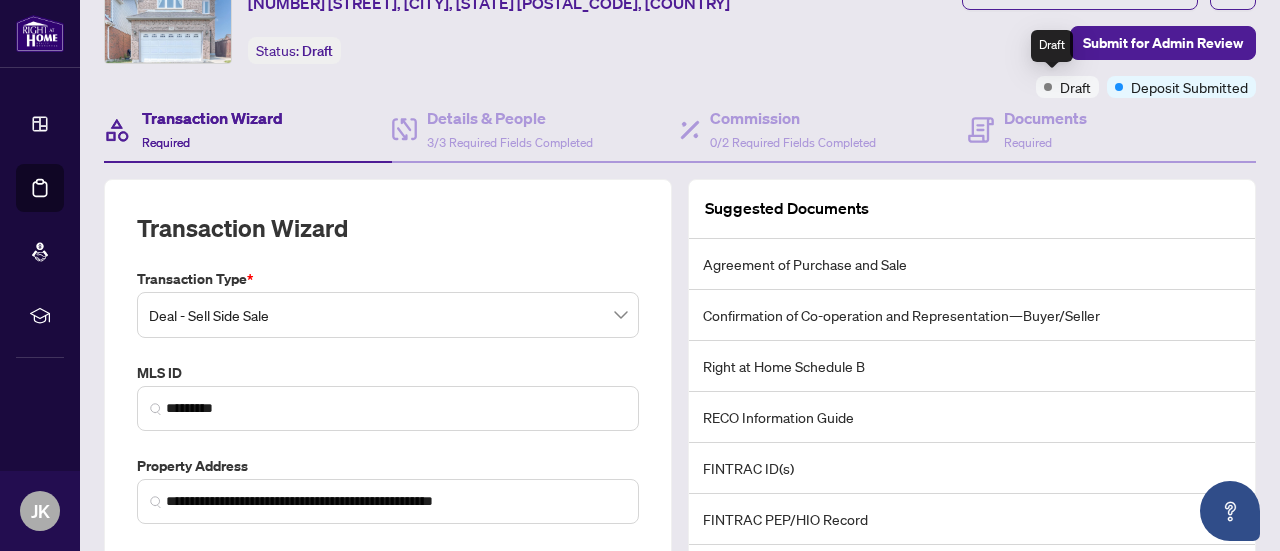 click on "Draft" at bounding box center (1075, 87) 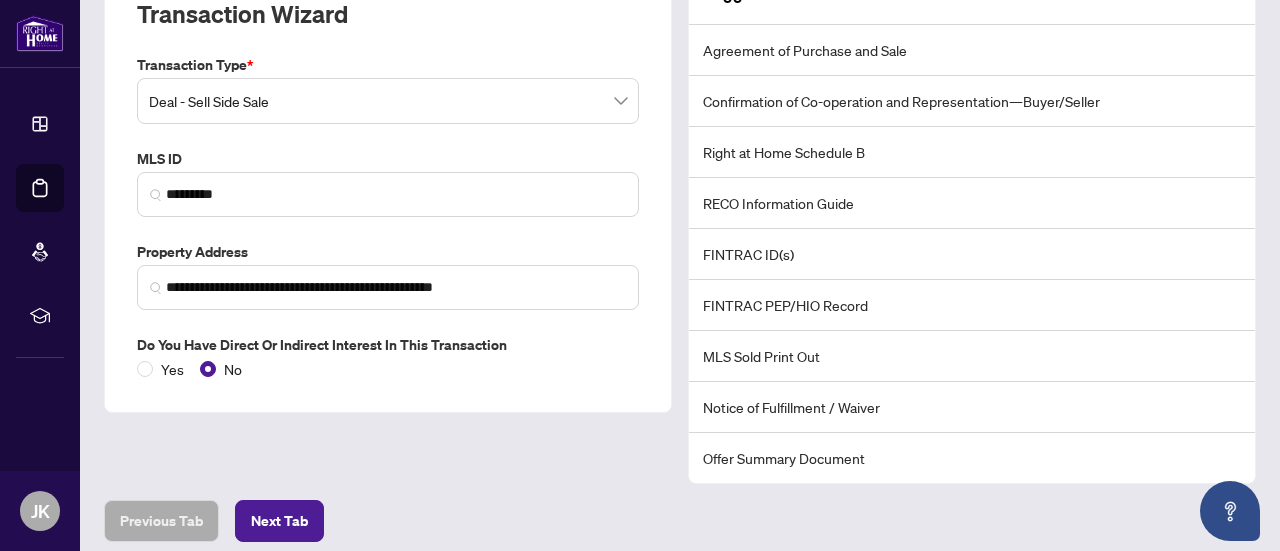scroll, scrollTop: 386, scrollLeft: 0, axis: vertical 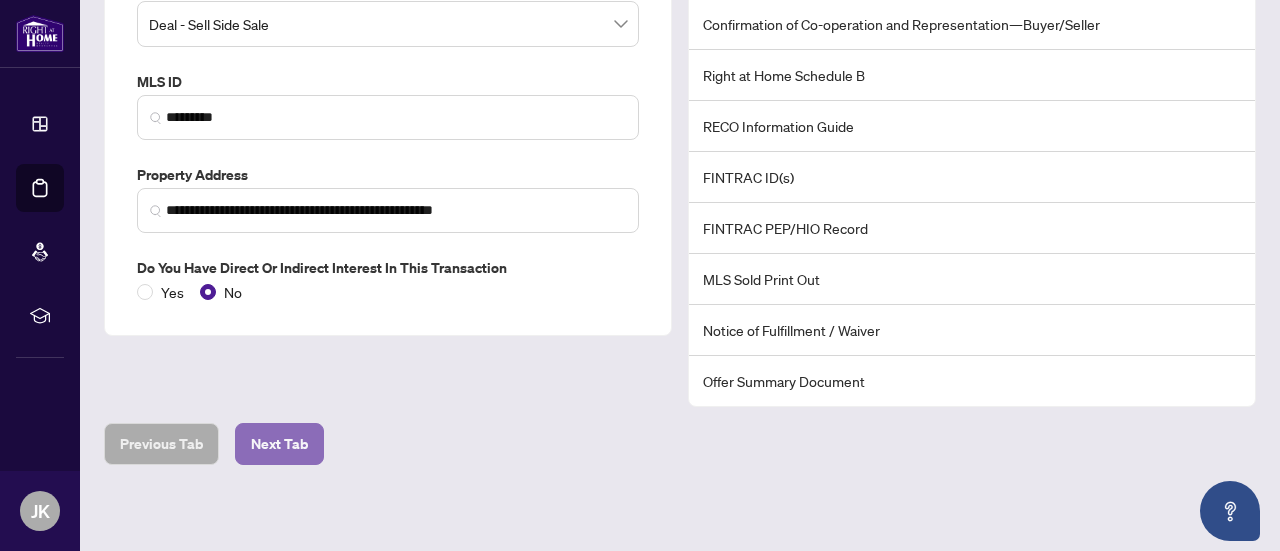 click on "Next Tab" at bounding box center [279, 444] 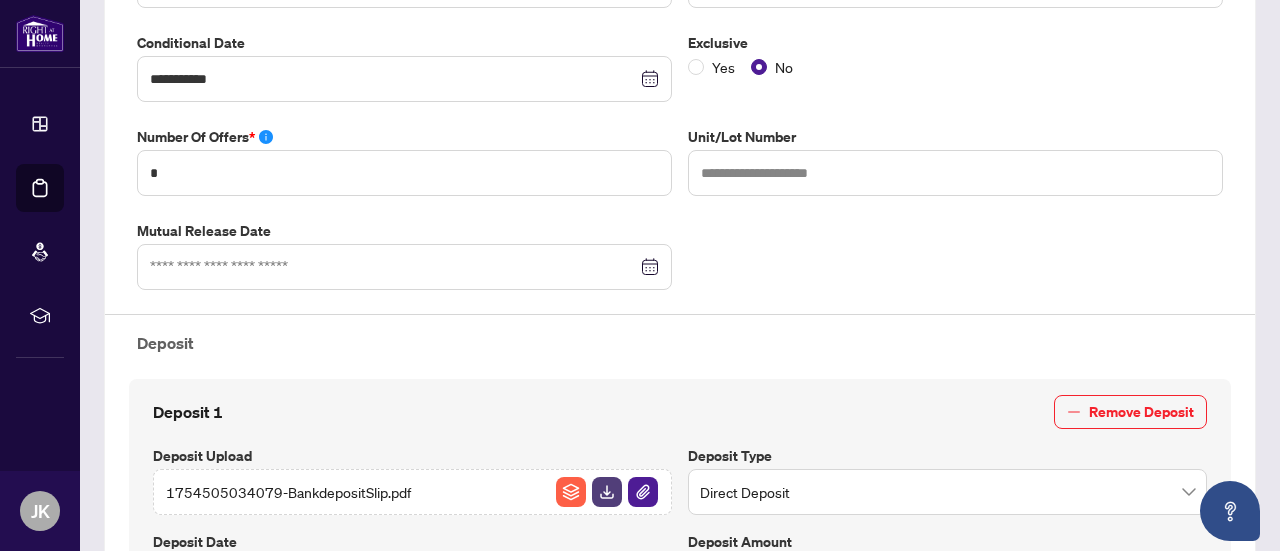 scroll, scrollTop: 521, scrollLeft: 0, axis: vertical 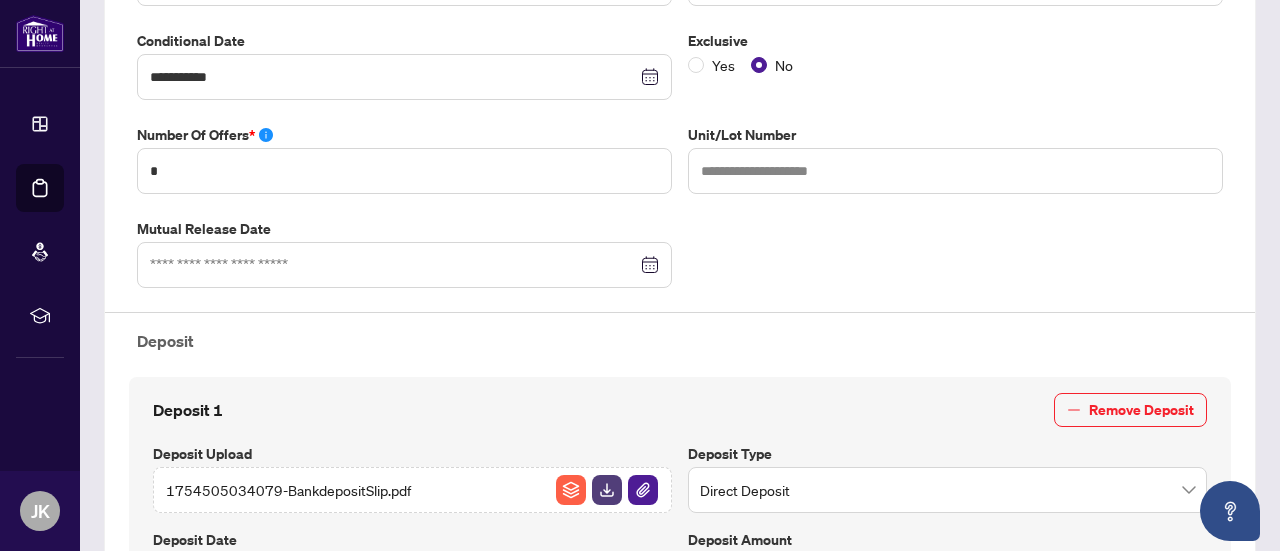 click on "Number of offers *" at bounding box center [404, 135] 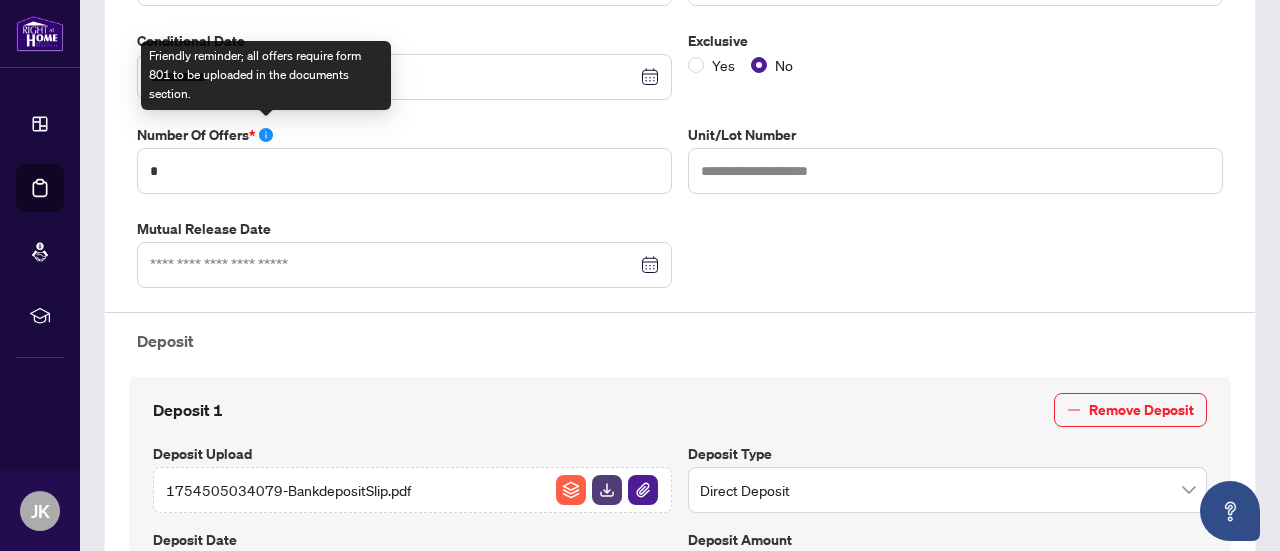 click 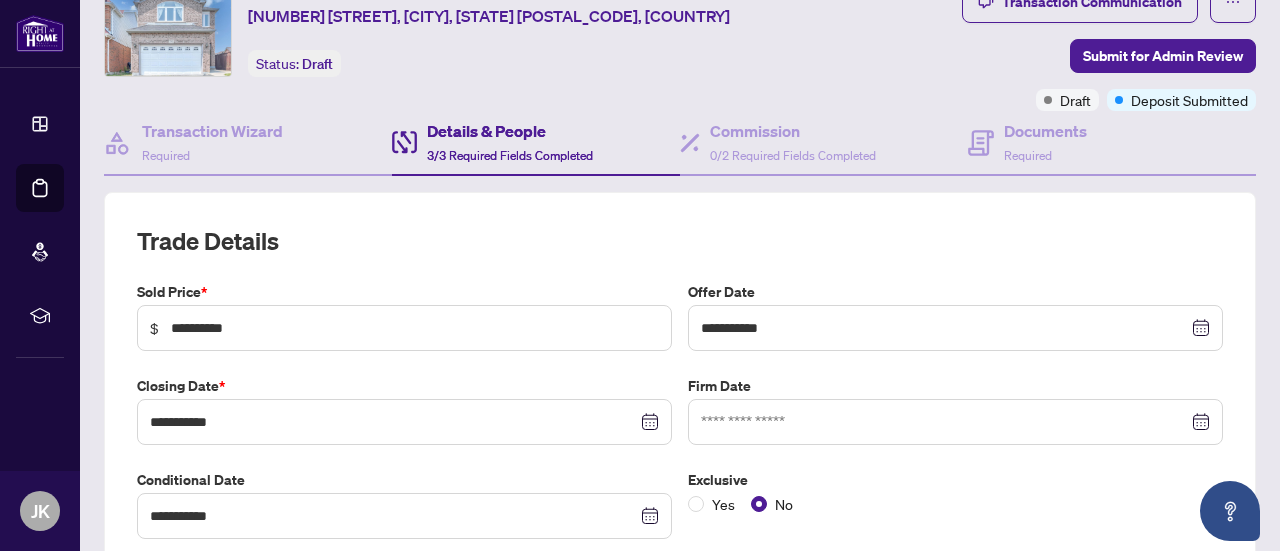 scroll, scrollTop: 86, scrollLeft: 0, axis: vertical 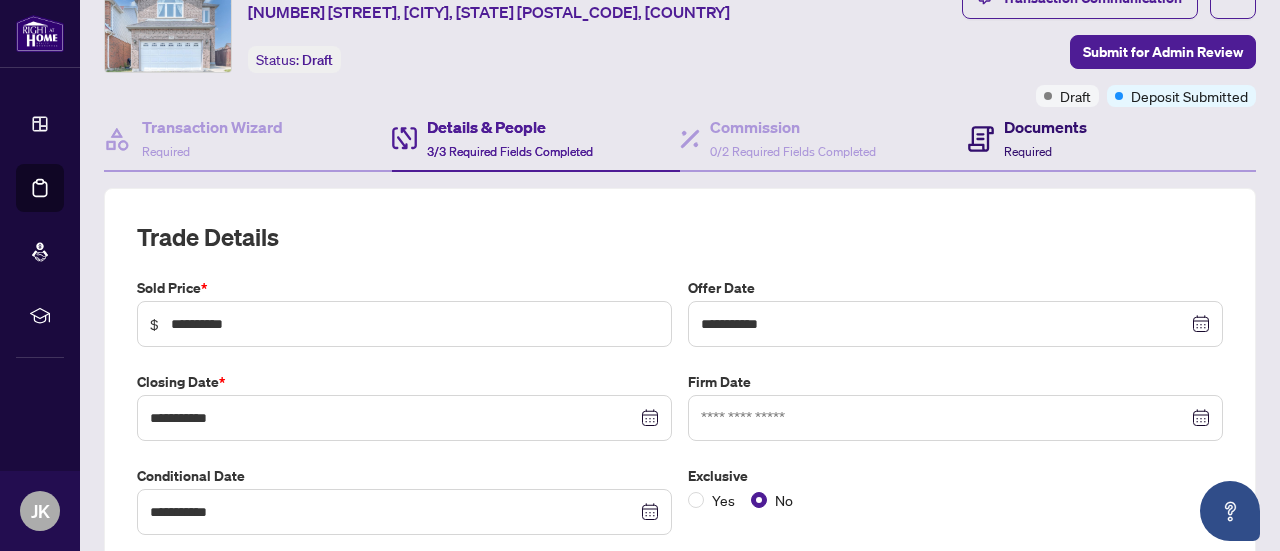 click on "Required" at bounding box center [1028, 151] 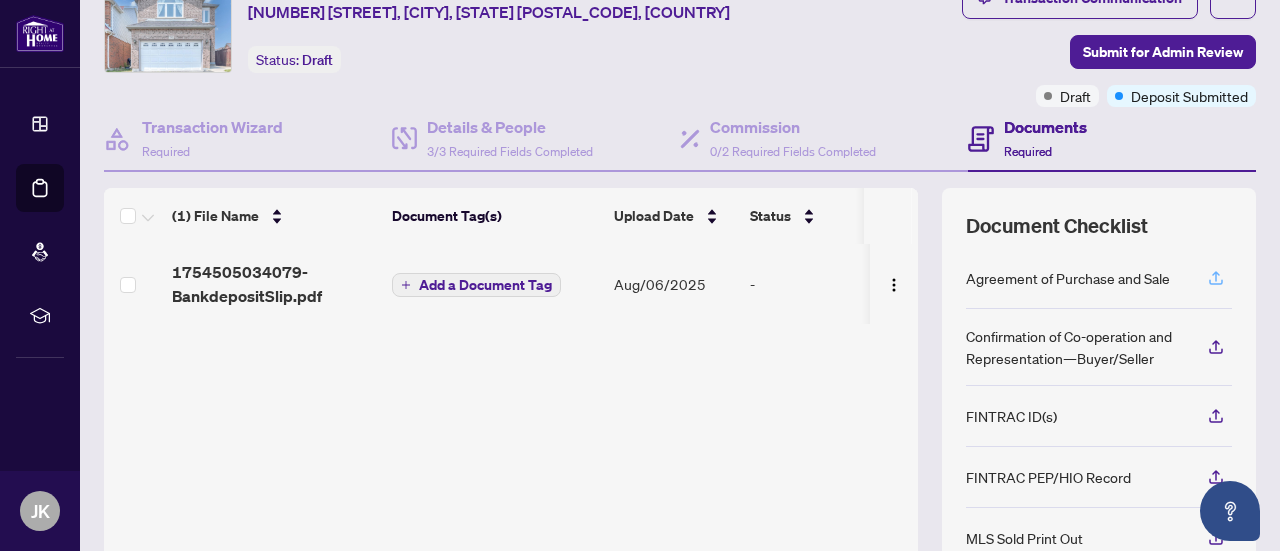 click 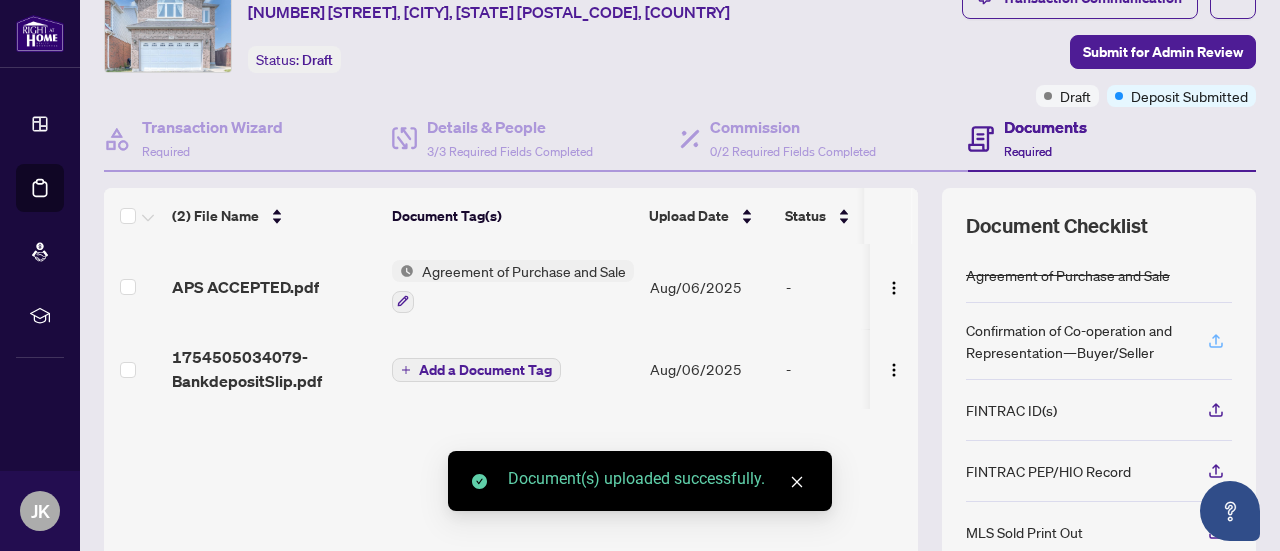 click 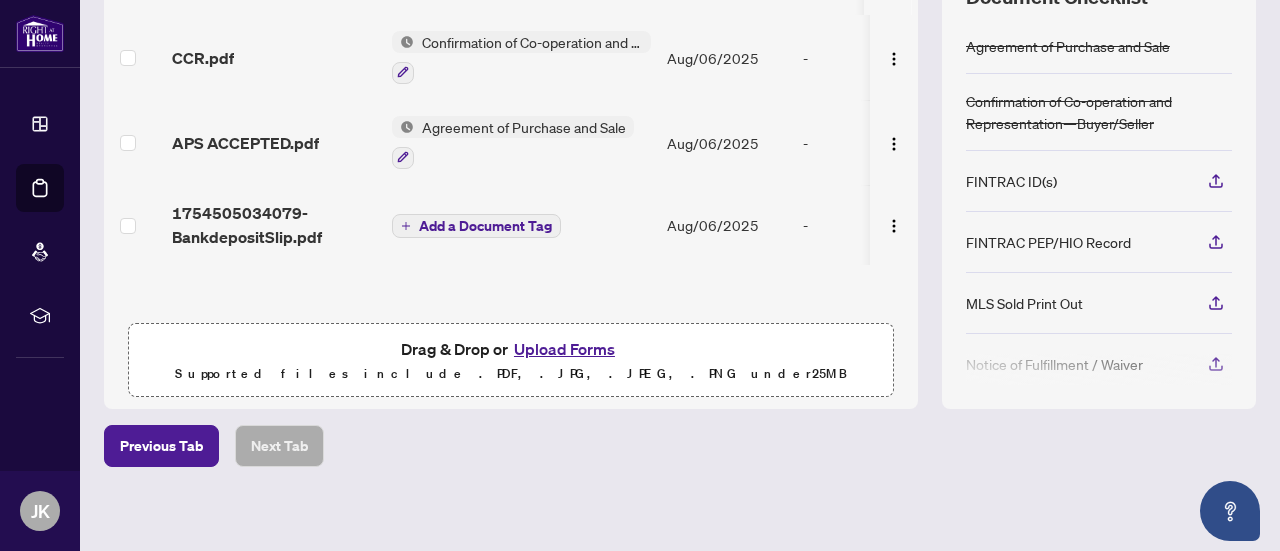 scroll, scrollTop: 321, scrollLeft: 0, axis: vertical 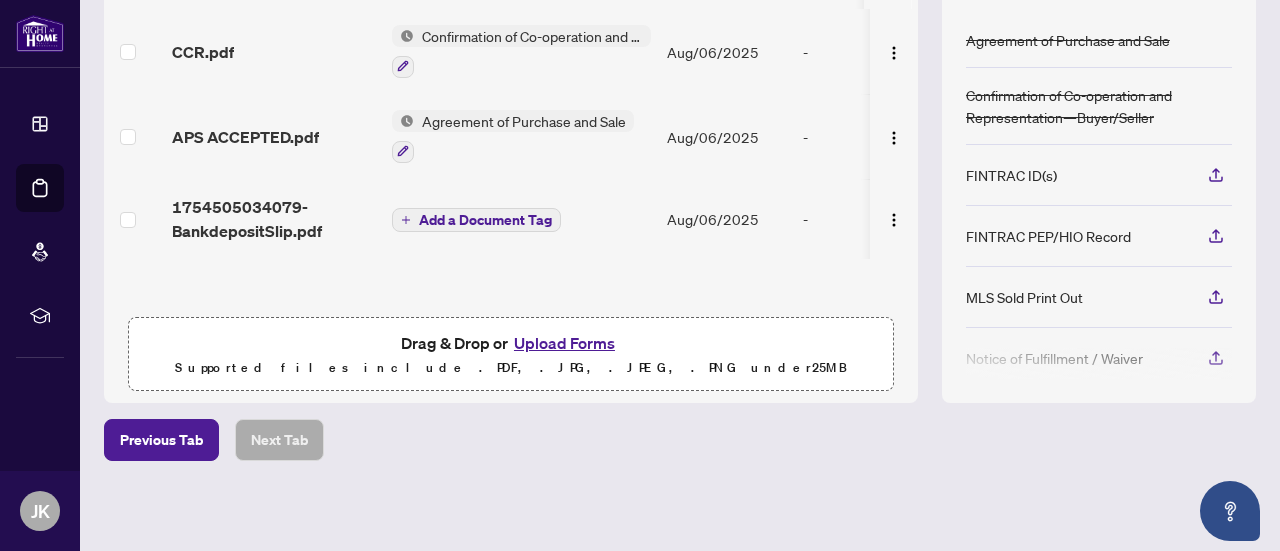 click on "Upload Forms" at bounding box center [564, 343] 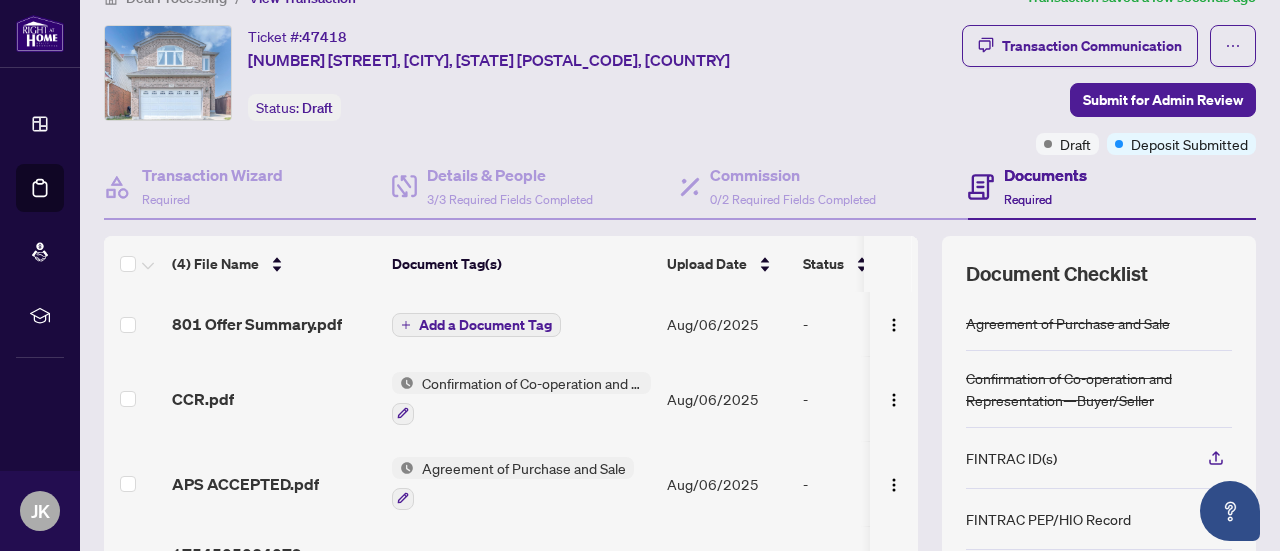 scroll, scrollTop: 0, scrollLeft: 0, axis: both 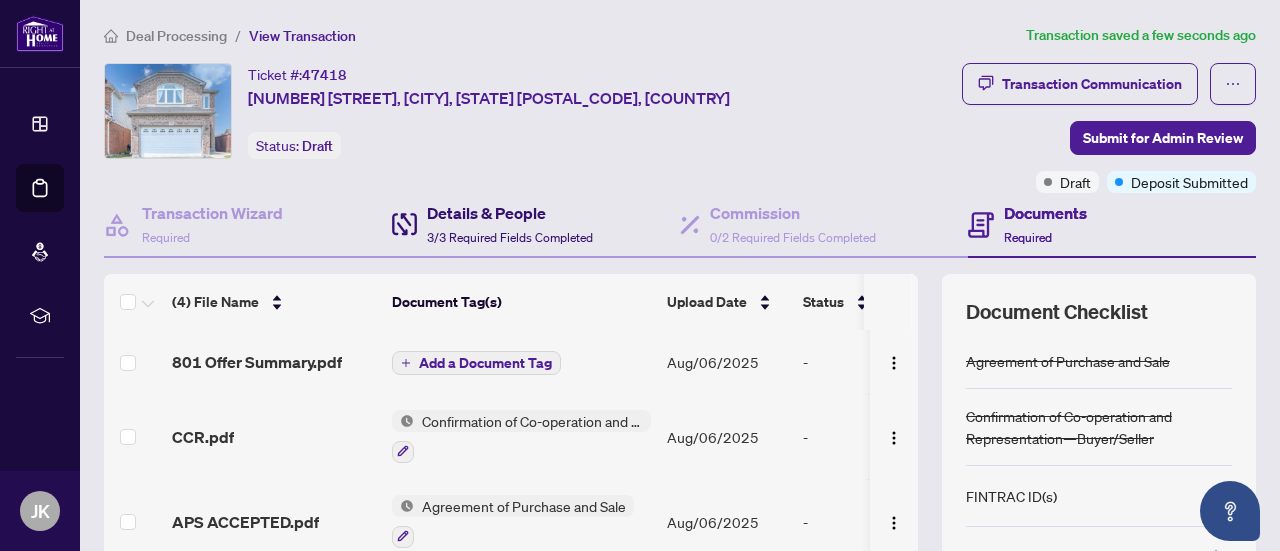 click on "Details & People" at bounding box center [510, 213] 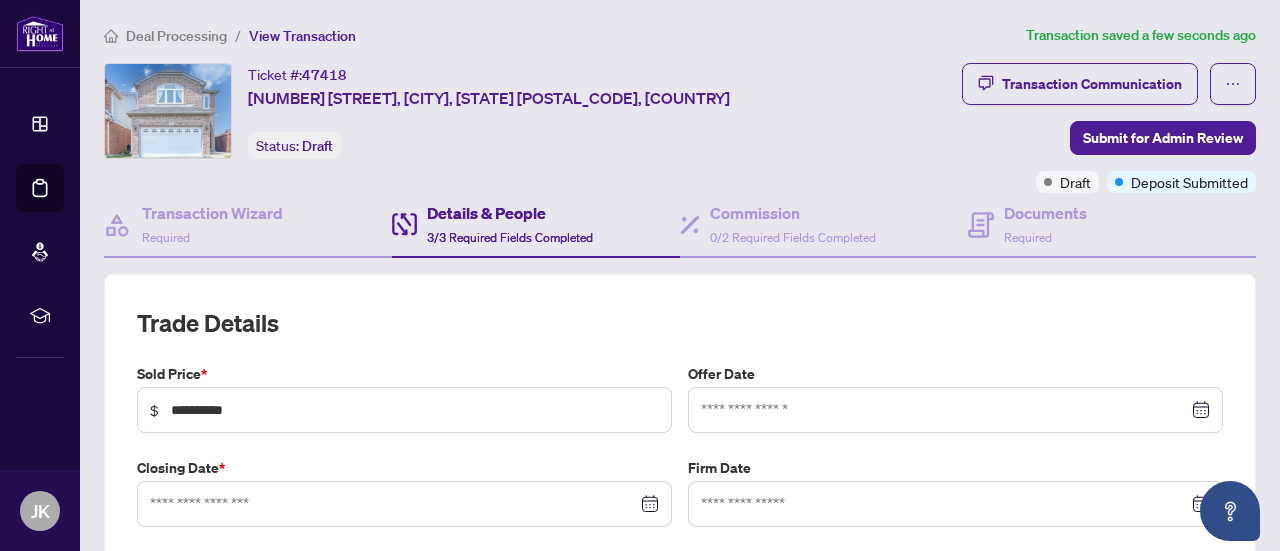 type on "**********" 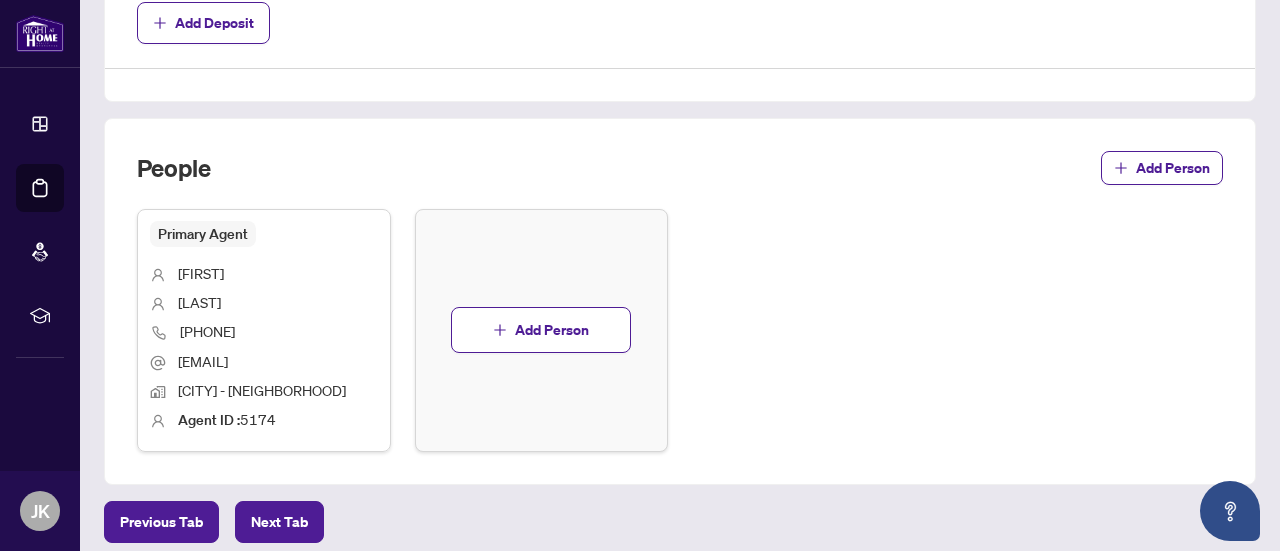 scroll, scrollTop: 1228, scrollLeft: 0, axis: vertical 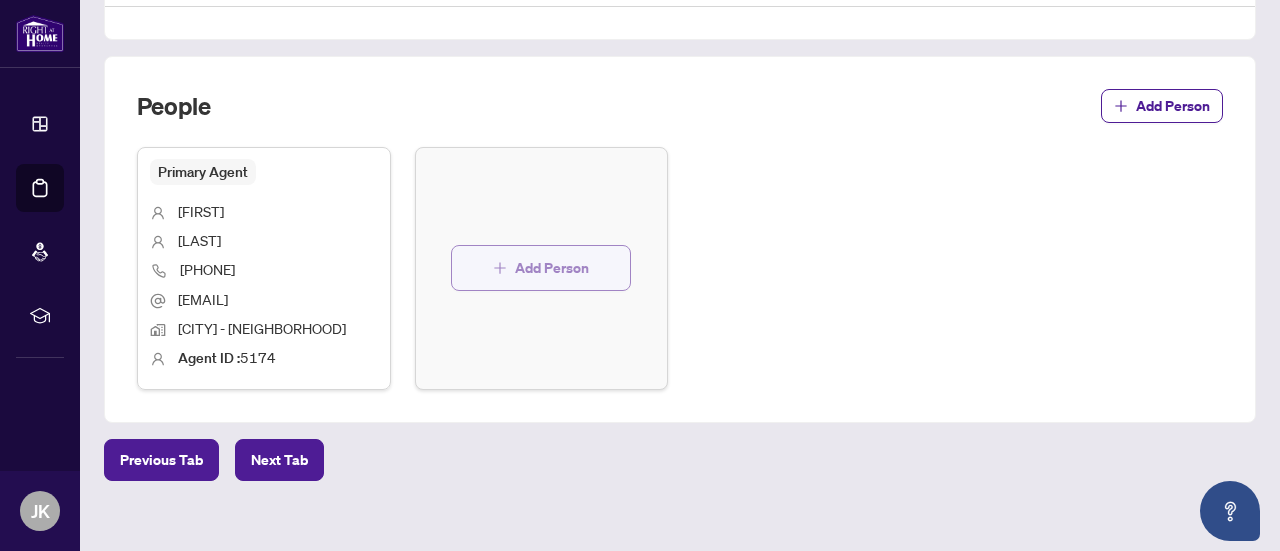 click on "Add Person" at bounding box center (552, 268) 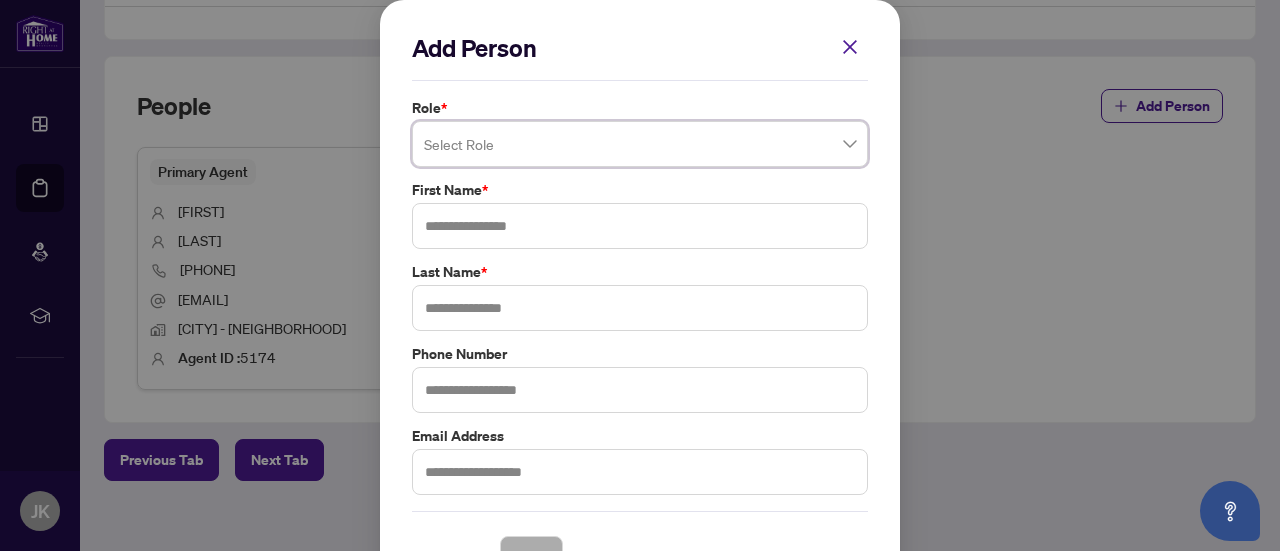 click at bounding box center (640, 144) 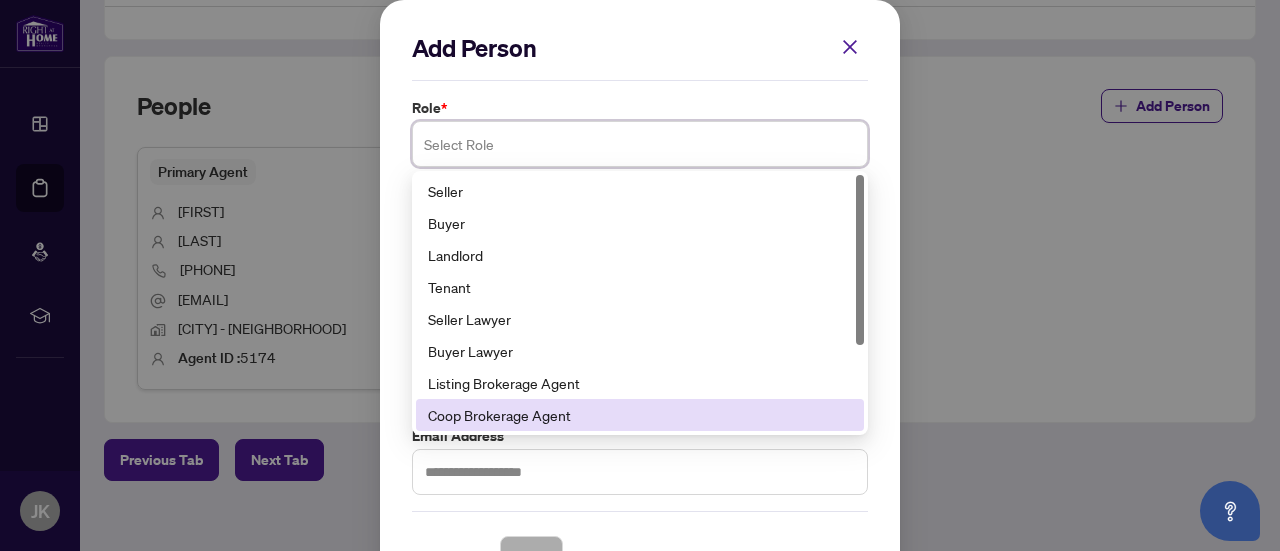 click on "Coop Brokerage Agent" at bounding box center (640, 415) 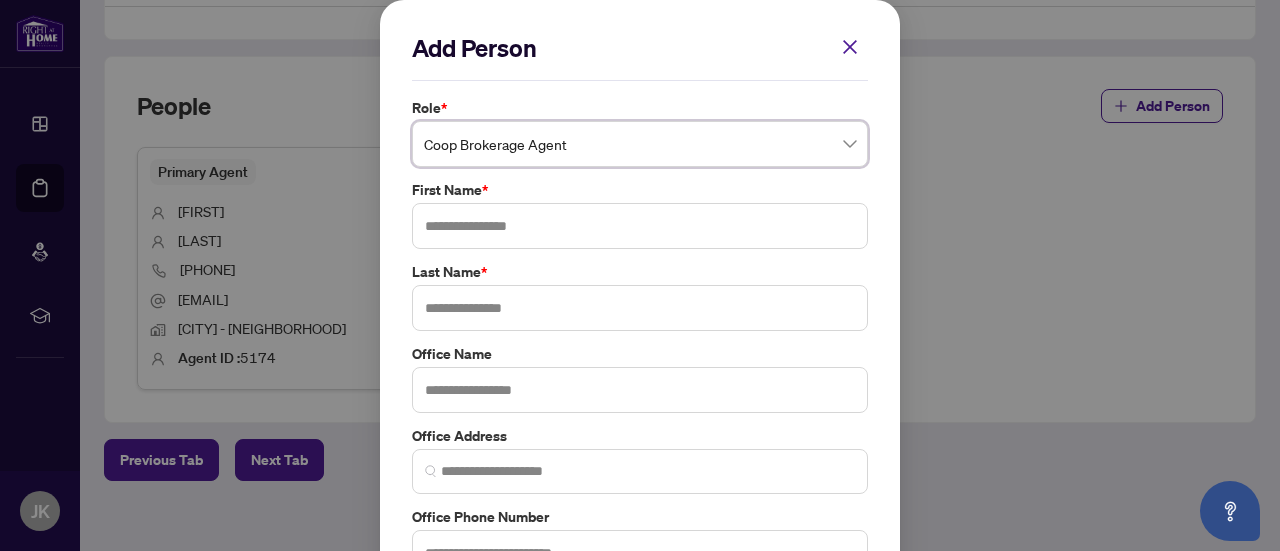 click on "Add Person Role * Coop Brokerage Agent Coop Brokerage Agent 8 9 10 Seller Buyer Landlord Tenant Seller Lawyer Buyer Lawyer Listing Brokerage Agent Coop Brokerage Agent Additional RAHR agent Corporation Buyer First Name * Last Name * Office Name Office Address Office Phone Number Office Email Address Cancel Save Cancel OK" at bounding box center [640, 275] 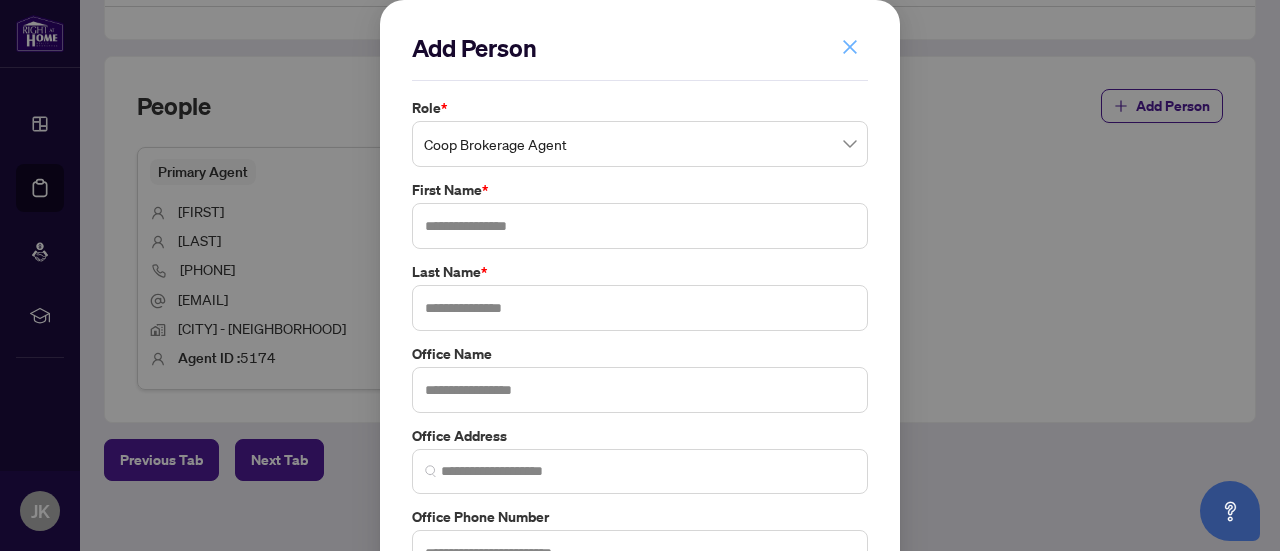click at bounding box center [850, 47] 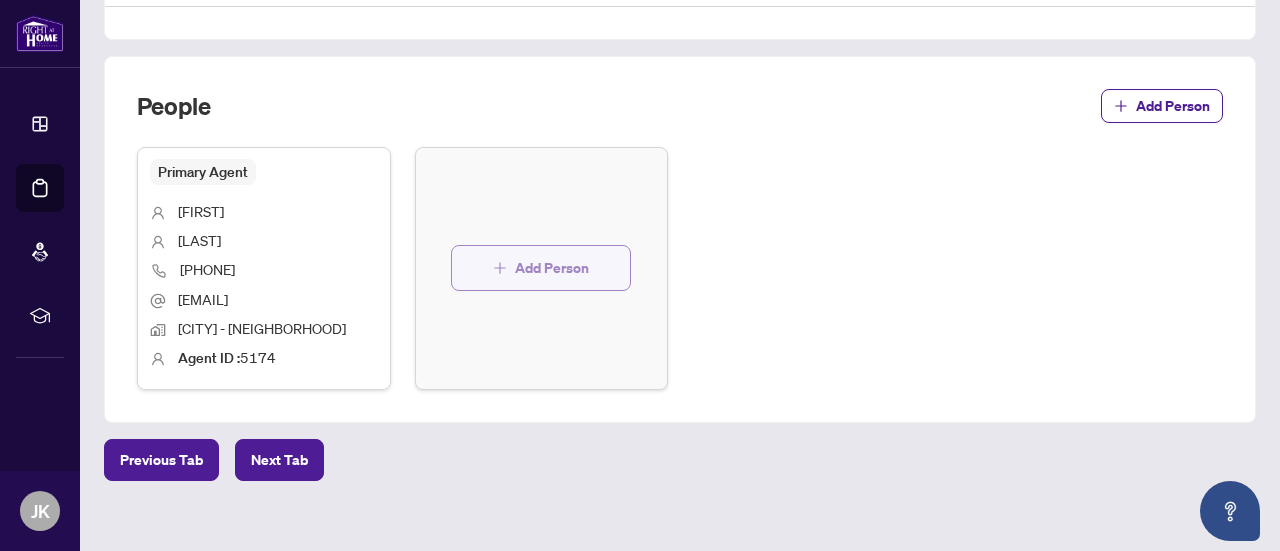 click on "Add Person" at bounding box center (552, 268) 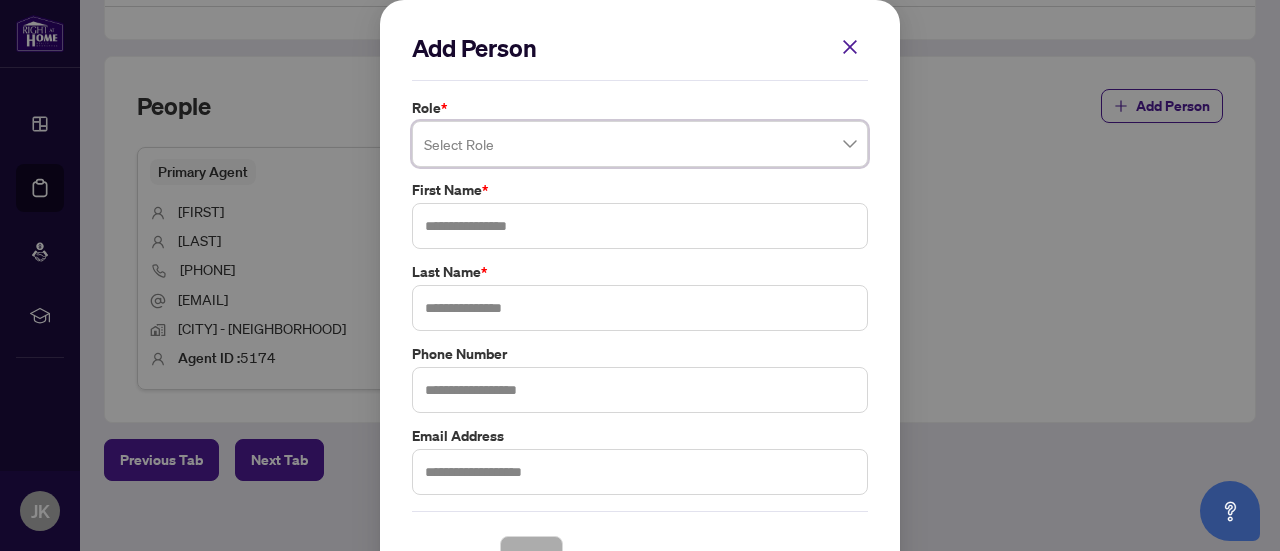 click at bounding box center (640, 144) 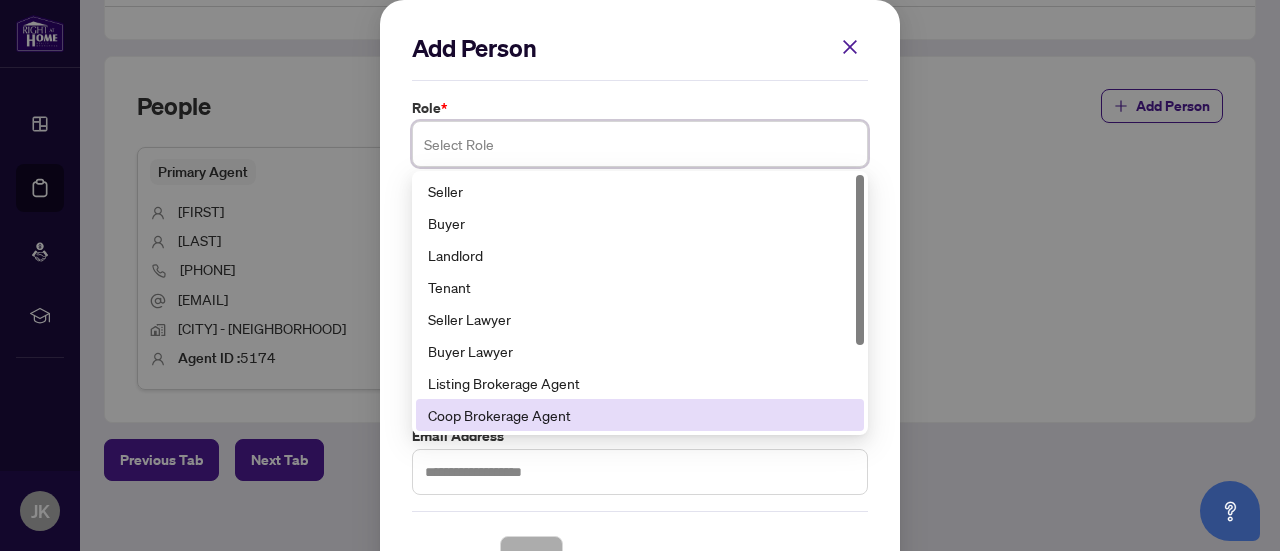 click on "Coop Brokerage Agent" at bounding box center [640, 415] 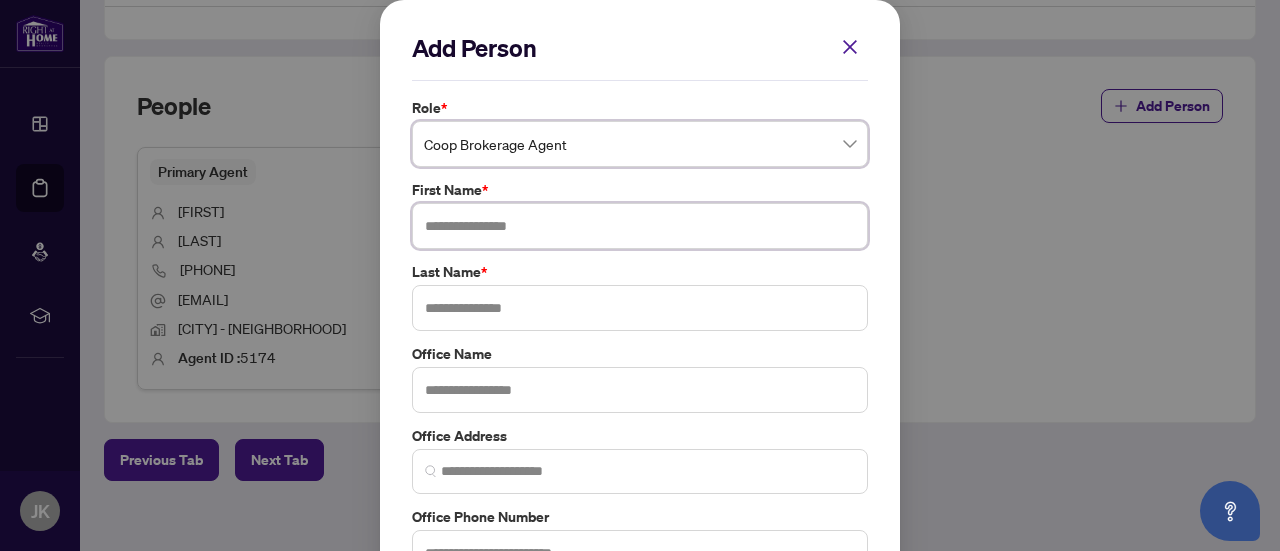 click at bounding box center [640, 226] 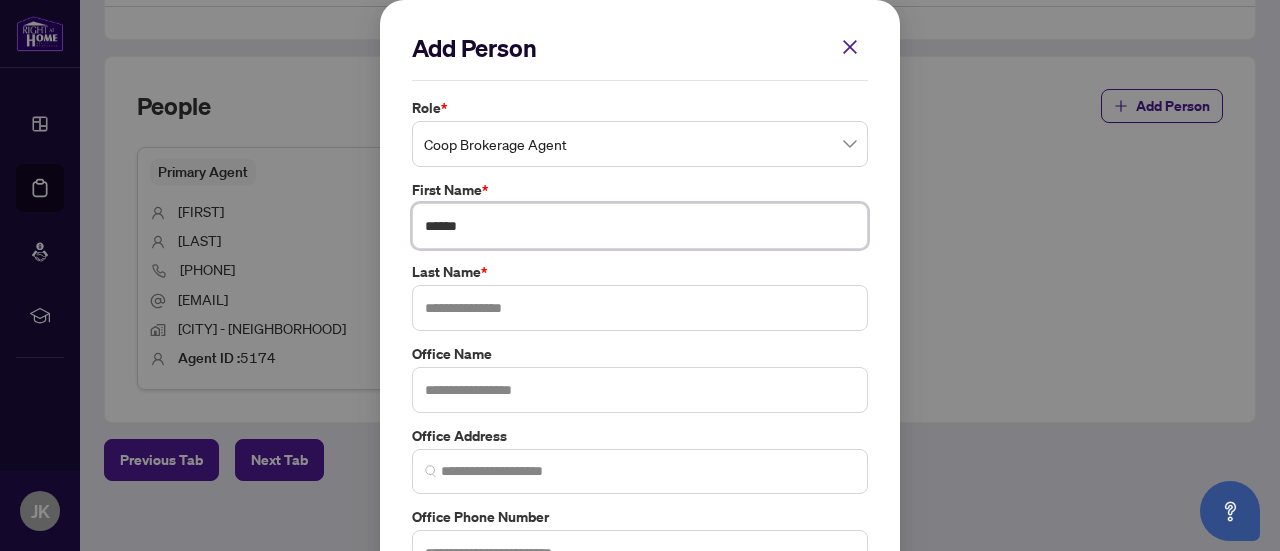 type on "******" 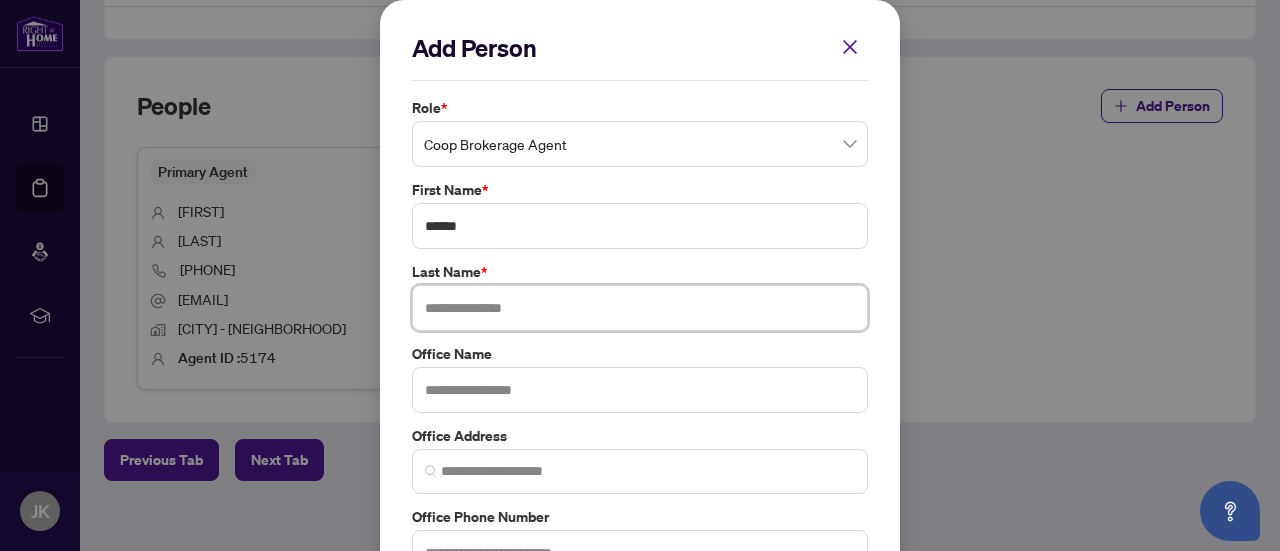 click at bounding box center (640, 308) 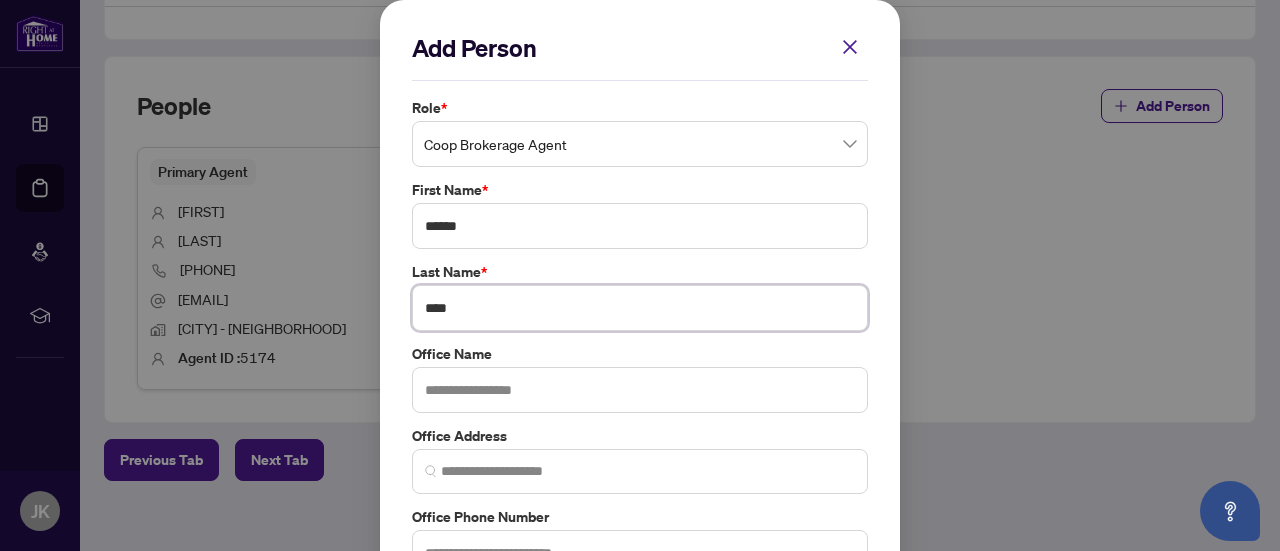 type on "****" 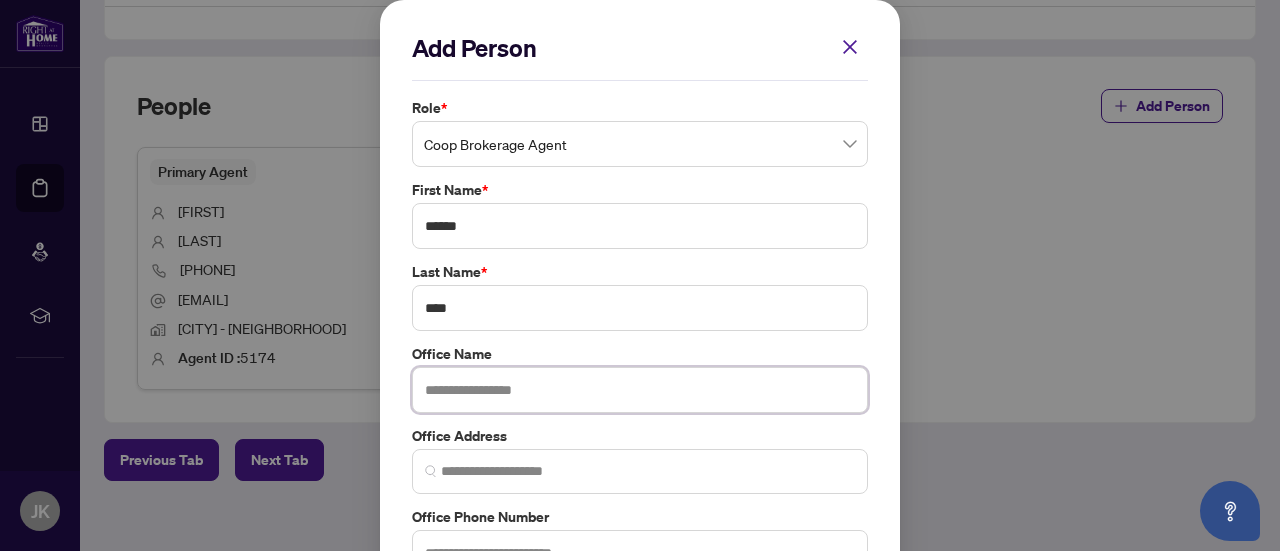 click at bounding box center [640, 390] 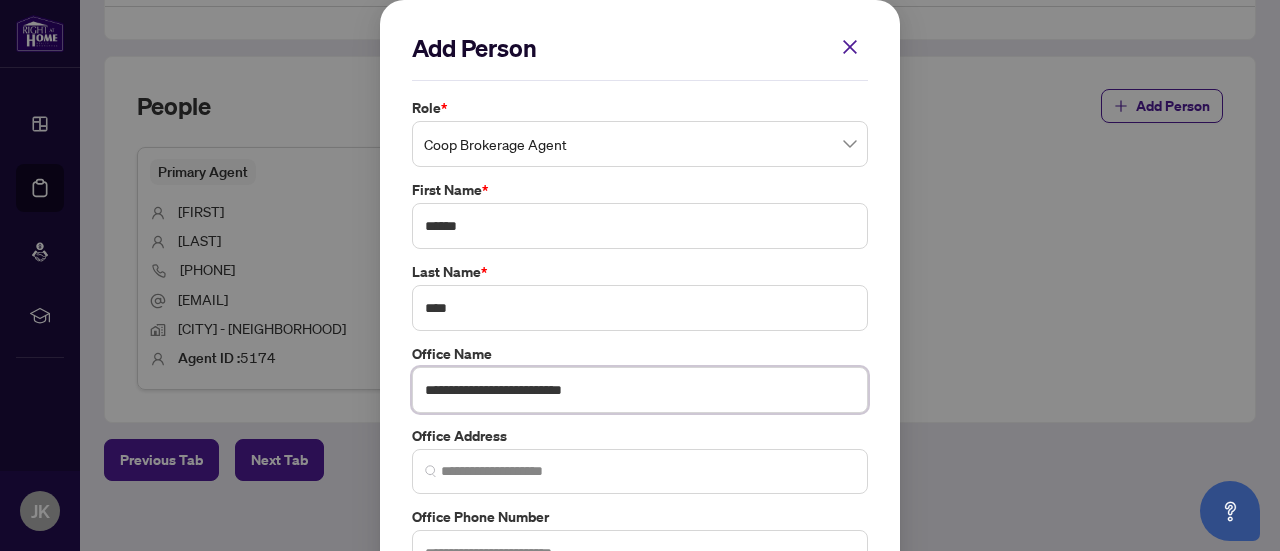 type on "**********" 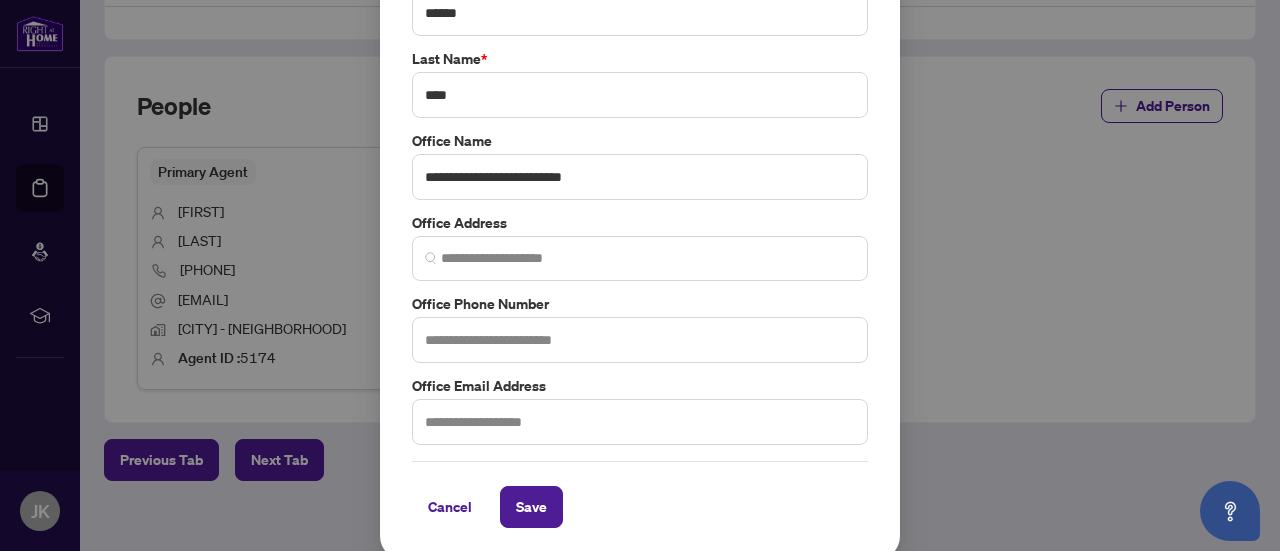 scroll, scrollTop: 216, scrollLeft: 0, axis: vertical 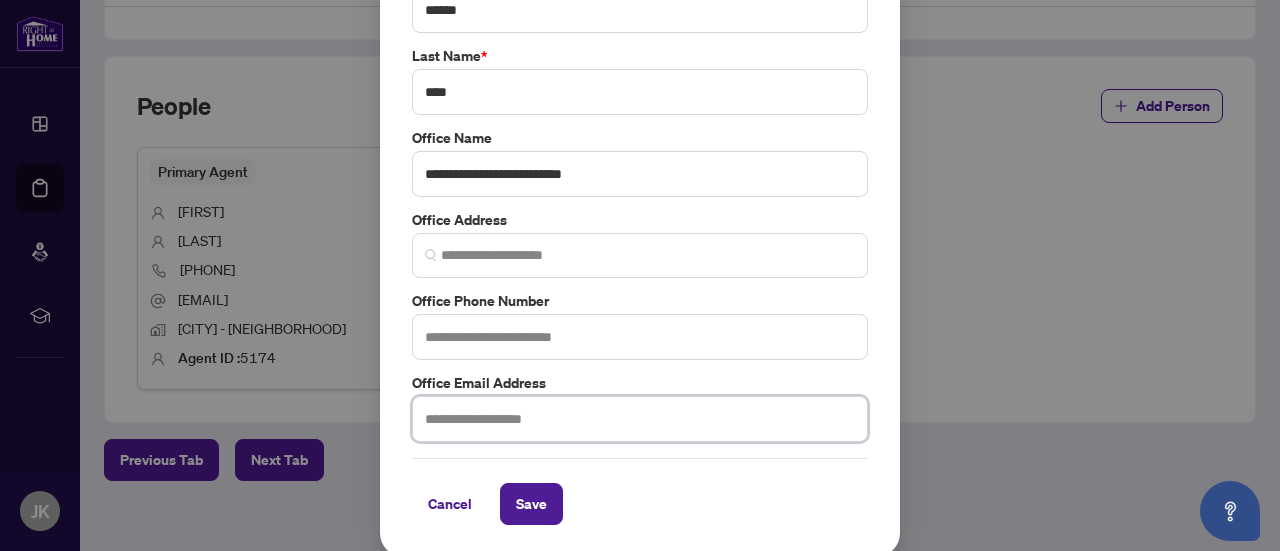 click at bounding box center [640, 419] 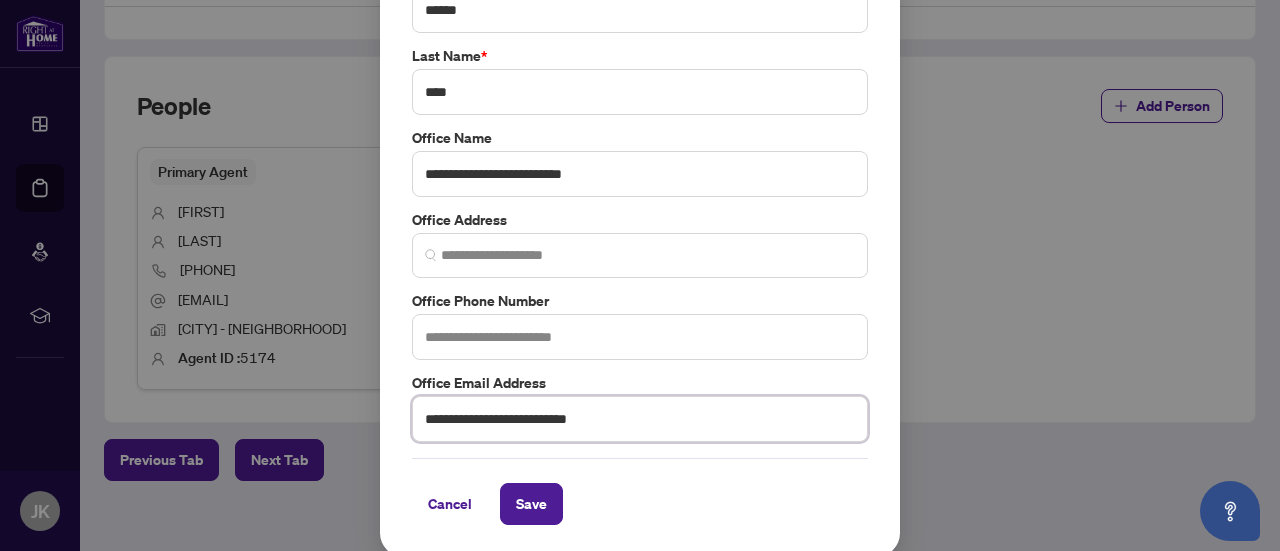 type on "**********" 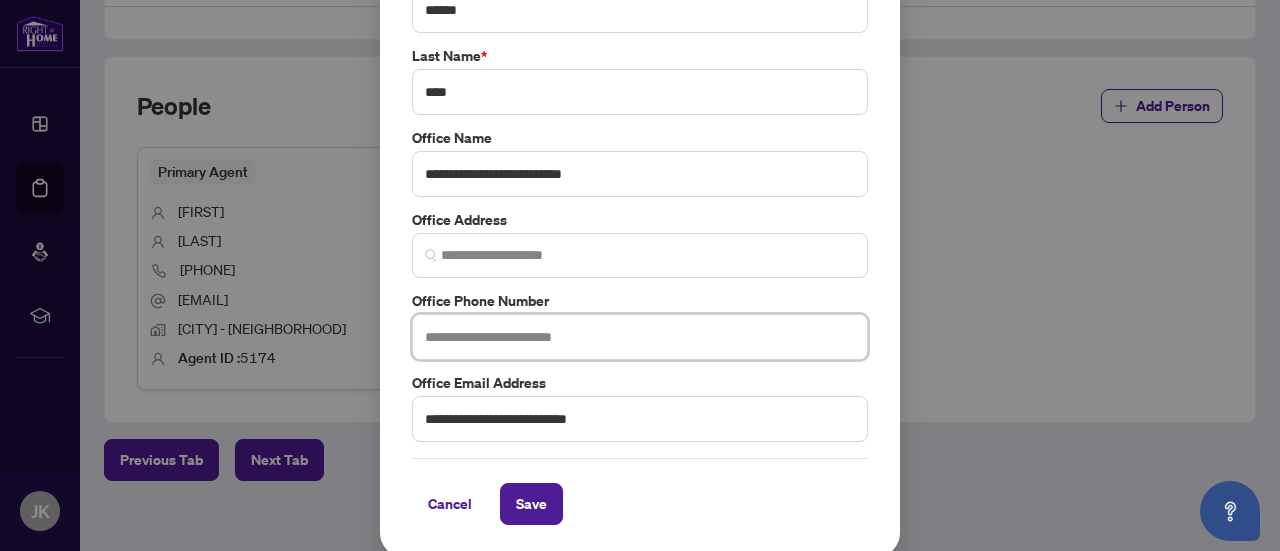 click at bounding box center (640, 337) 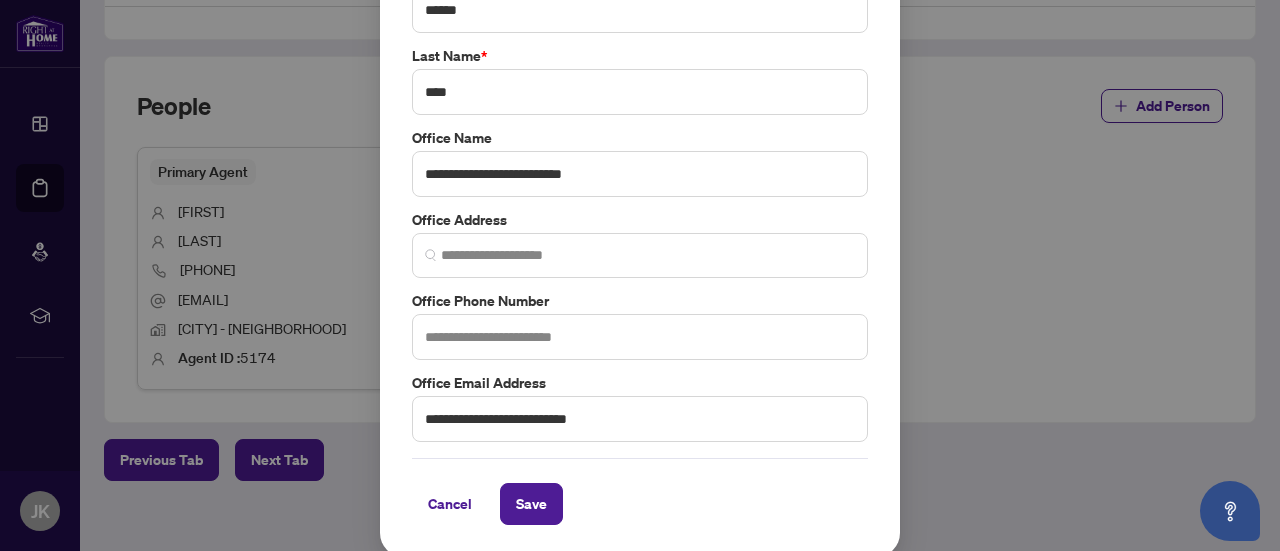 click on "**********" at bounding box center [640, 161] 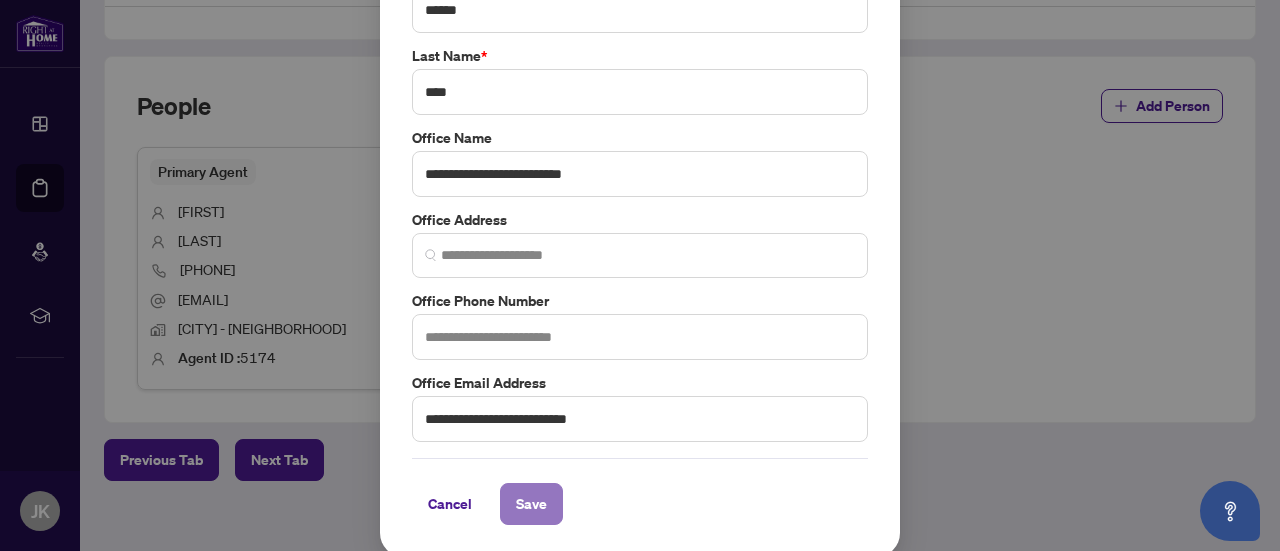 click on "Save" at bounding box center [531, 504] 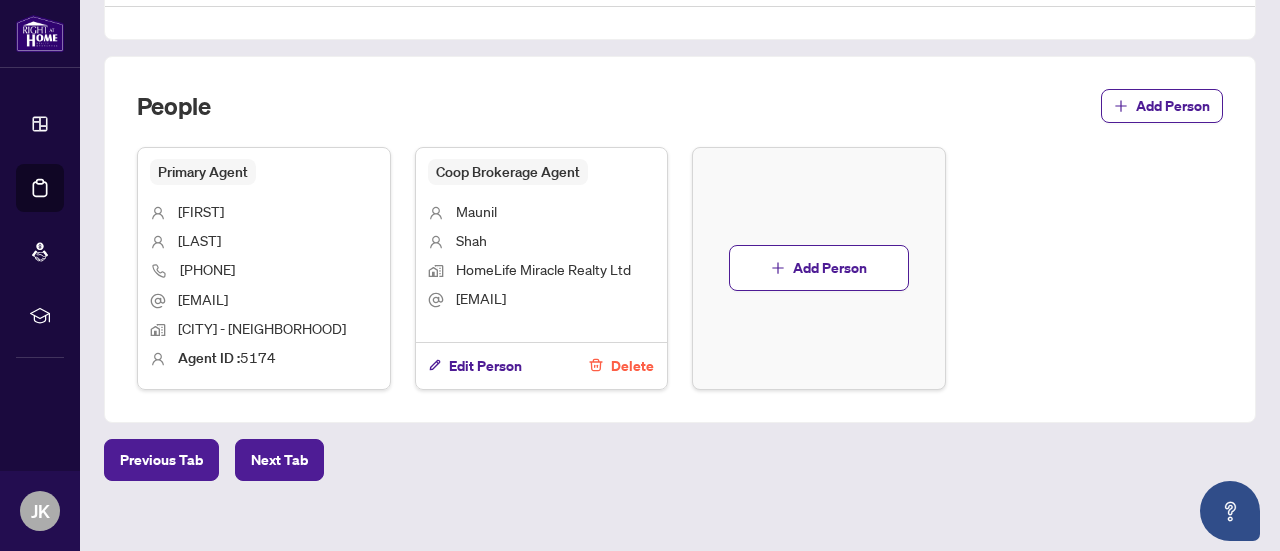 scroll, scrollTop: 1238, scrollLeft: 0, axis: vertical 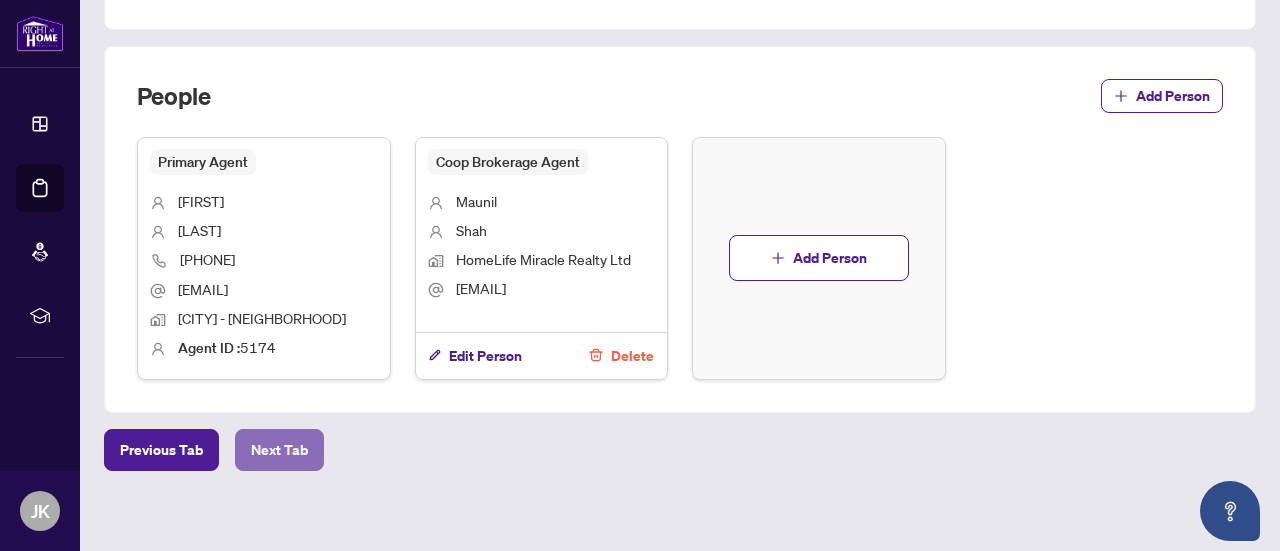 click on "Next Tab" at bounding box center [279, 450] 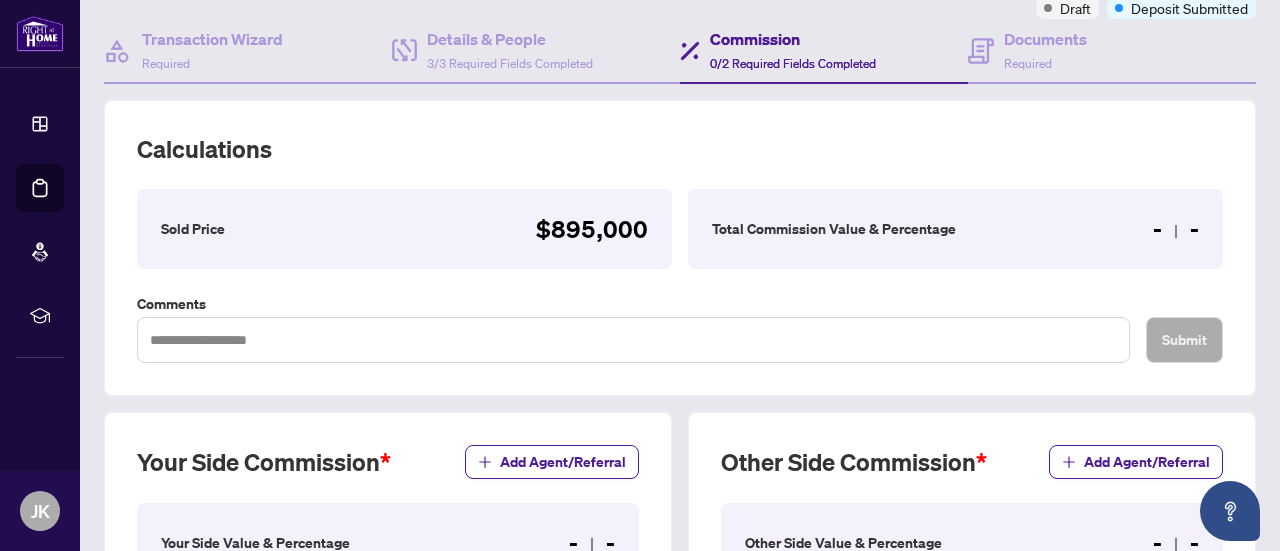 scroll, scrollTop: 633, scrollLeft: 0, axis: vertical 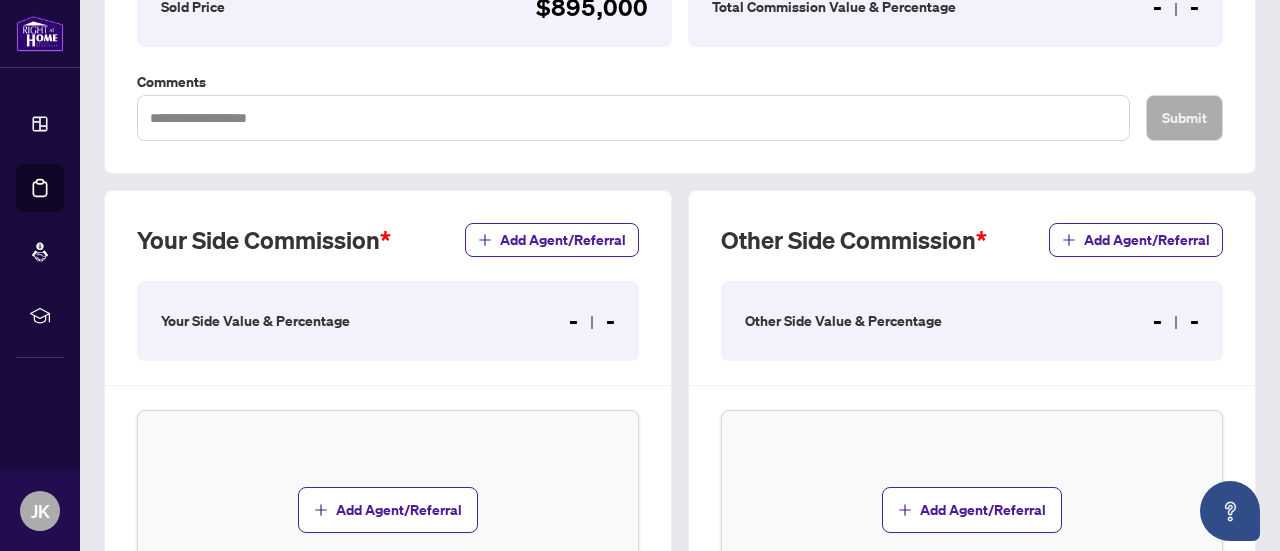 click on "Your Side Value & Percentage -     -" at bounding box center (388, 321) 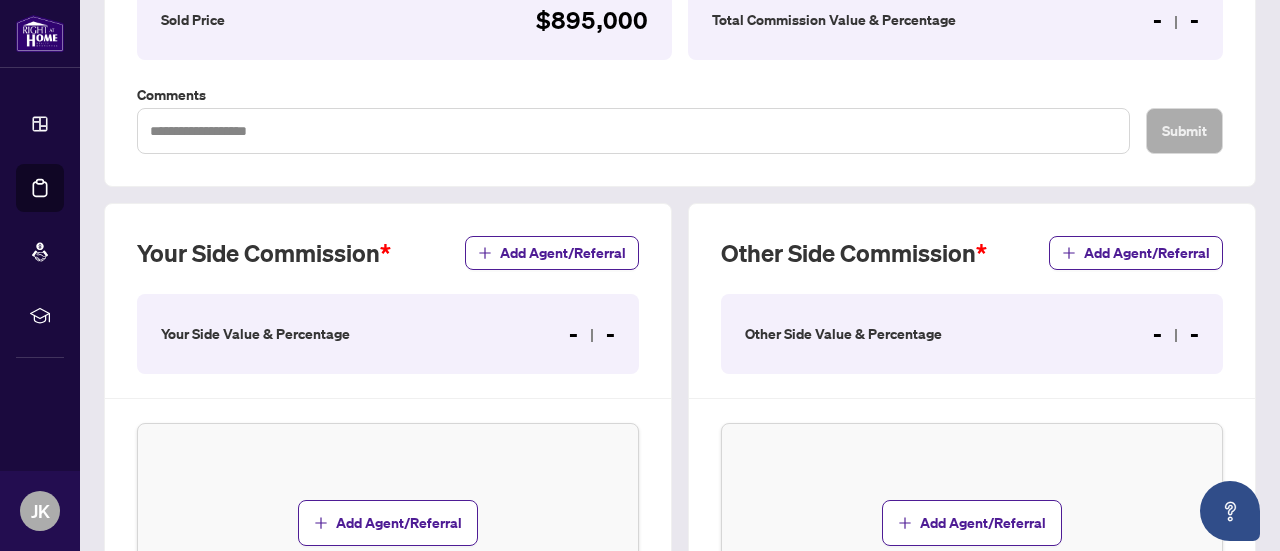 scroll, scrollTop: 382, scrollLeft: 0, axis: vertical 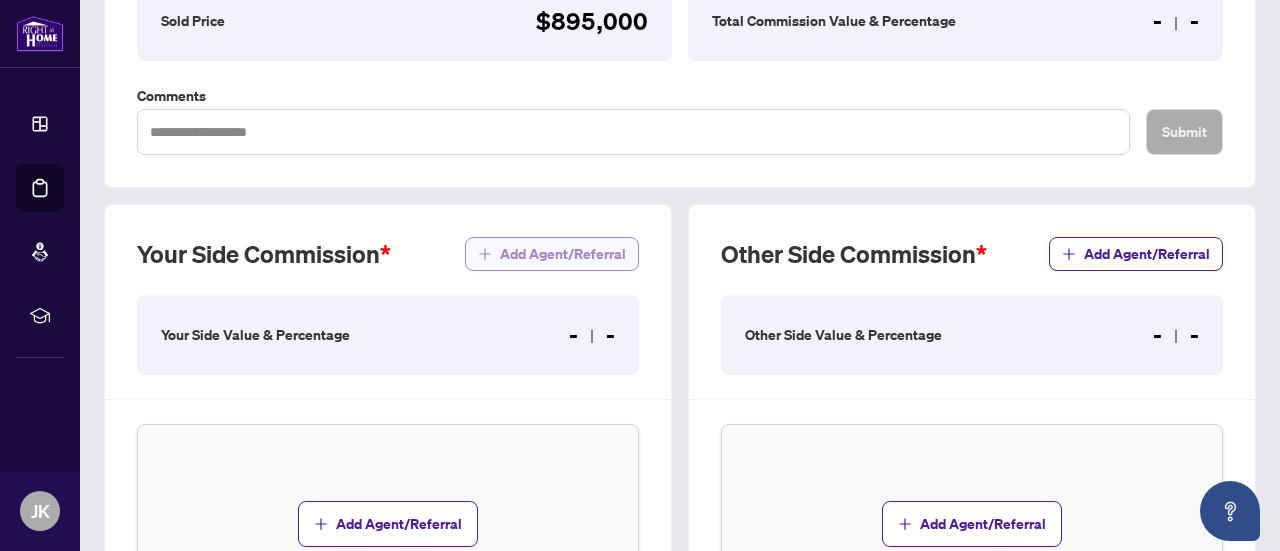 click on "Add Agent/Referral" at bounding box center [563, 254] 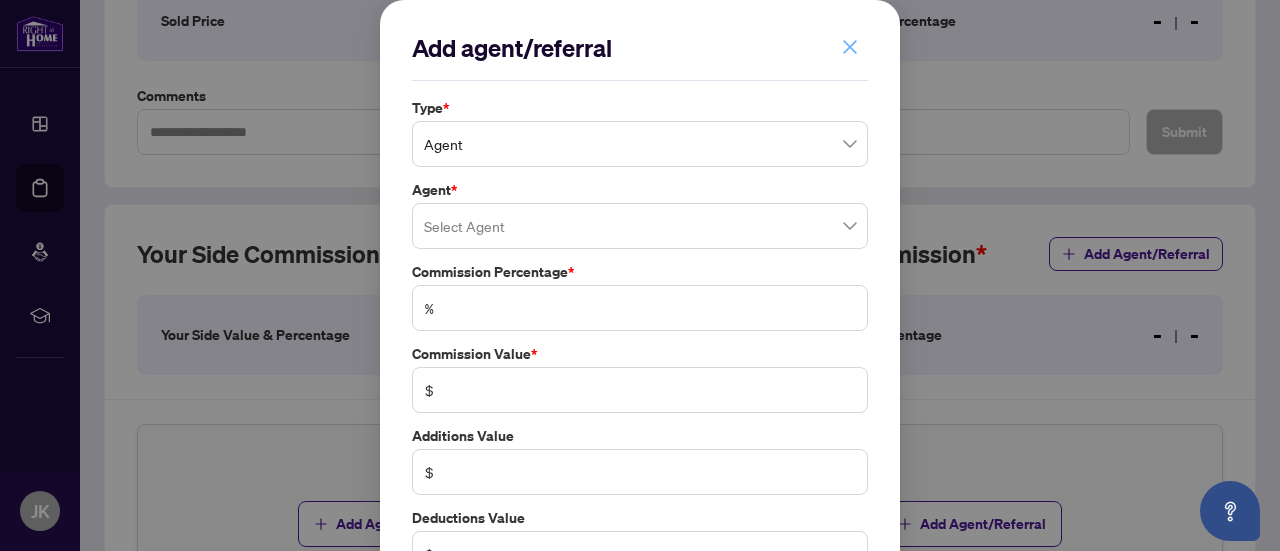 click 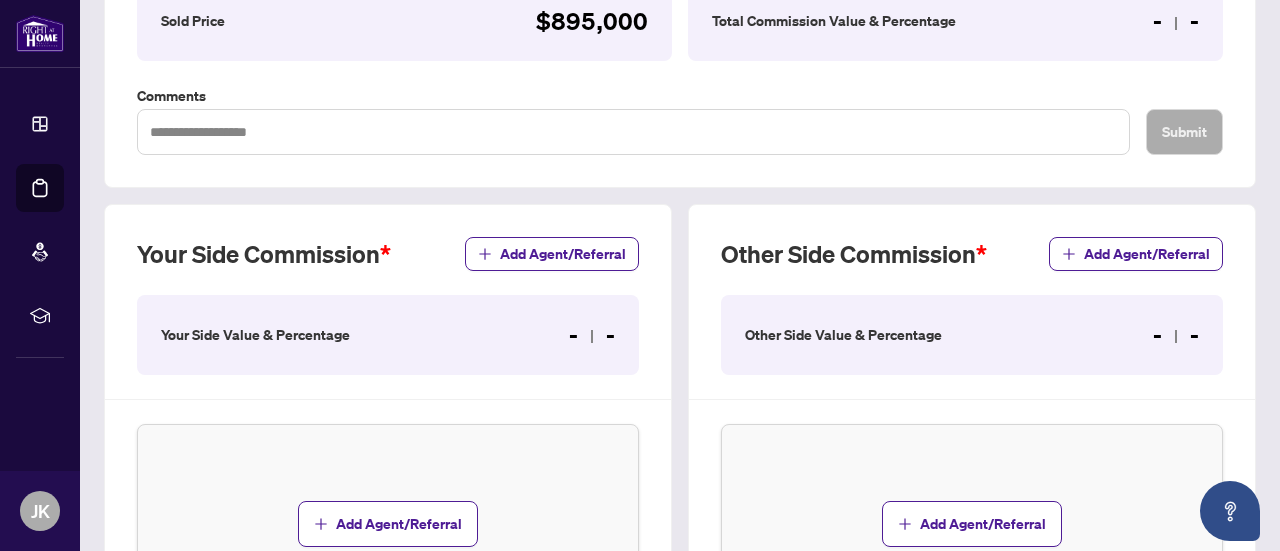 click on "Your Side Value & Percentage" at bounding box center [255, 335] 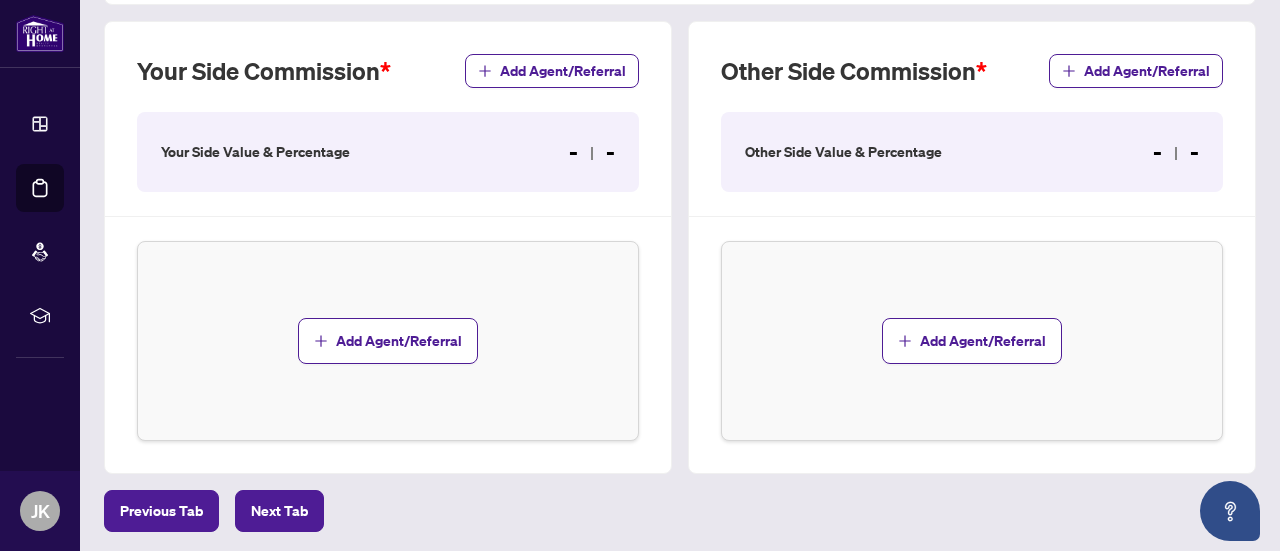 scroll, scrollTop: 633, scrollLeft: 0, axis: vertical 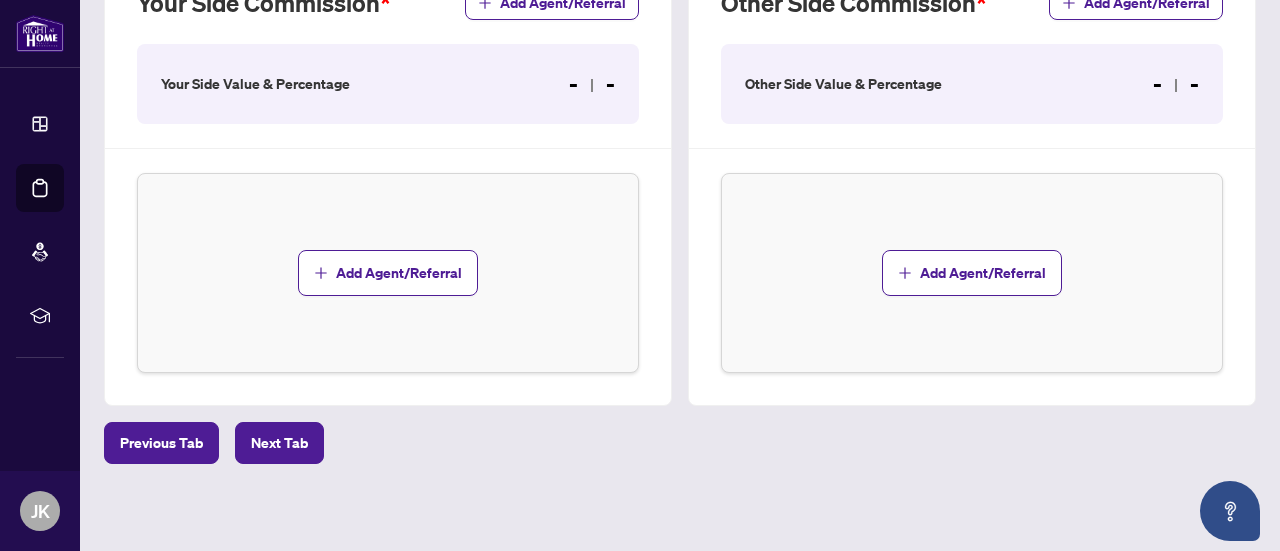 click on "Your Side Value & Percentage" at bounding box center (255, 84) 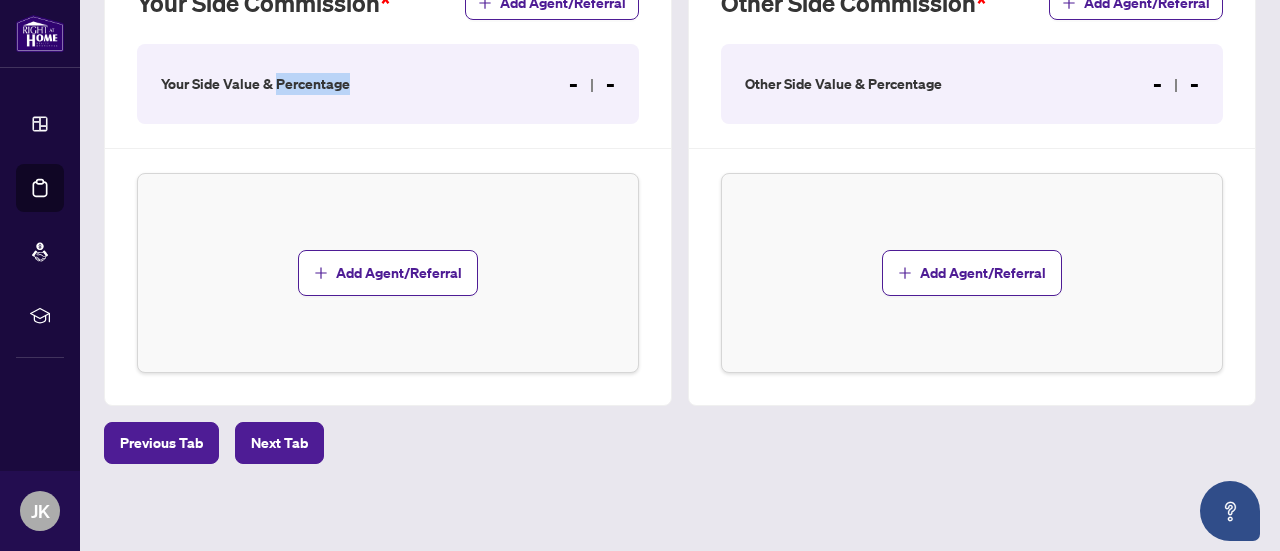 click on "Your Side Value & Percentage" at bounding box center [255, 84] 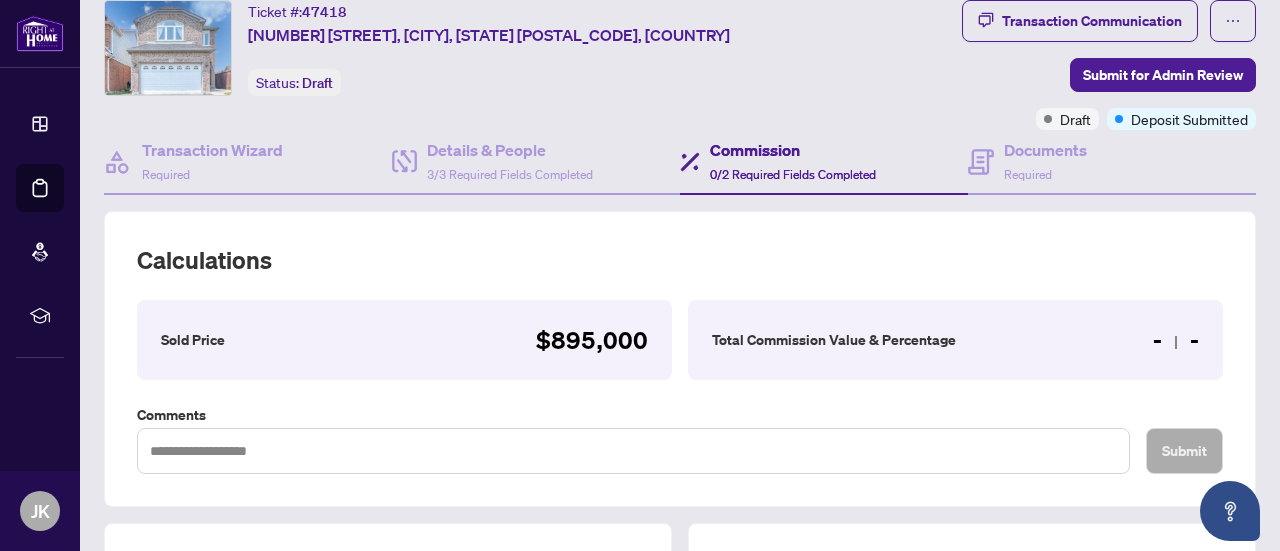 scroll, scrollTop: 62, scrollLeft: 0, axis: vertical 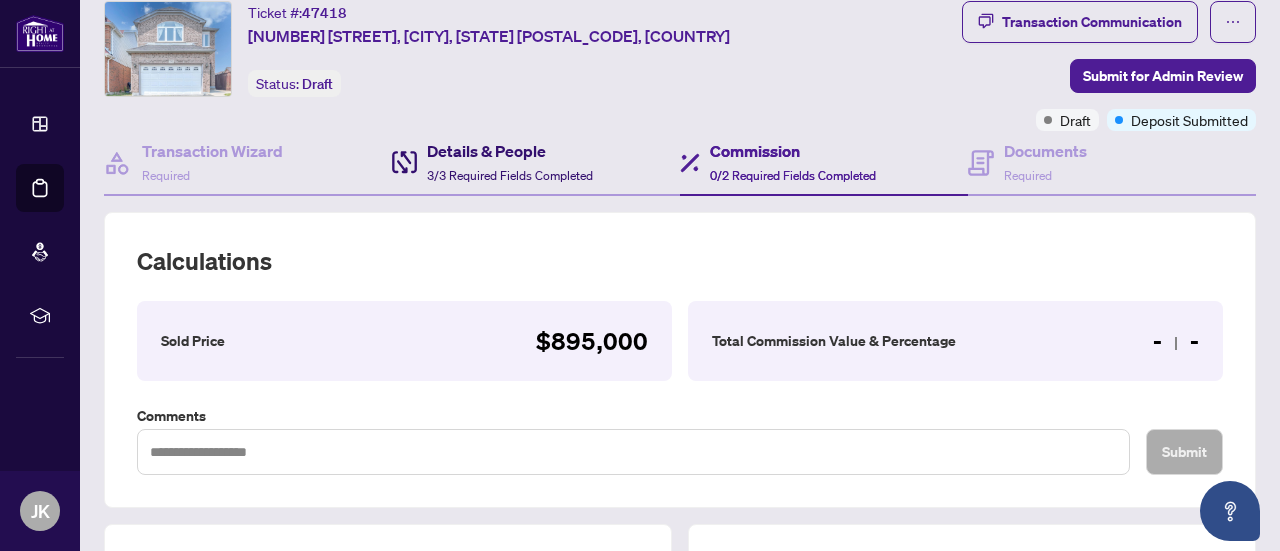 click on "3/3 Required Fields Completed" at bounding box center [510, 175] 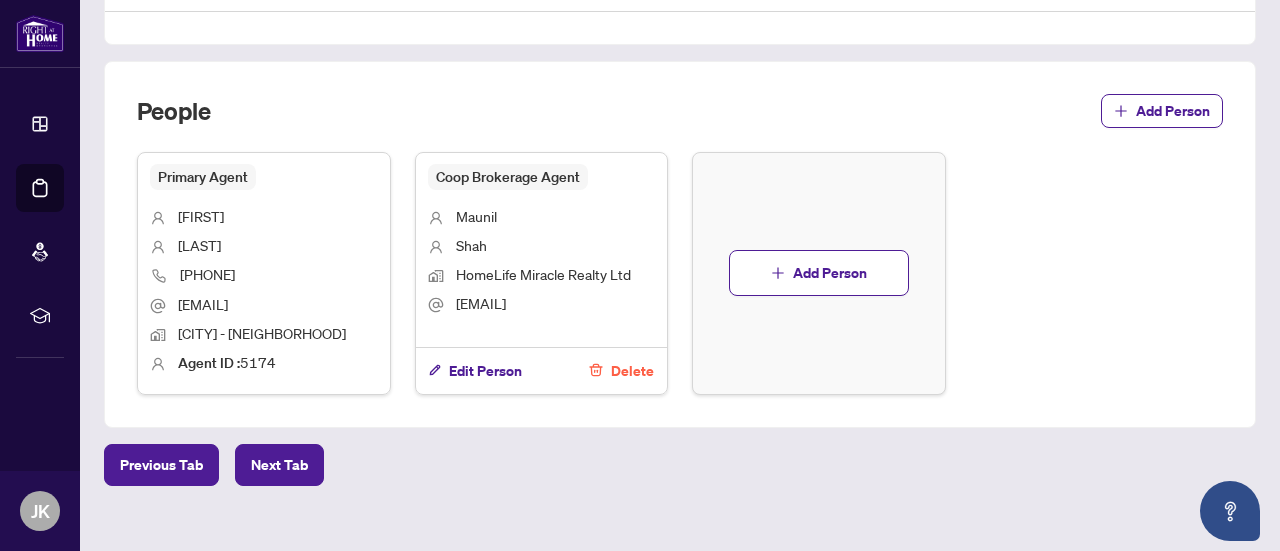scroll, scrollTop: 1225, scrollLeft: 0, axis: vertical 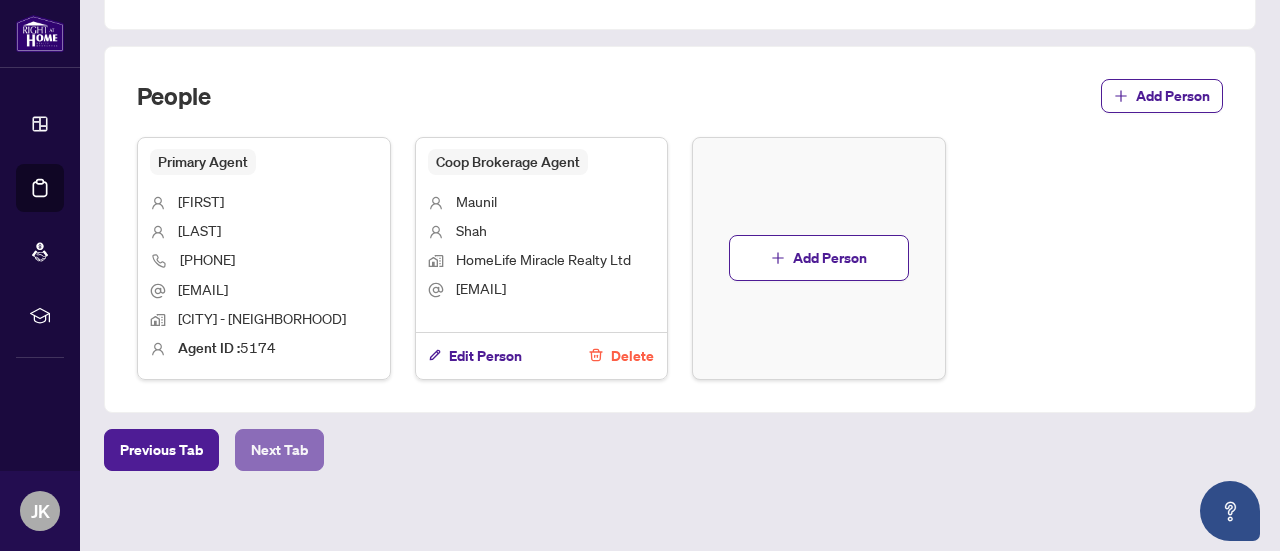 click on "Next Tab" at bounding box center [279, 450] 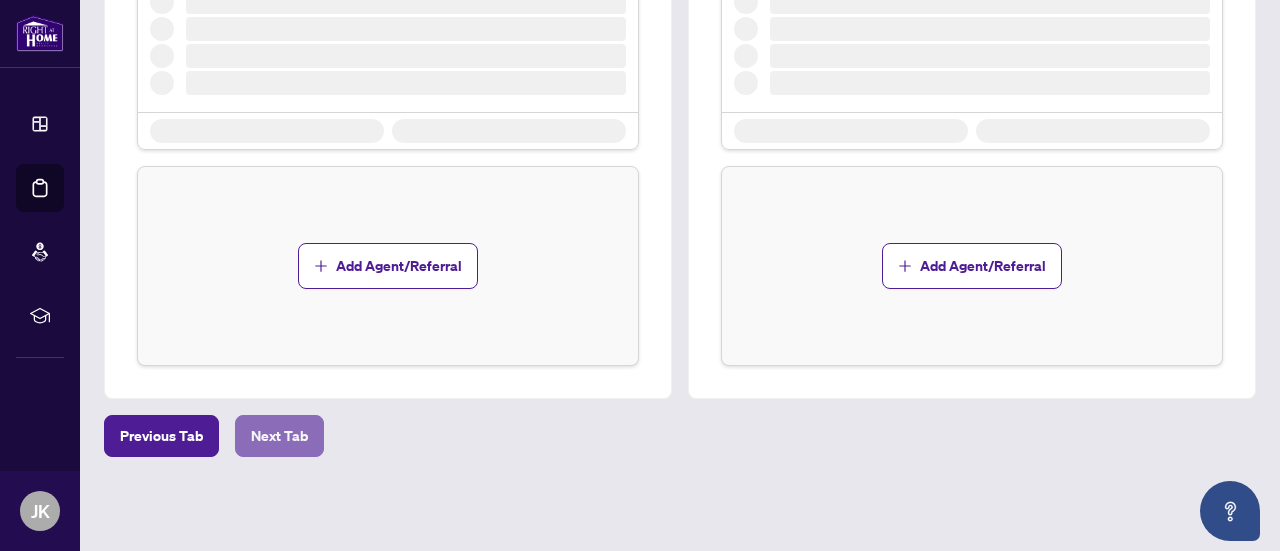 scroll, scrollTop: 0, scrollLeft: 0, axis: both 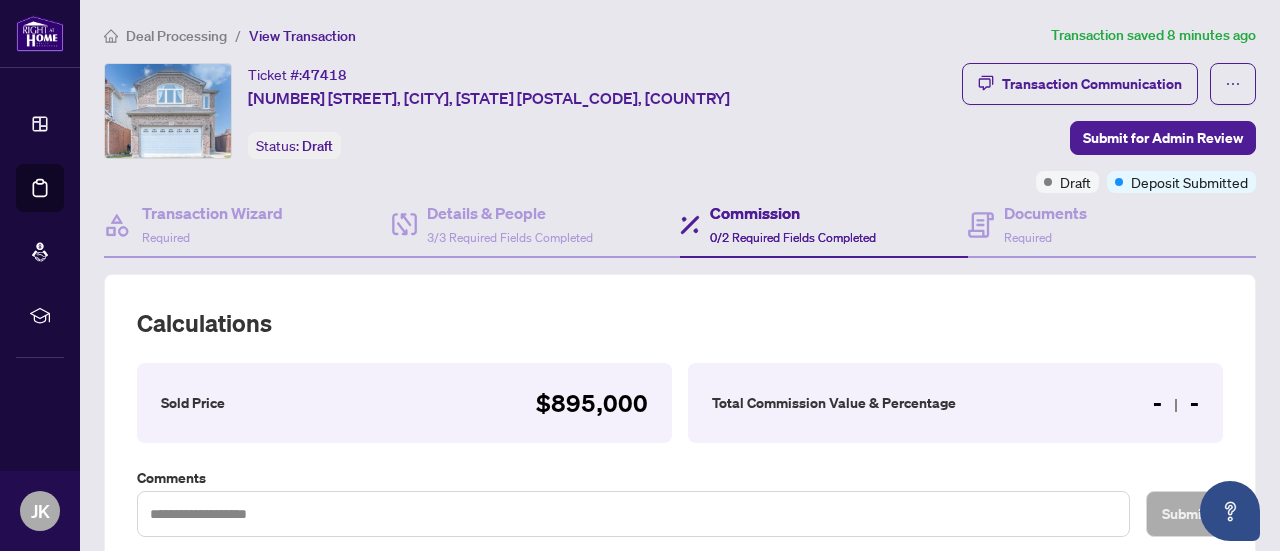 click on "-     -" at bounding box center [1176, 403] 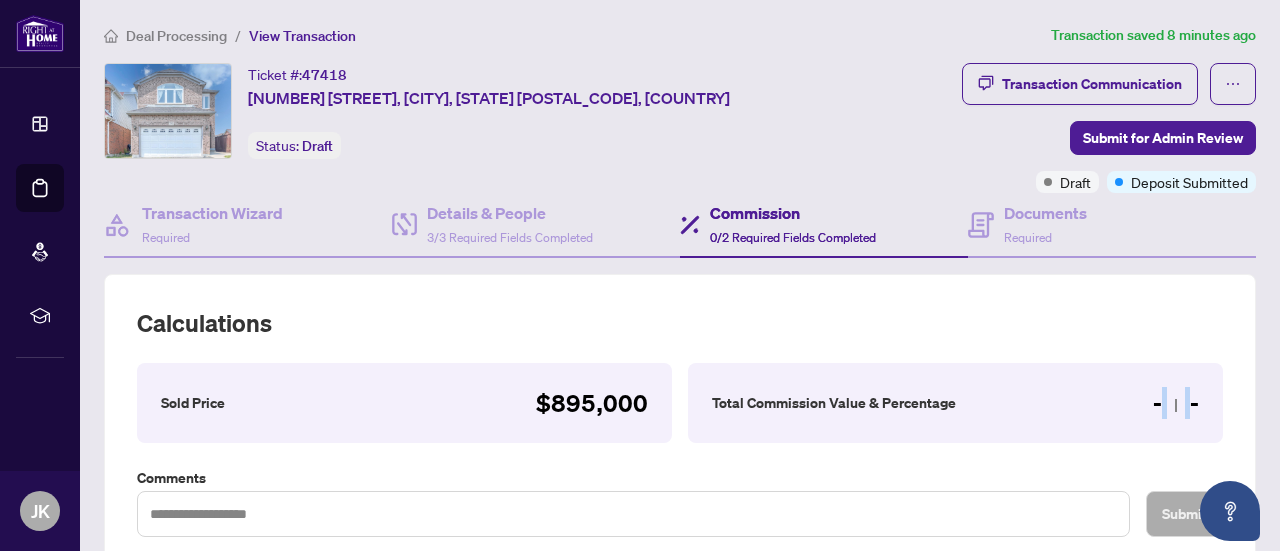 click on "-     -" at bounding box center [1176, 403] 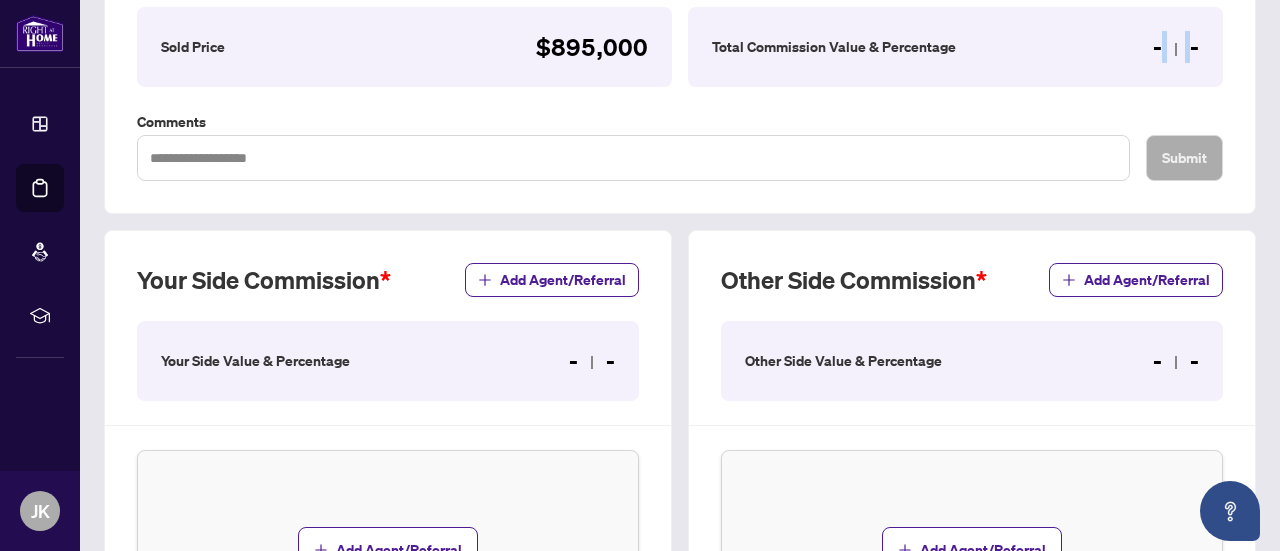 scroll, scrollTop: 362, scrollLeft: 0, axis: vertical 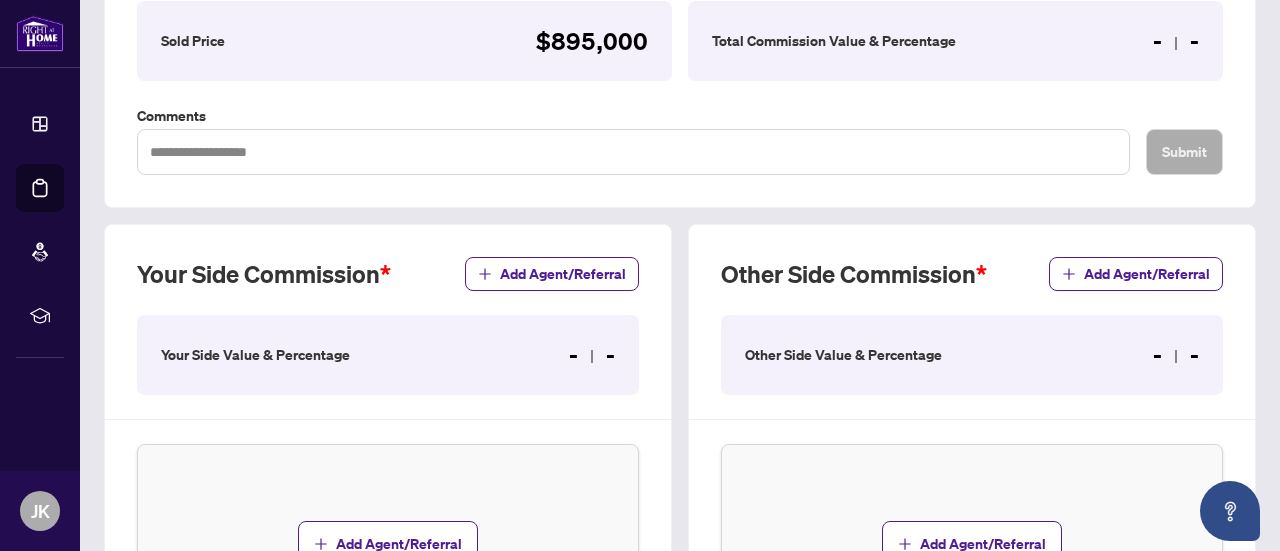 click on "Your Side Value & Percentage -     -" at bounding box center (388, 355) 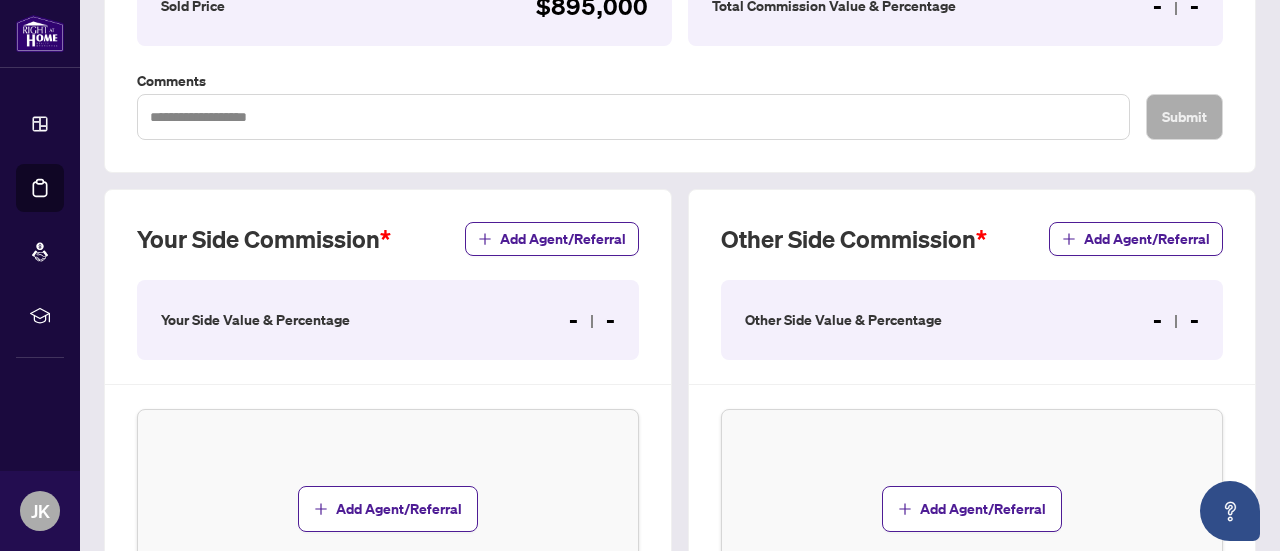 scroll, scrollTop: 395, scrollLeft: 0, axis: vertical 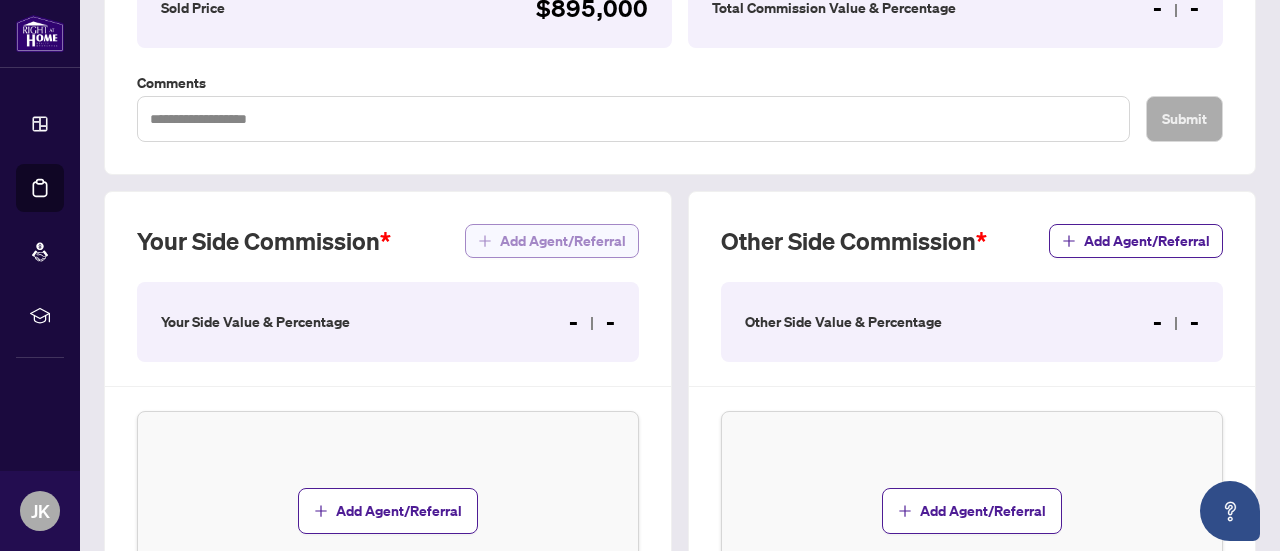 click on "Add Agent/Referral" at bounding box center (563, 241) 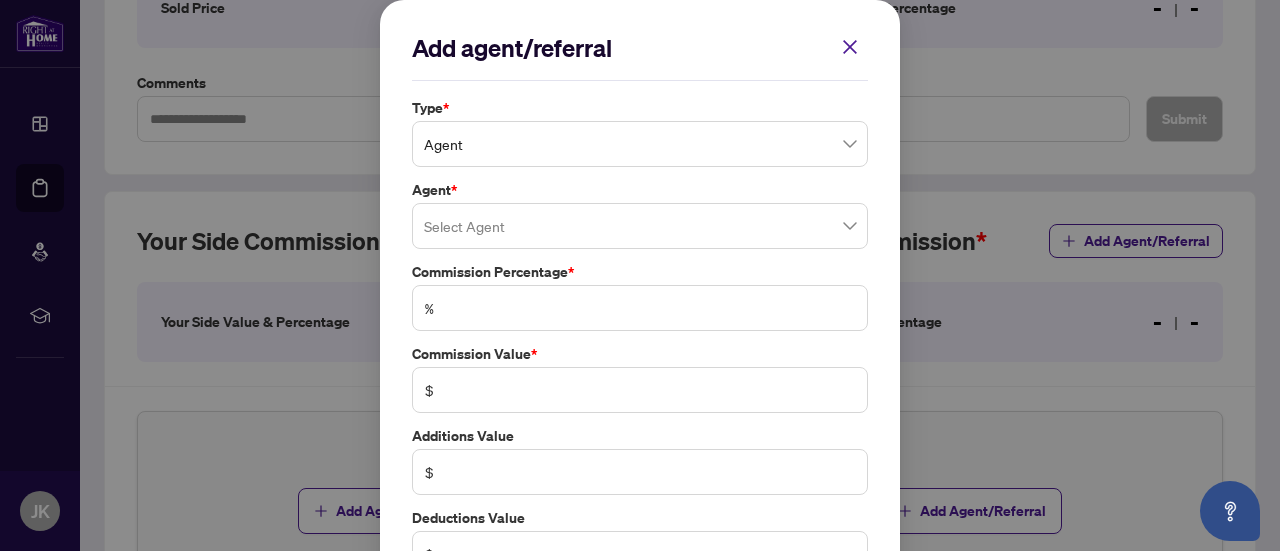 click on "Agent" at bounding box center (640, 144) 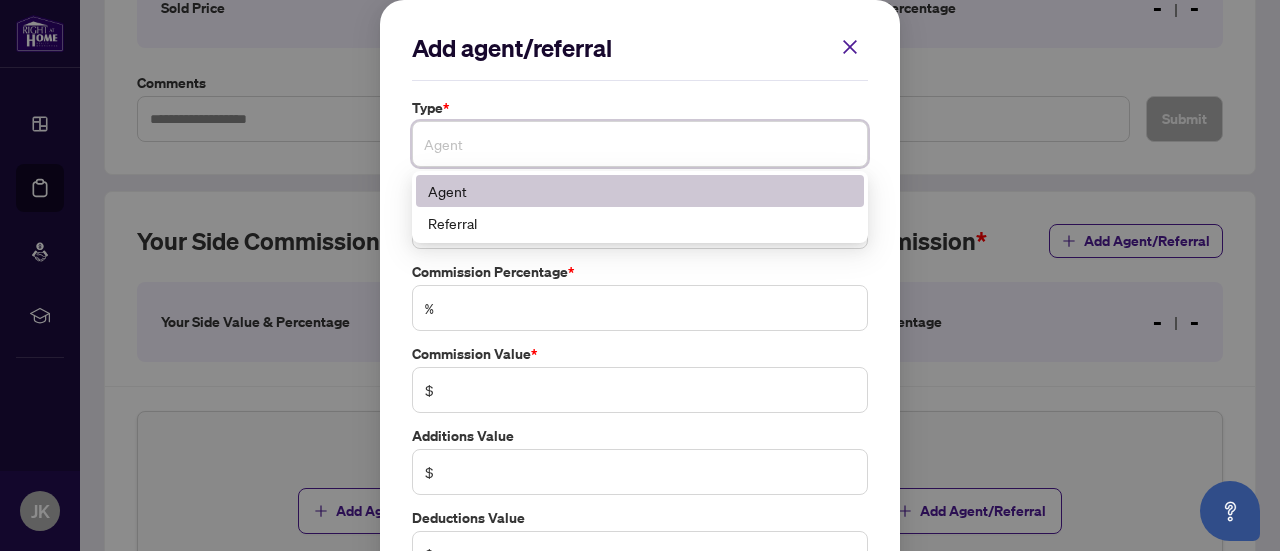 click on "Agent" at bounding box center (640, 191) 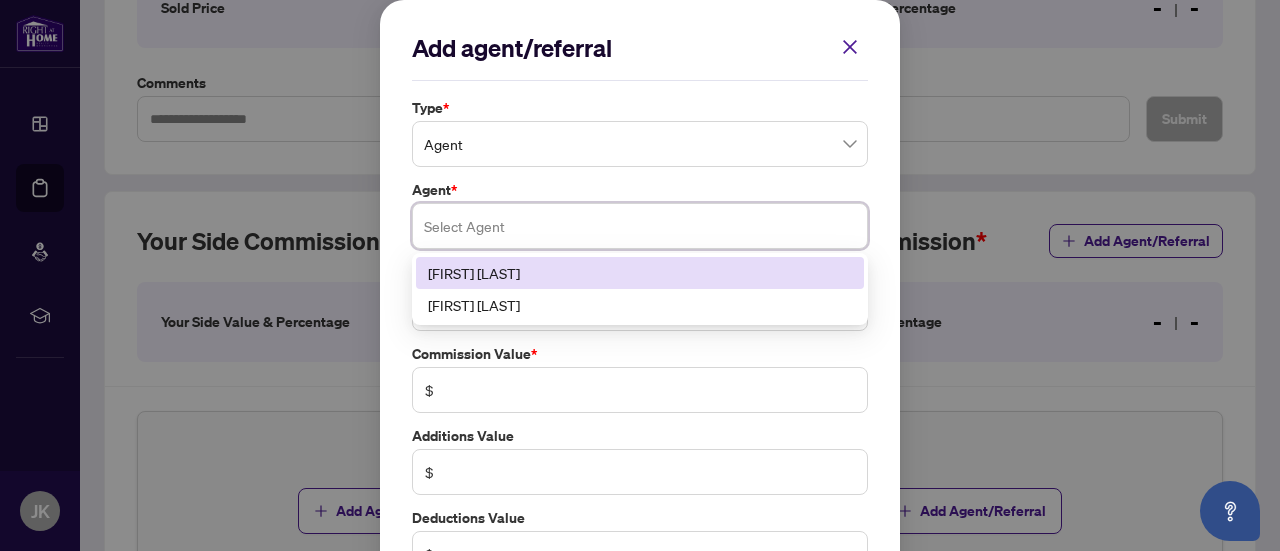 click at bounding box center (640, 226) 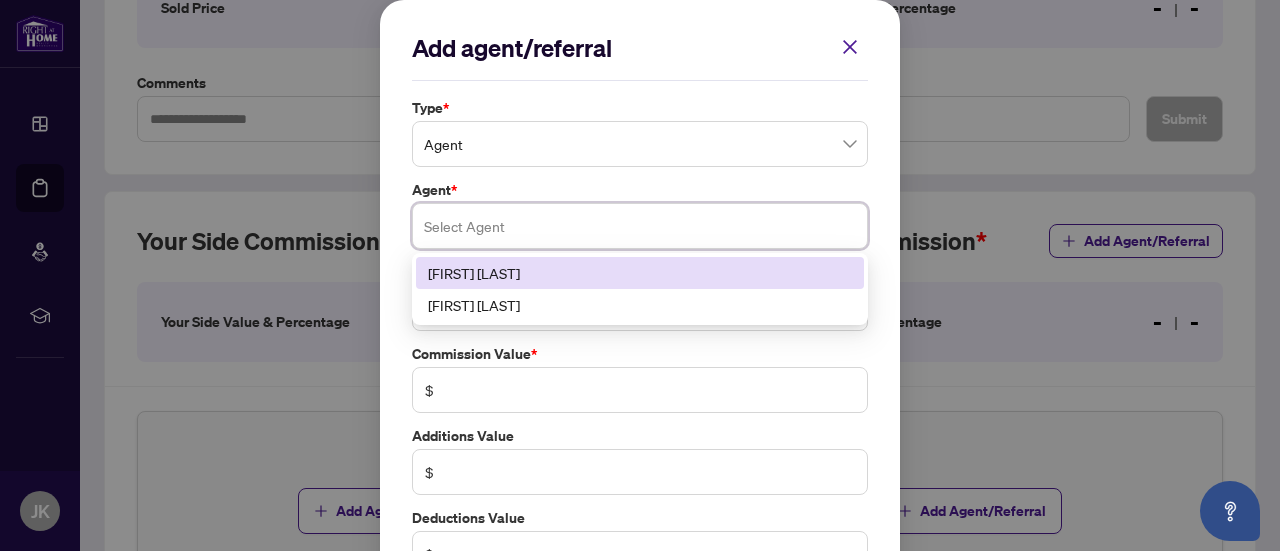 click on "[FIRST] [LAST]" at bounding box center [640, 273] 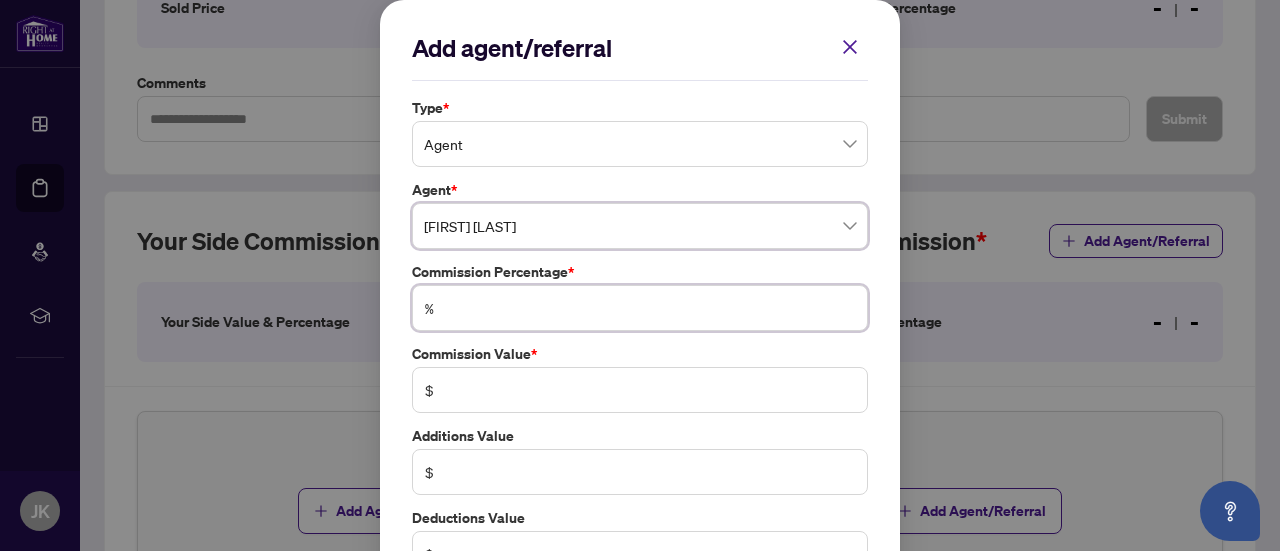 click at bounding box center (650, 308) 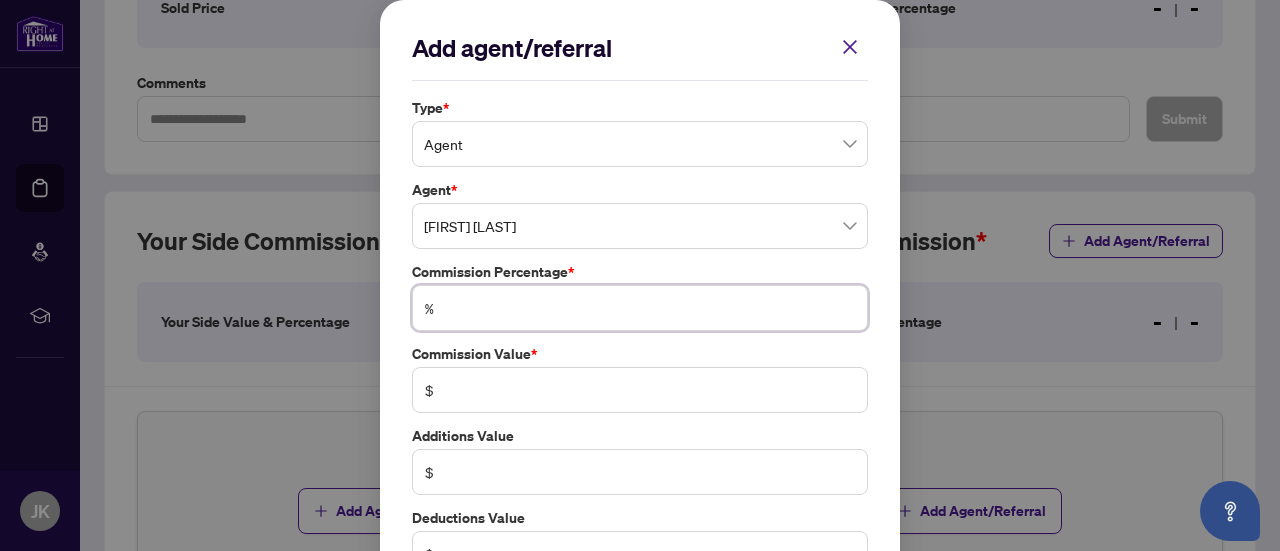 type on "*" 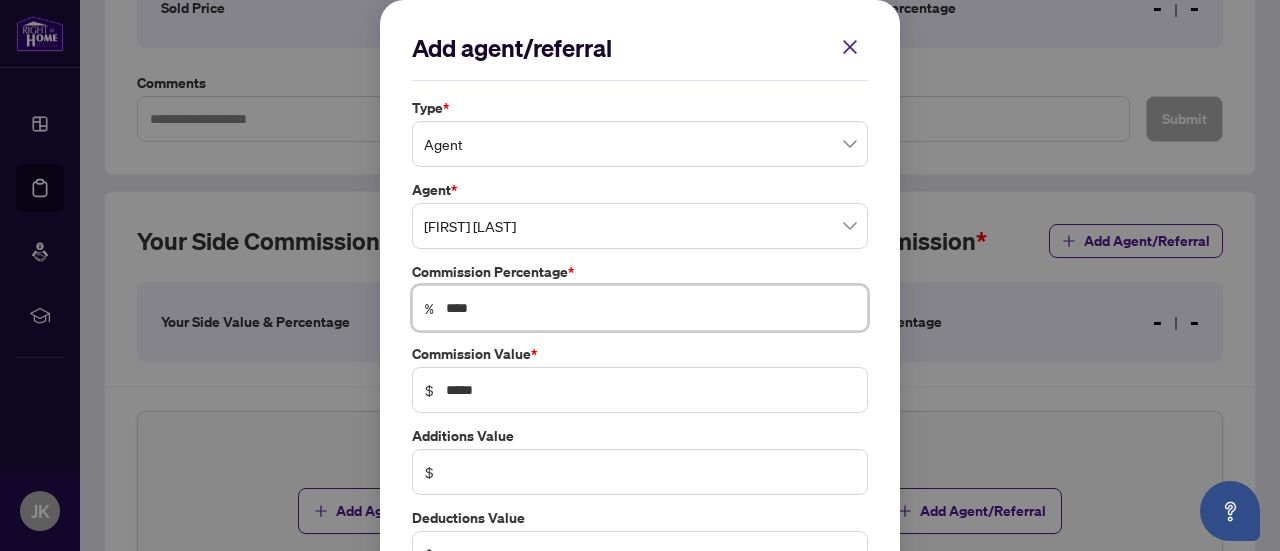 type on "****" 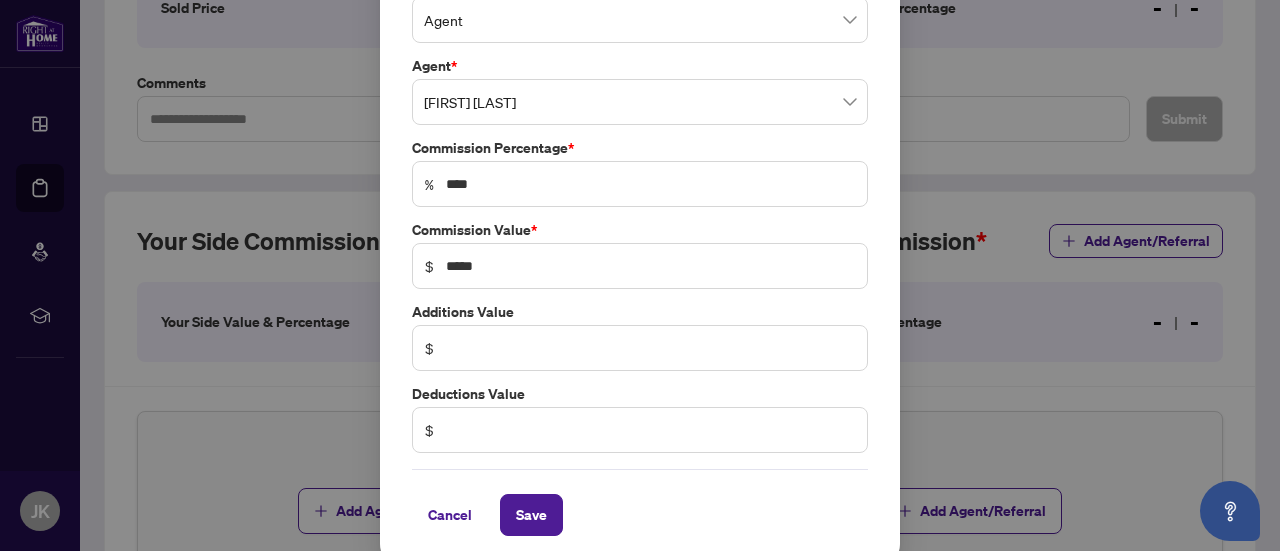 scroll, scrollTop: 136, scrollLeft: 0, axis: vertical 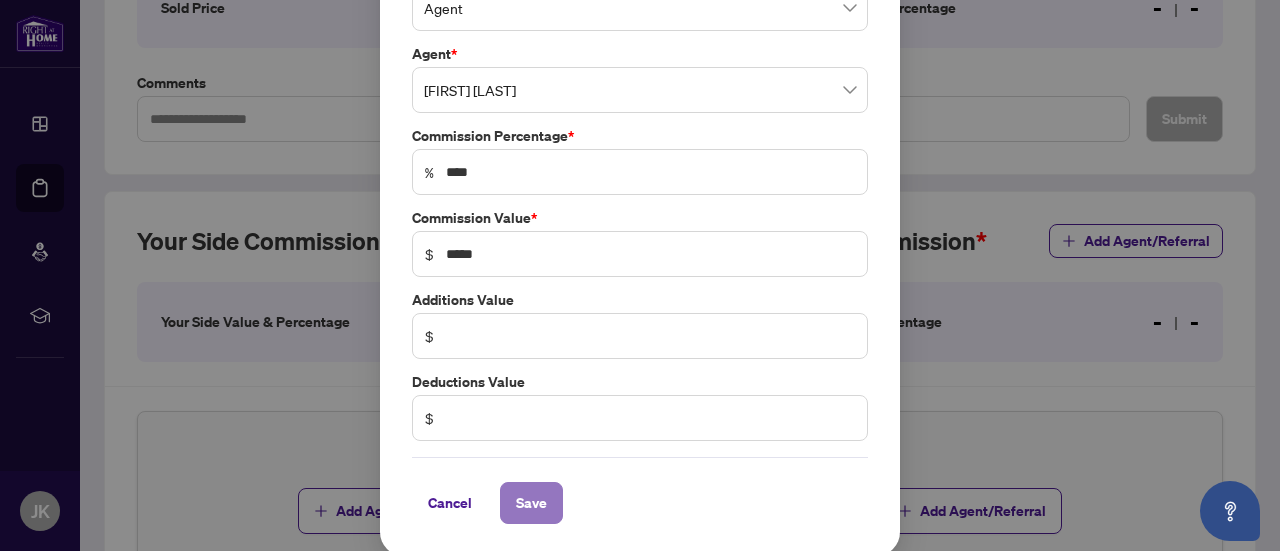 click on "Save" at bounding box center (531, 503) 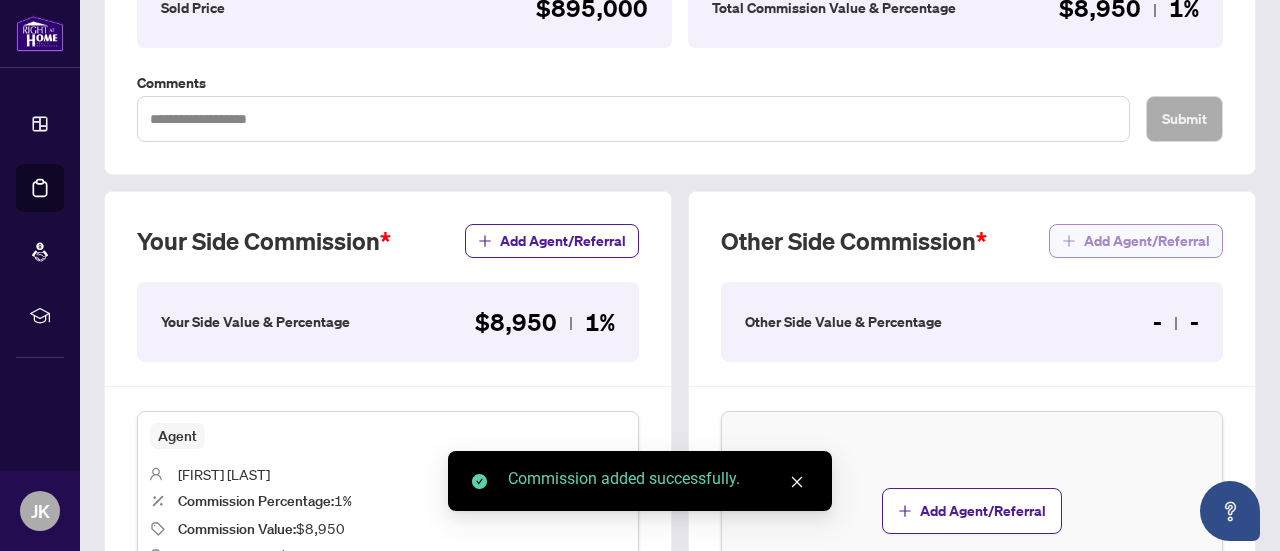 click on "Add Agent/Referral" at bounding box center (1147, 241) 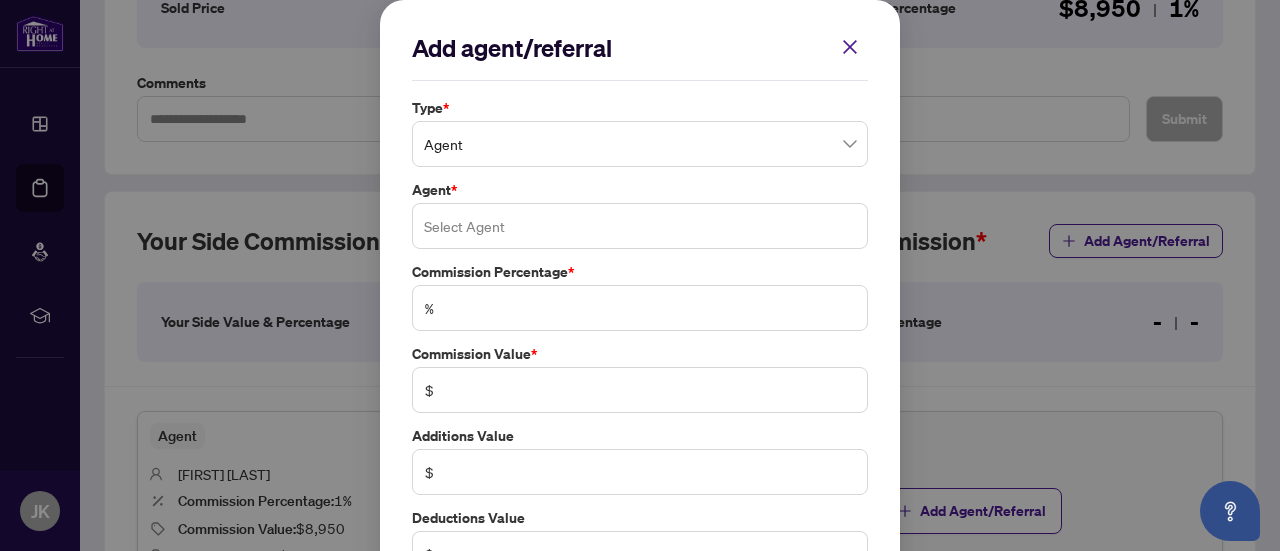 click at bounding box center [640, 226] 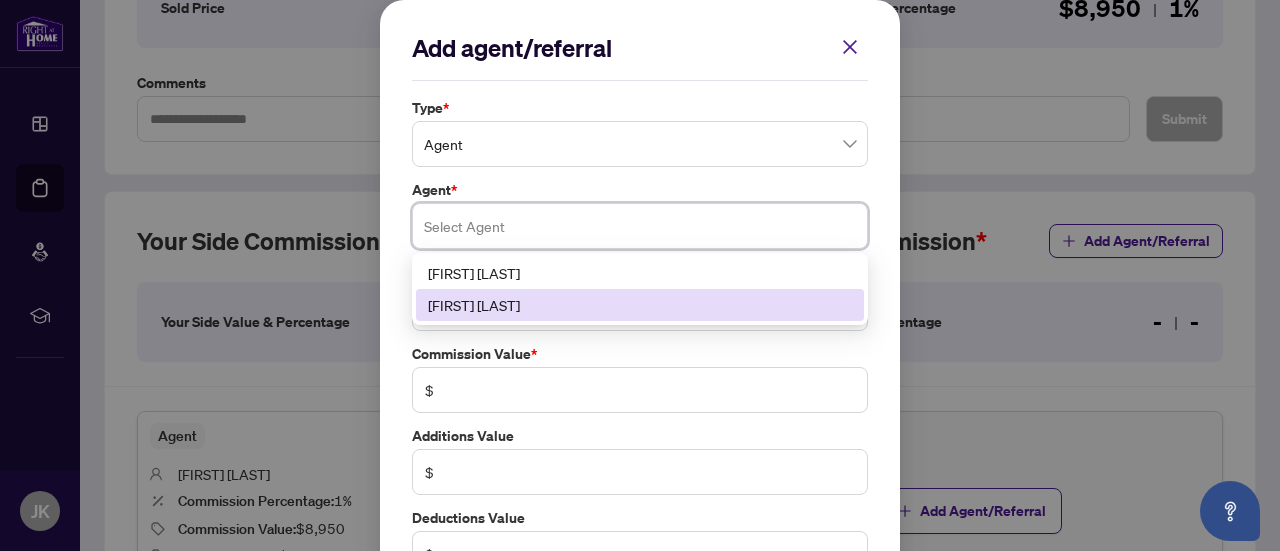 click on "[FIRST] [LAST]" at bounding box center [640, 305] 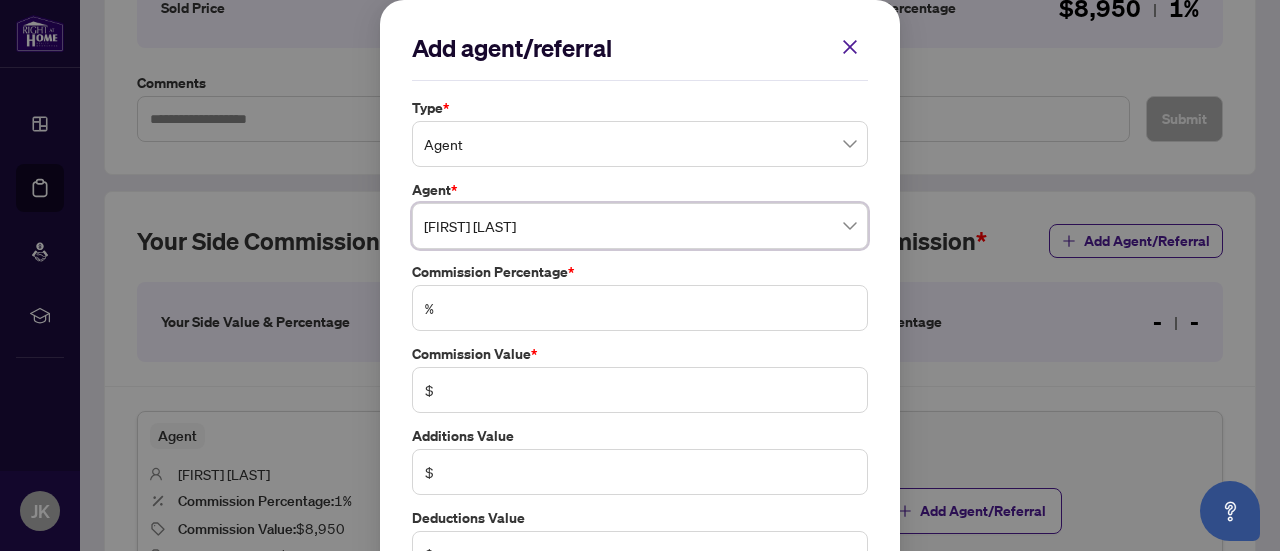 click on "%" at bounding box center [640, 308] 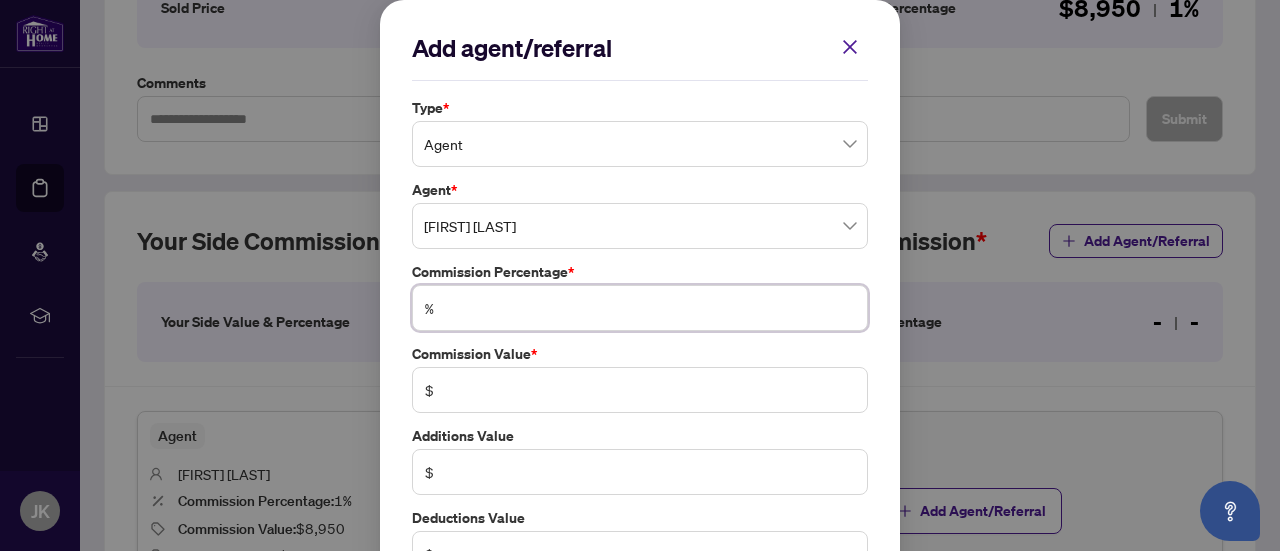 type on "*" 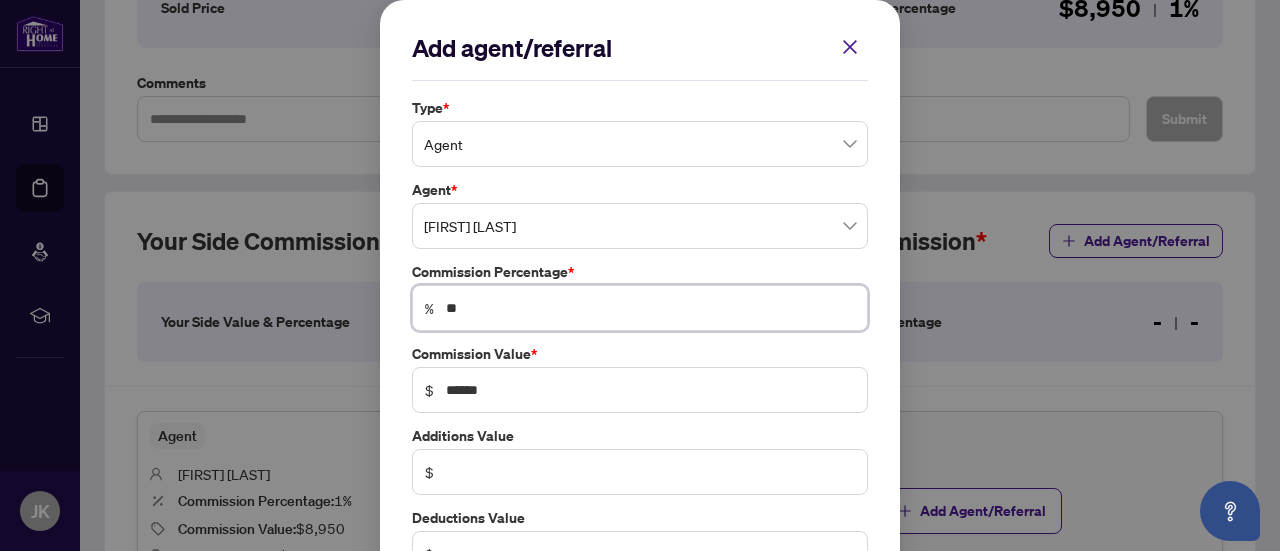 type on "***" 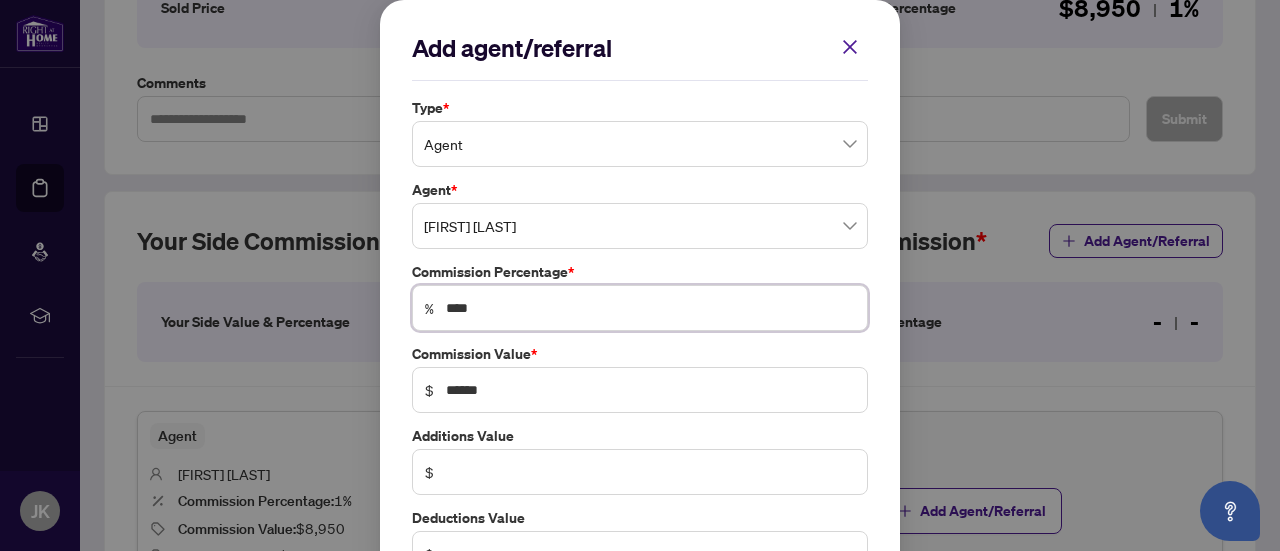 type on "****" 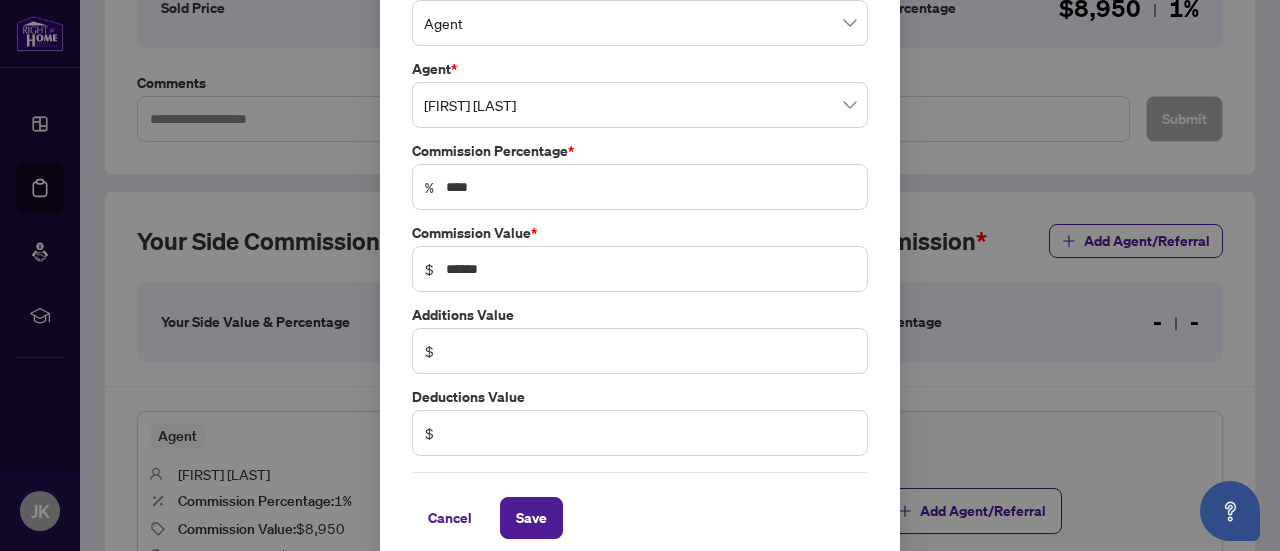 scroll, scrollTop: 136, scrollLeft: 0, axis: vertical 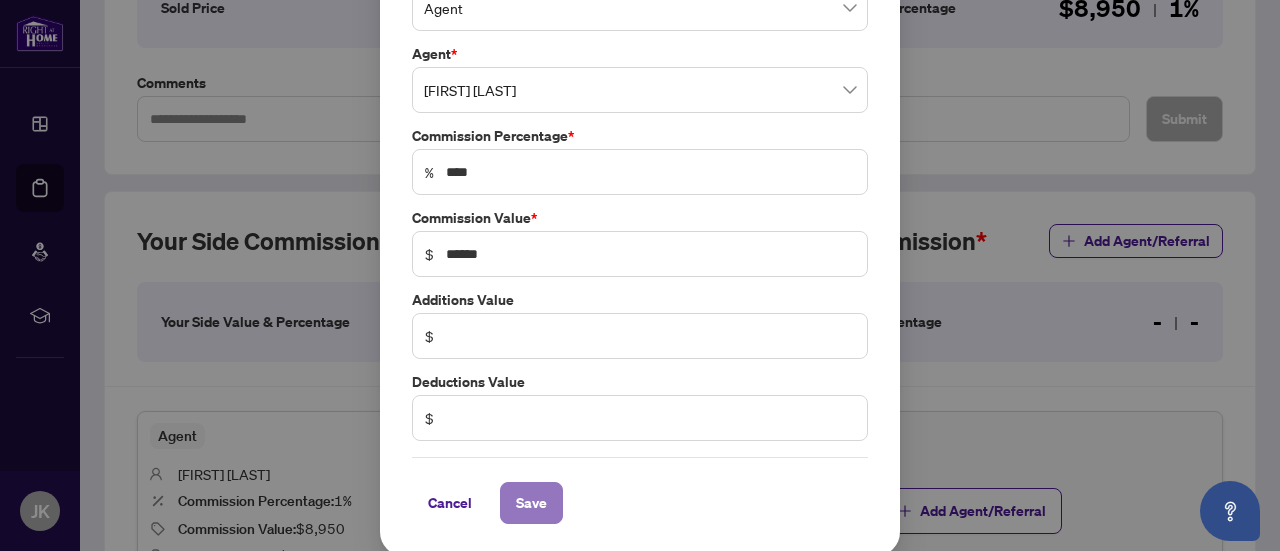 click on "Save" at bounding box center [531, 503] 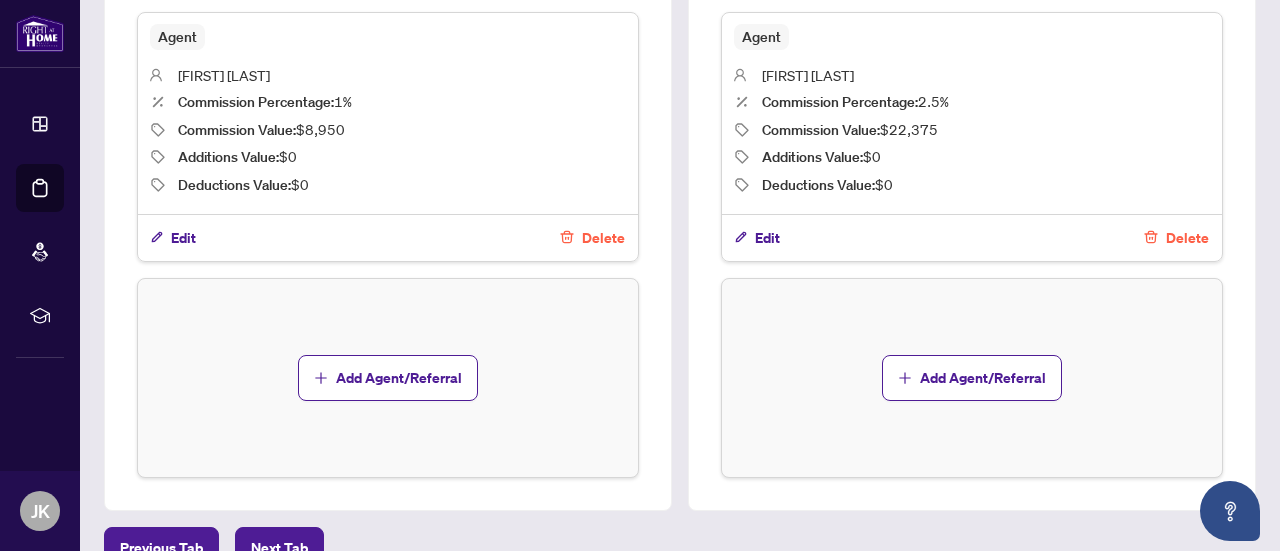 scroll, scrollTop: 892, scrollLeft: 0, axis: vertical 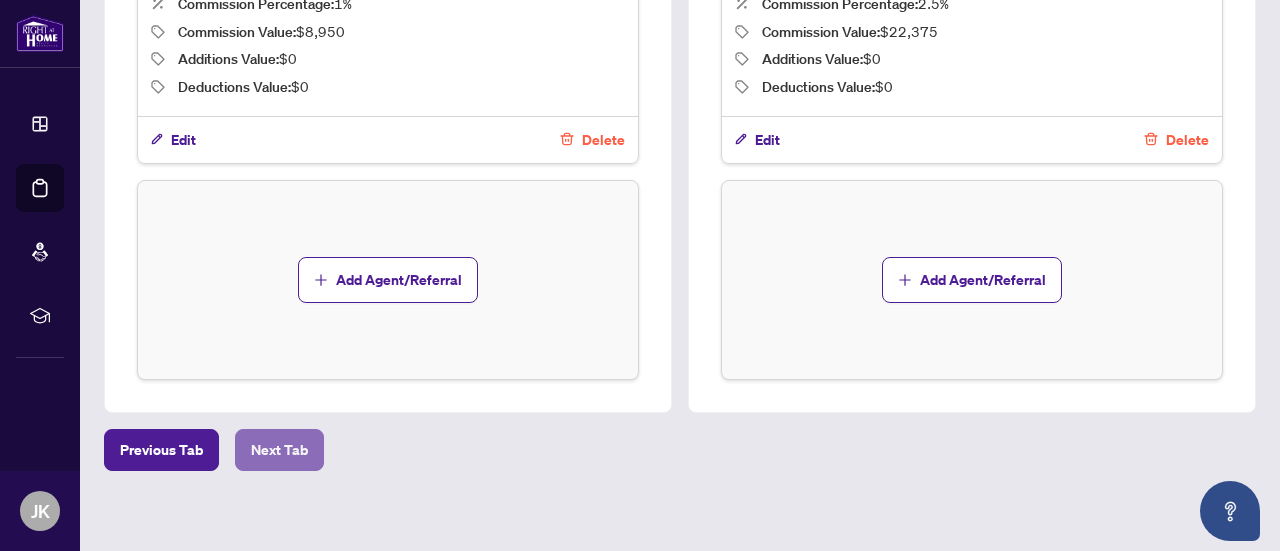 click on "Next Tab" at bounding box center [279, 450] 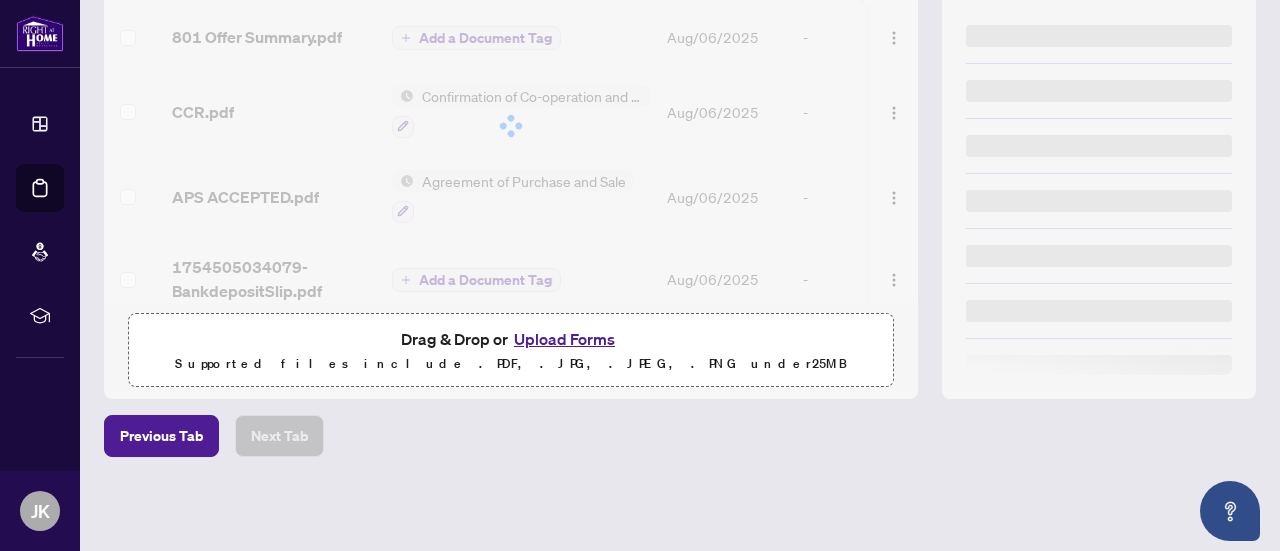 scroll, scrollTop: 0, scrollLeft: 0, axis: both 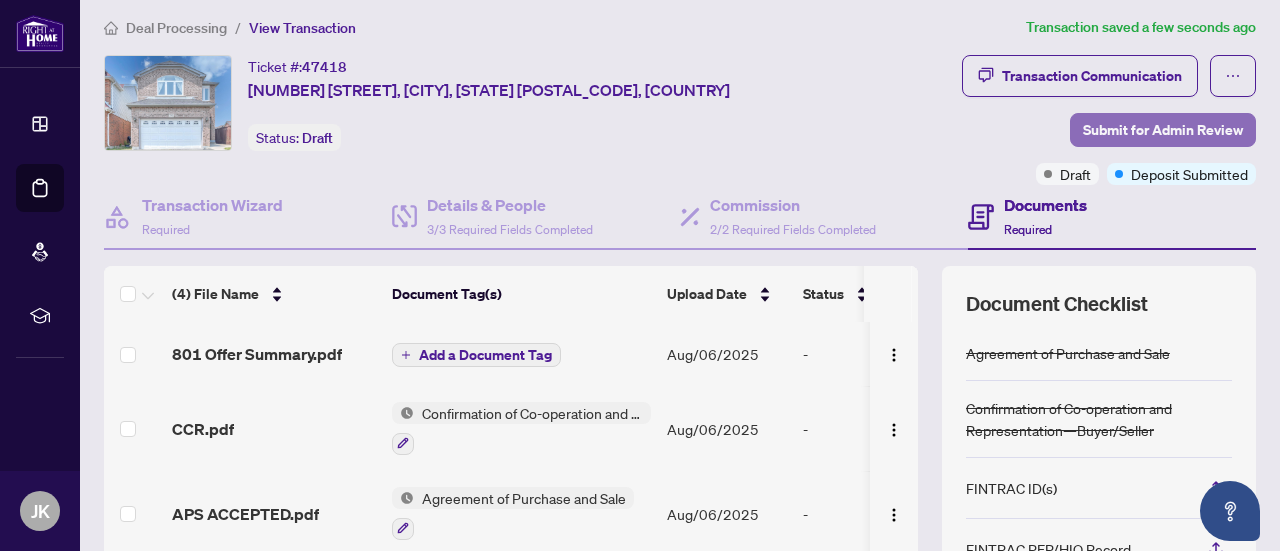 click on "Submit for Admin Review" at bounding box center [1163, 130] 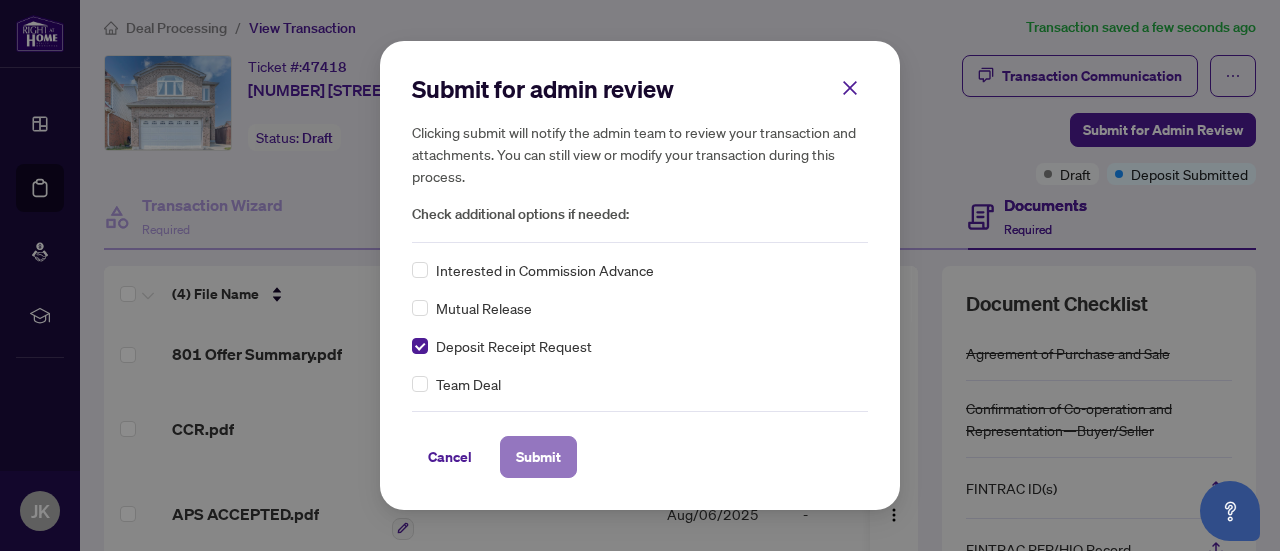 click on "Submit" at bounding box center (538, 457) 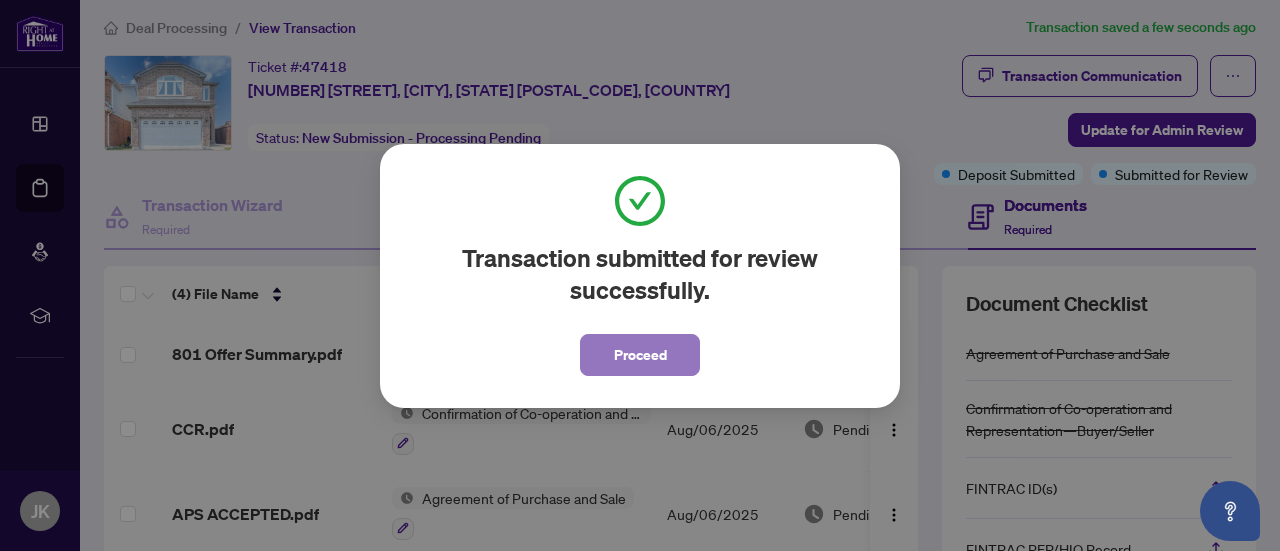 click on "Proceed" at bounding box center [640, 355] 